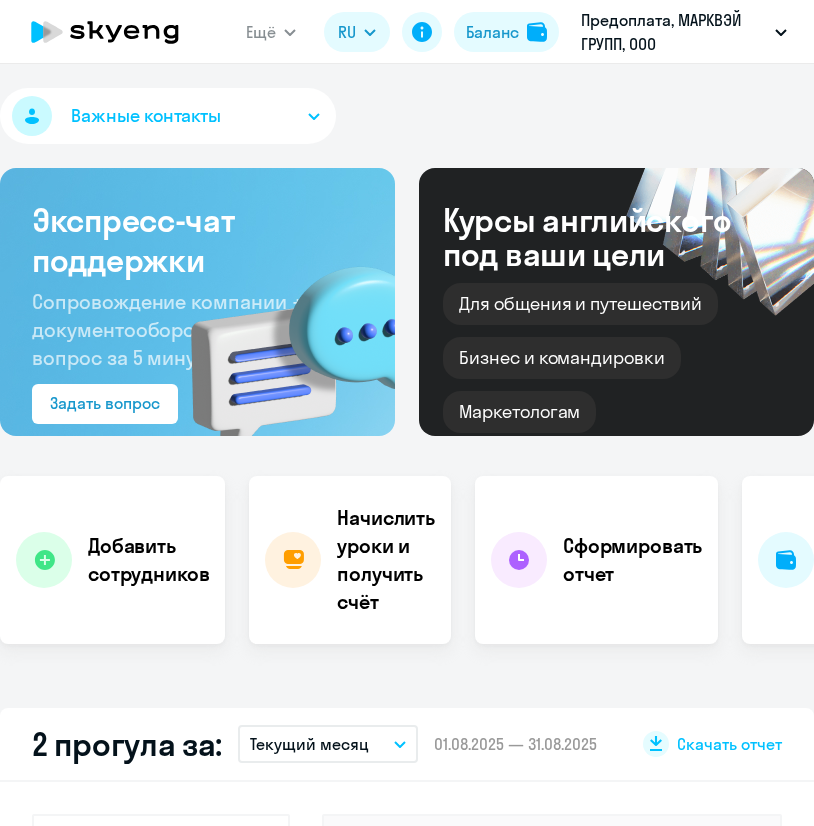 select on "30" 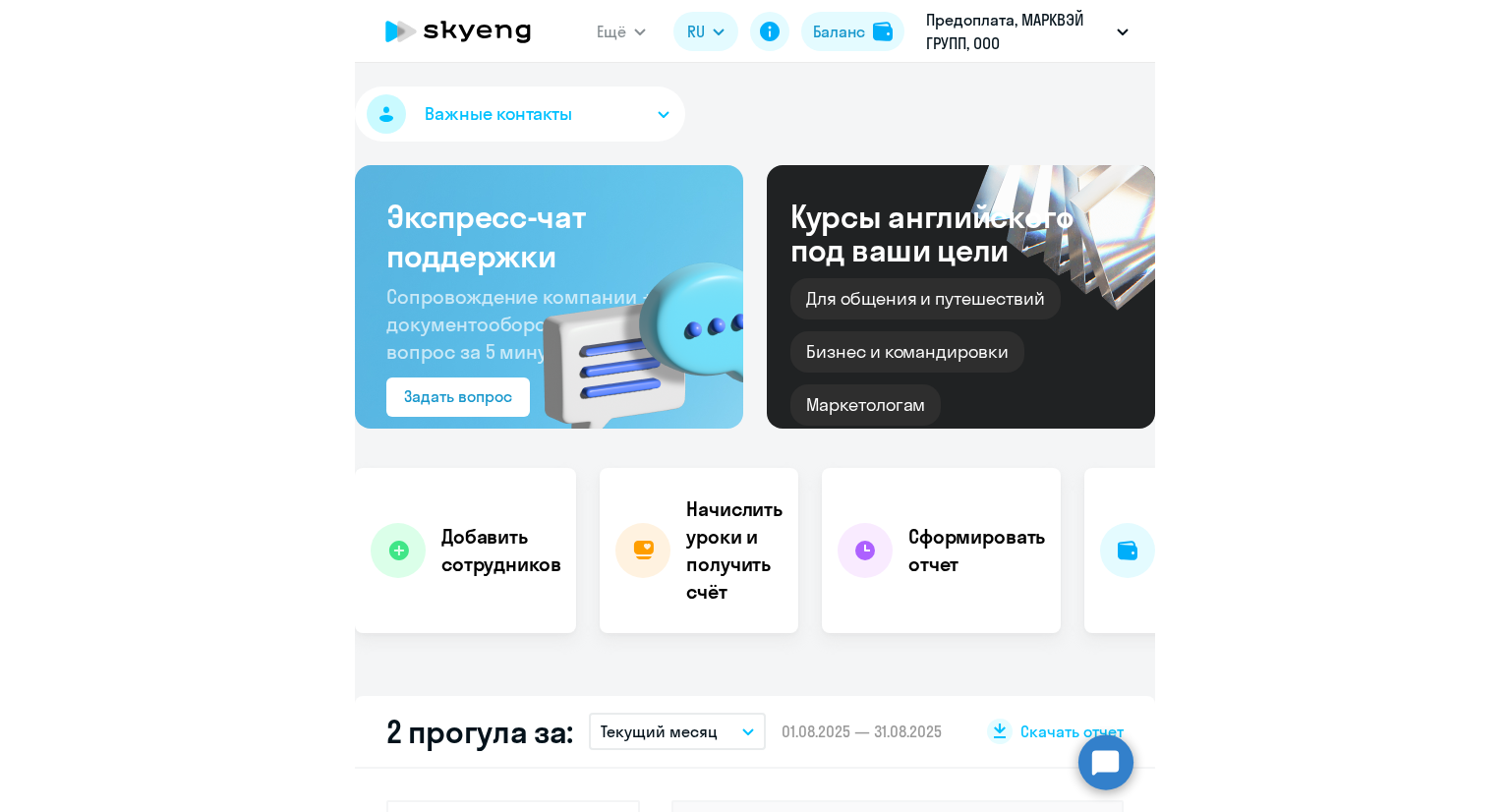 scroll, scrollTop: 0, scrollLeft: 0, axis: both 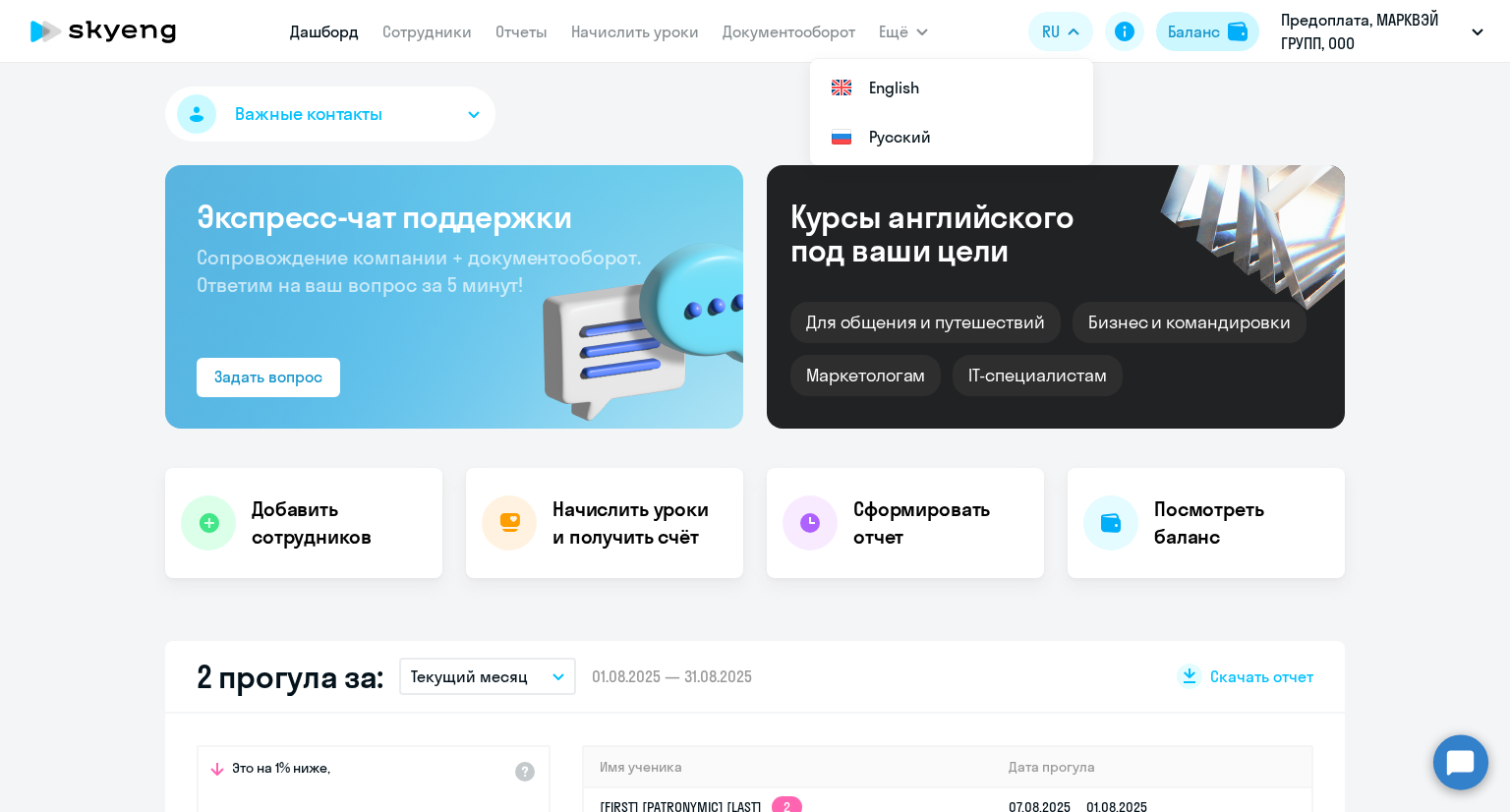 click on "Баланс" 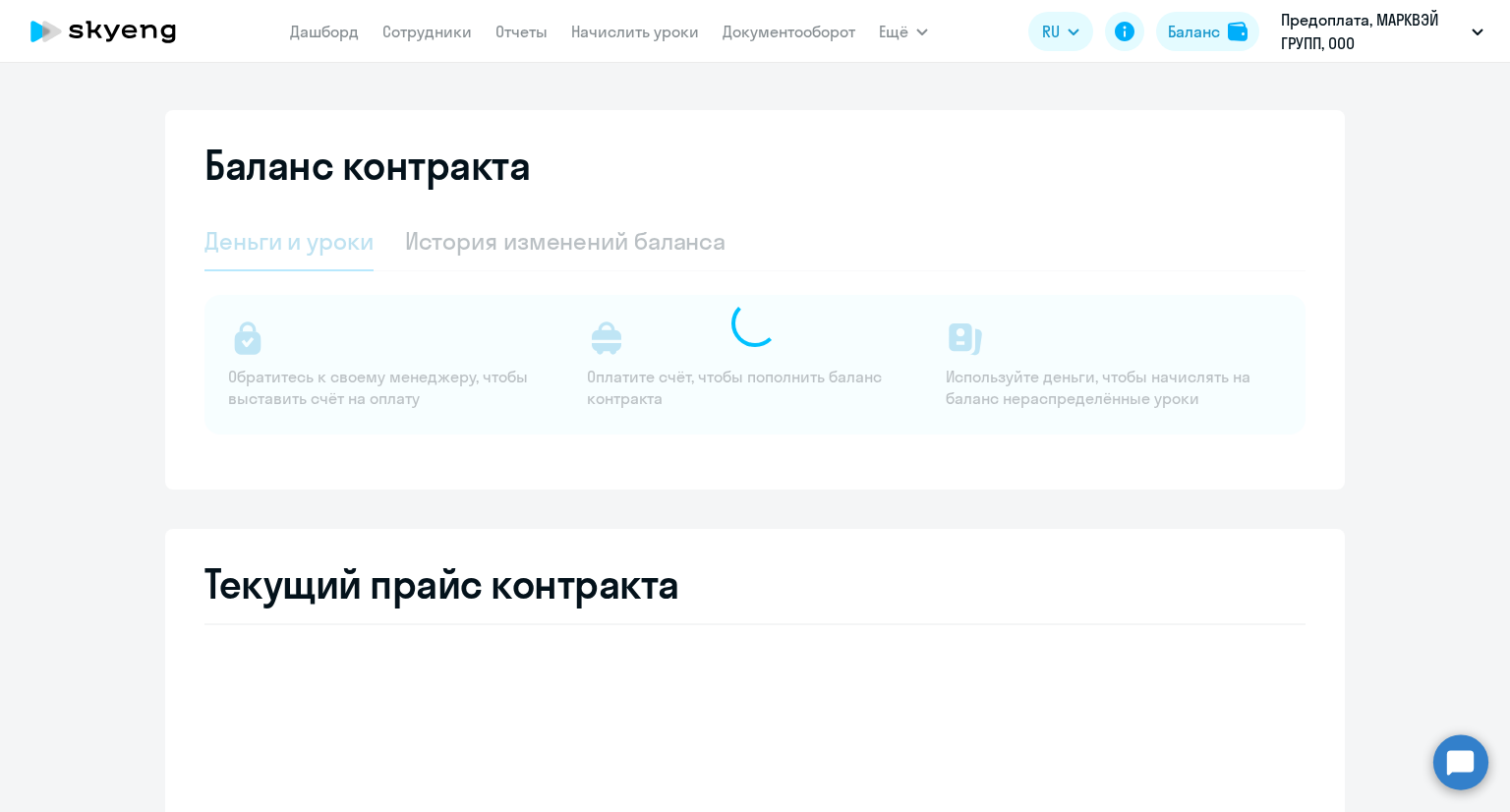 select on "english_adult_not_native_speaker" 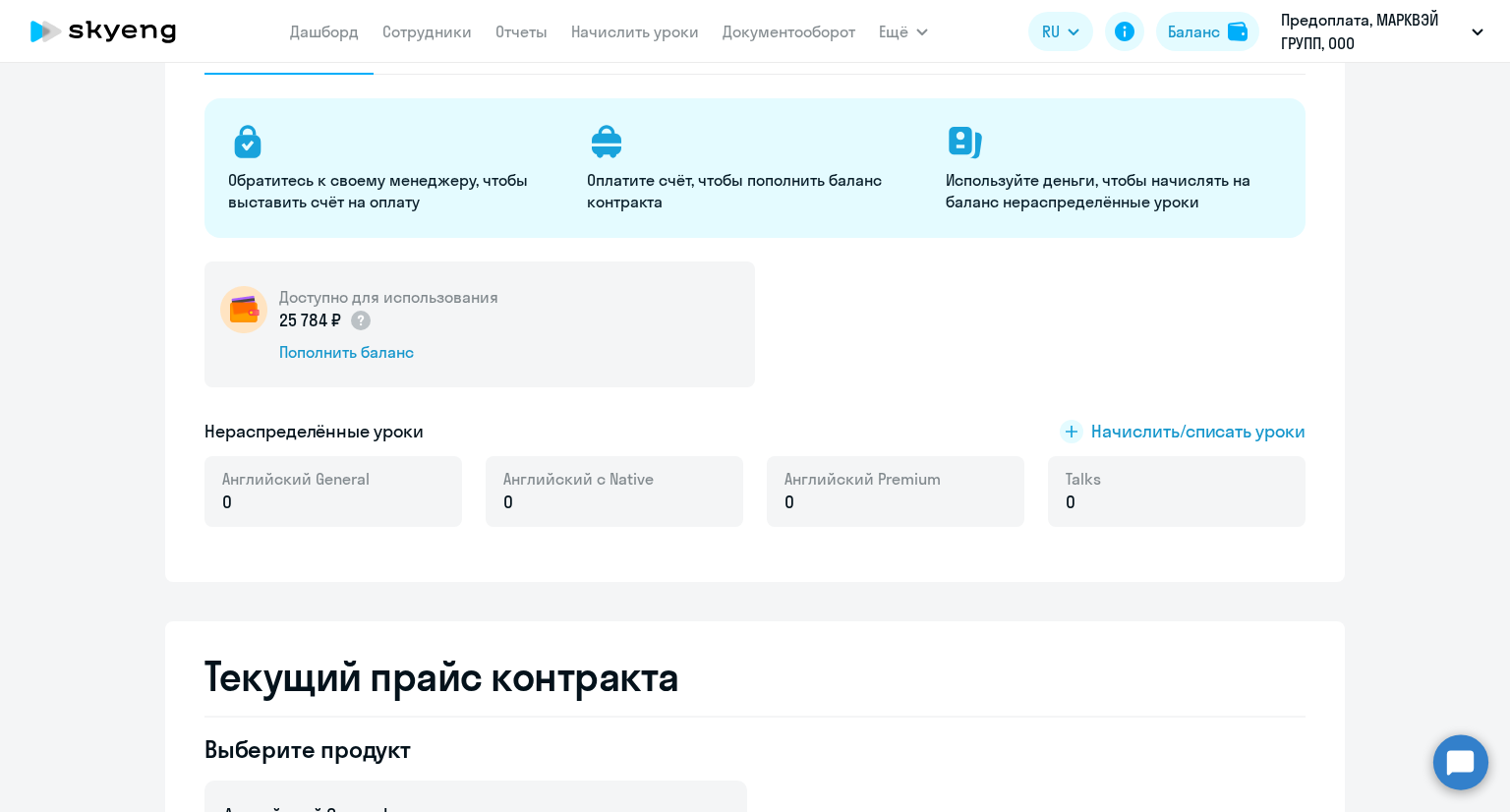 scroll, scrollTop: 0, scrollLeft: 0, axis: both 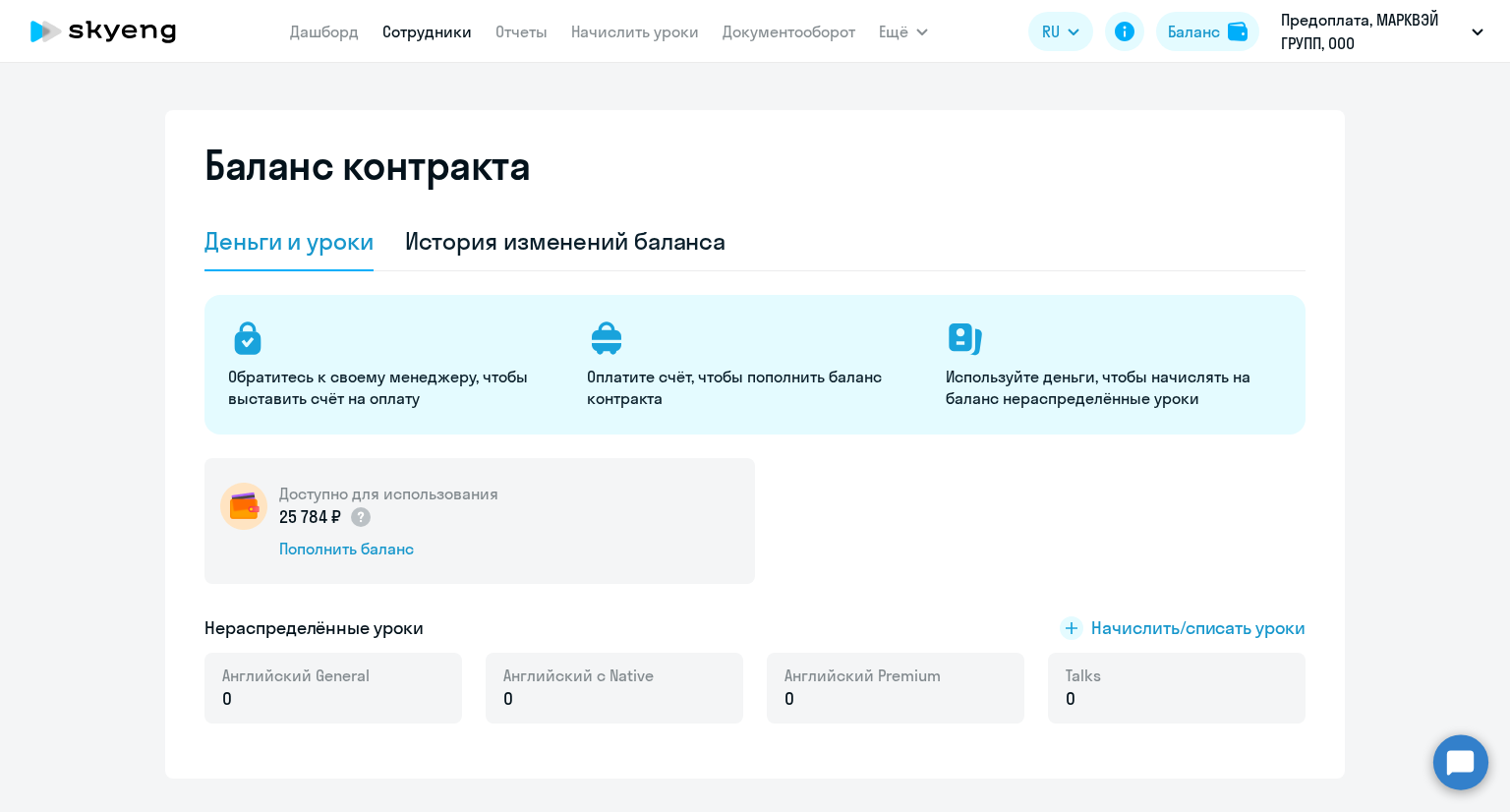 click on "Сотрудники" at bounding box center (427, 31) 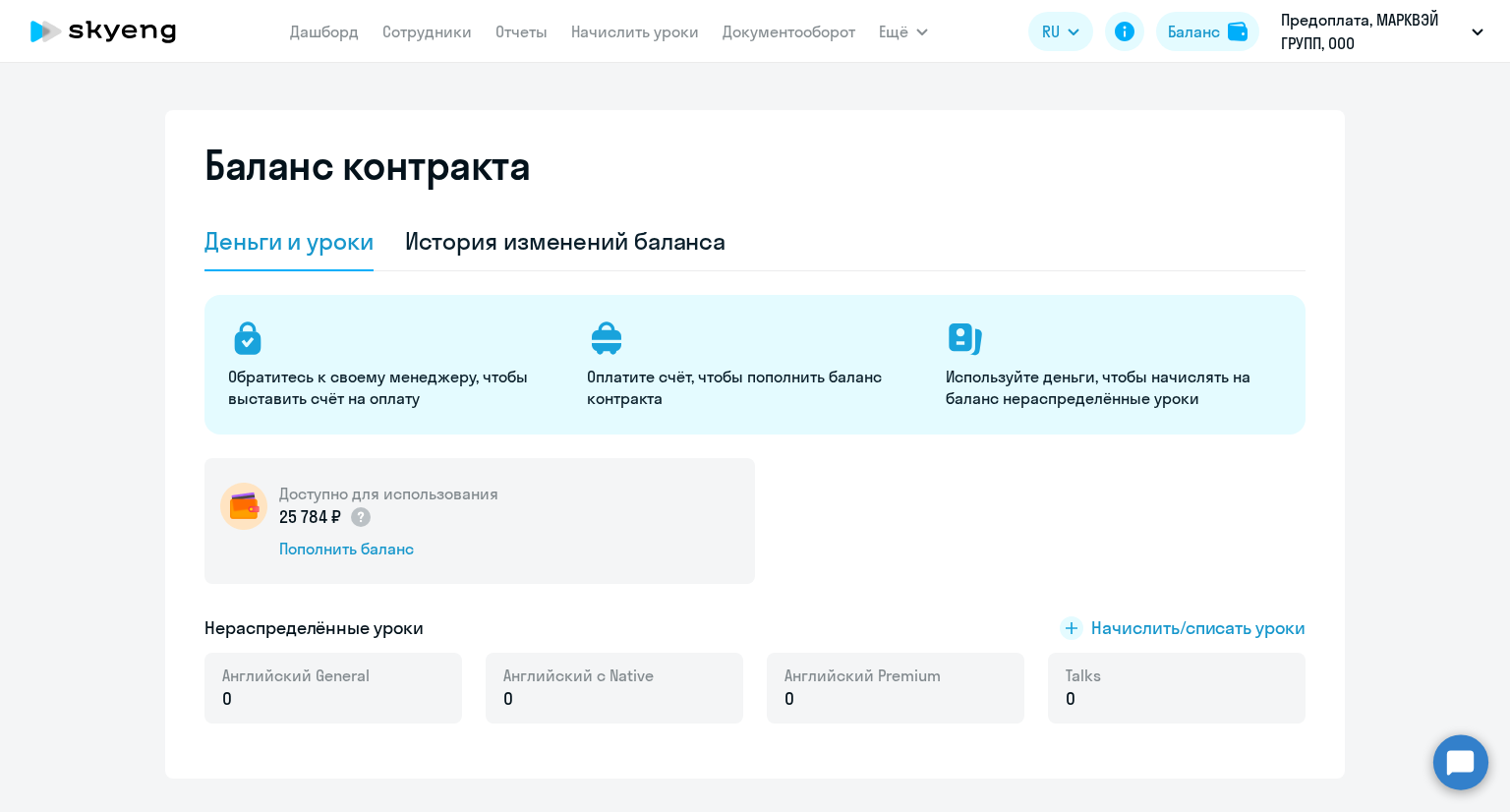 select on "30" 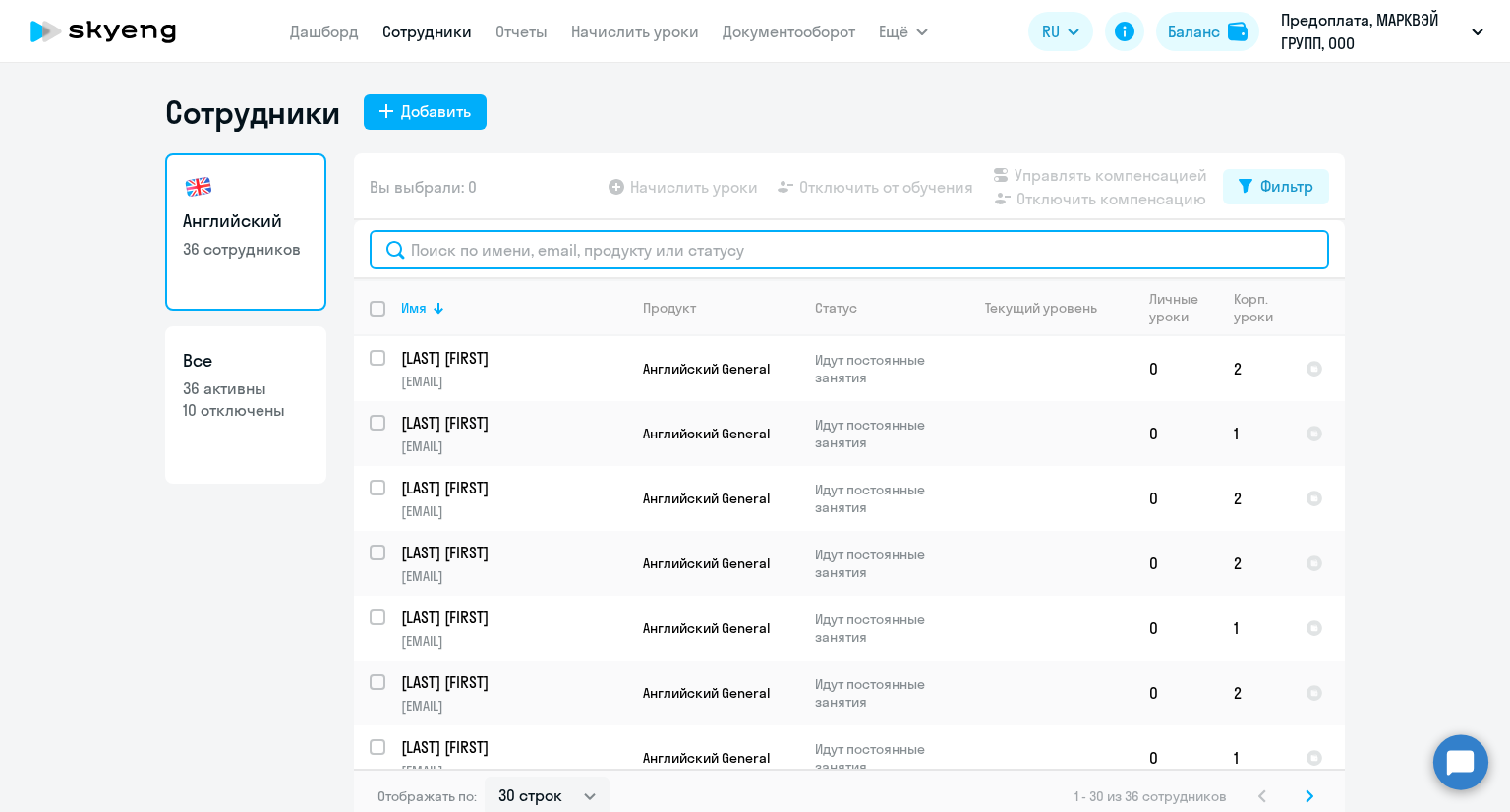 click 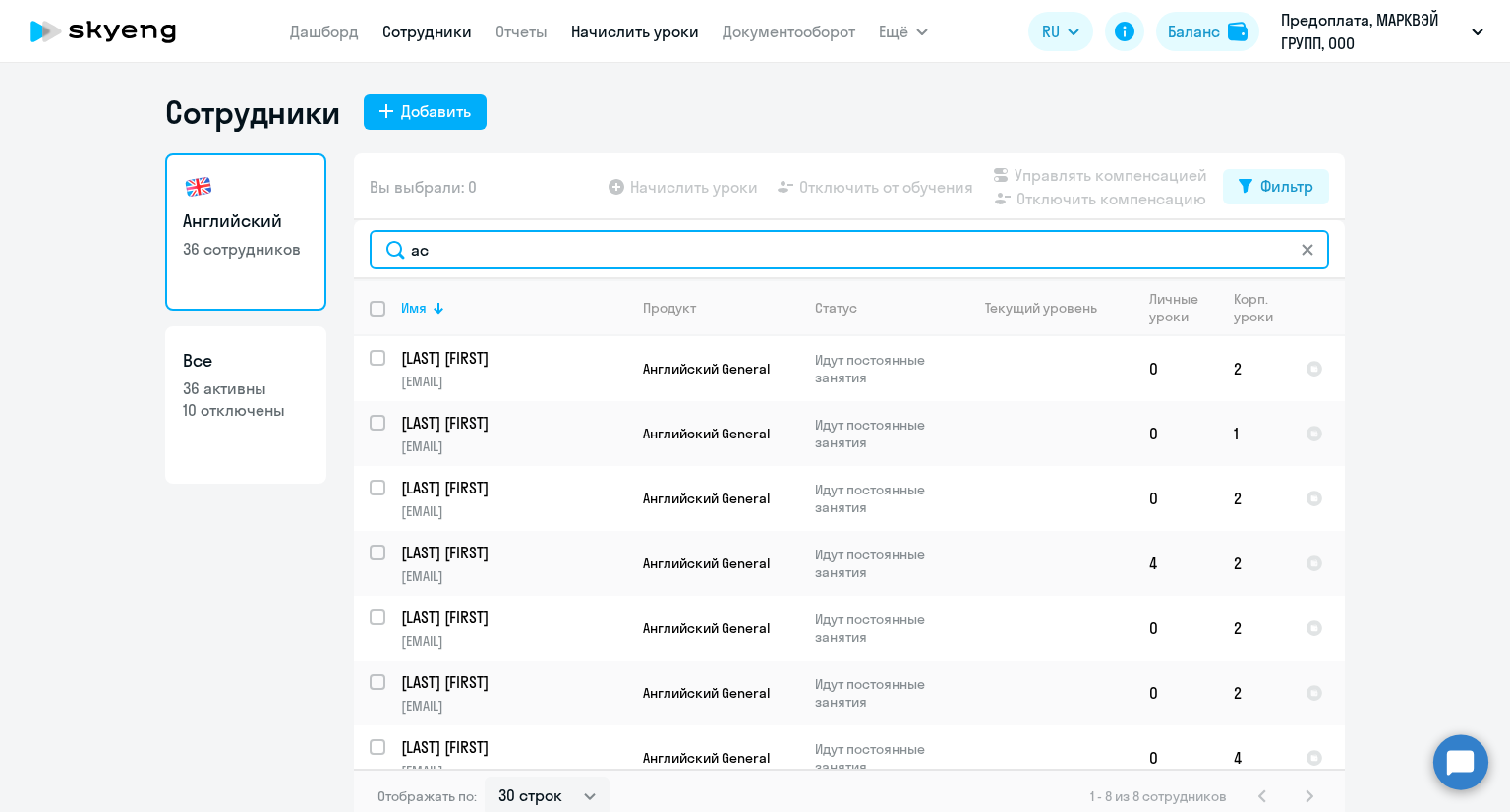 type on "ас" 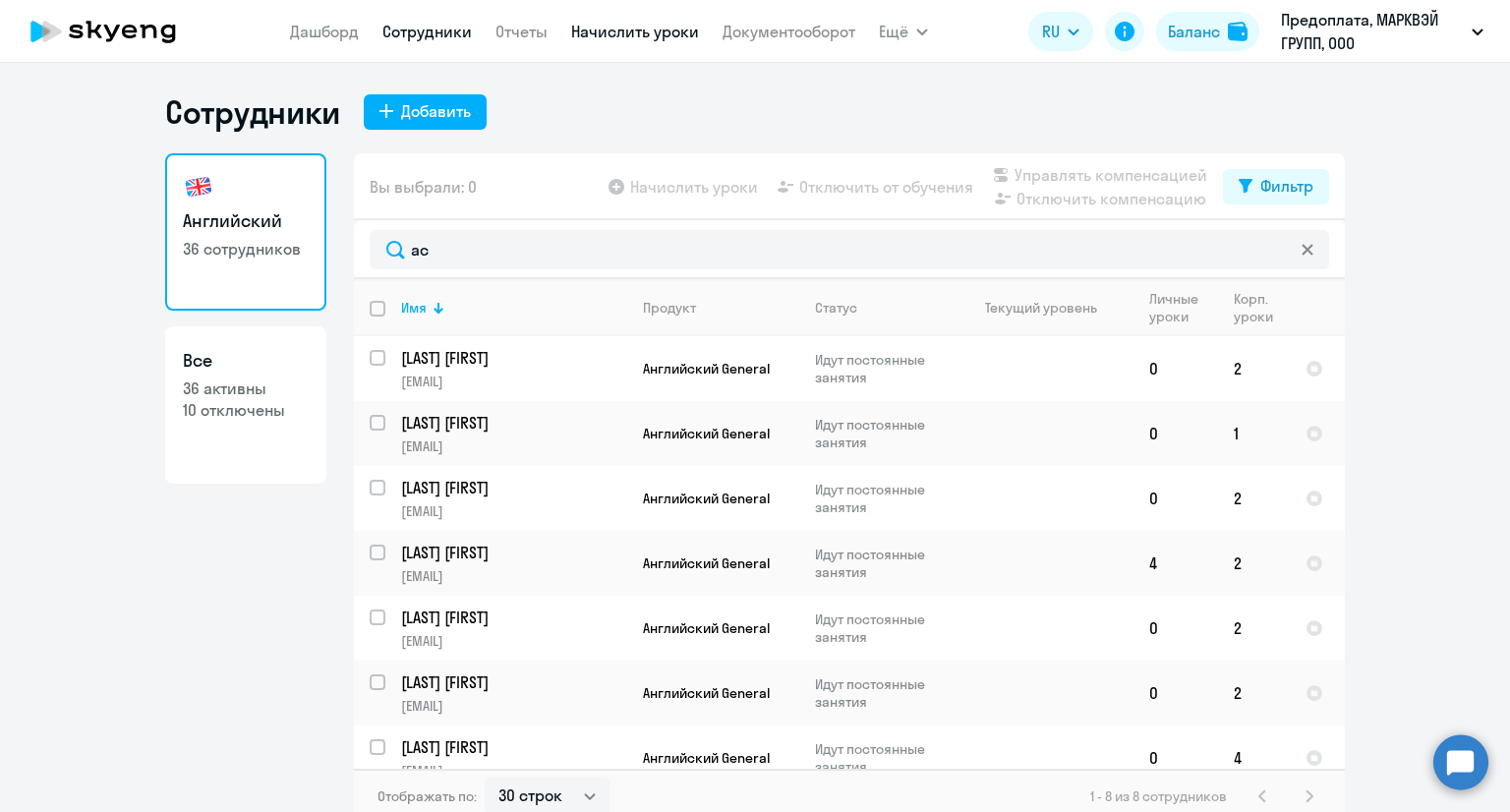 click on "Начислить уроки" at bounding box center [635, 31] 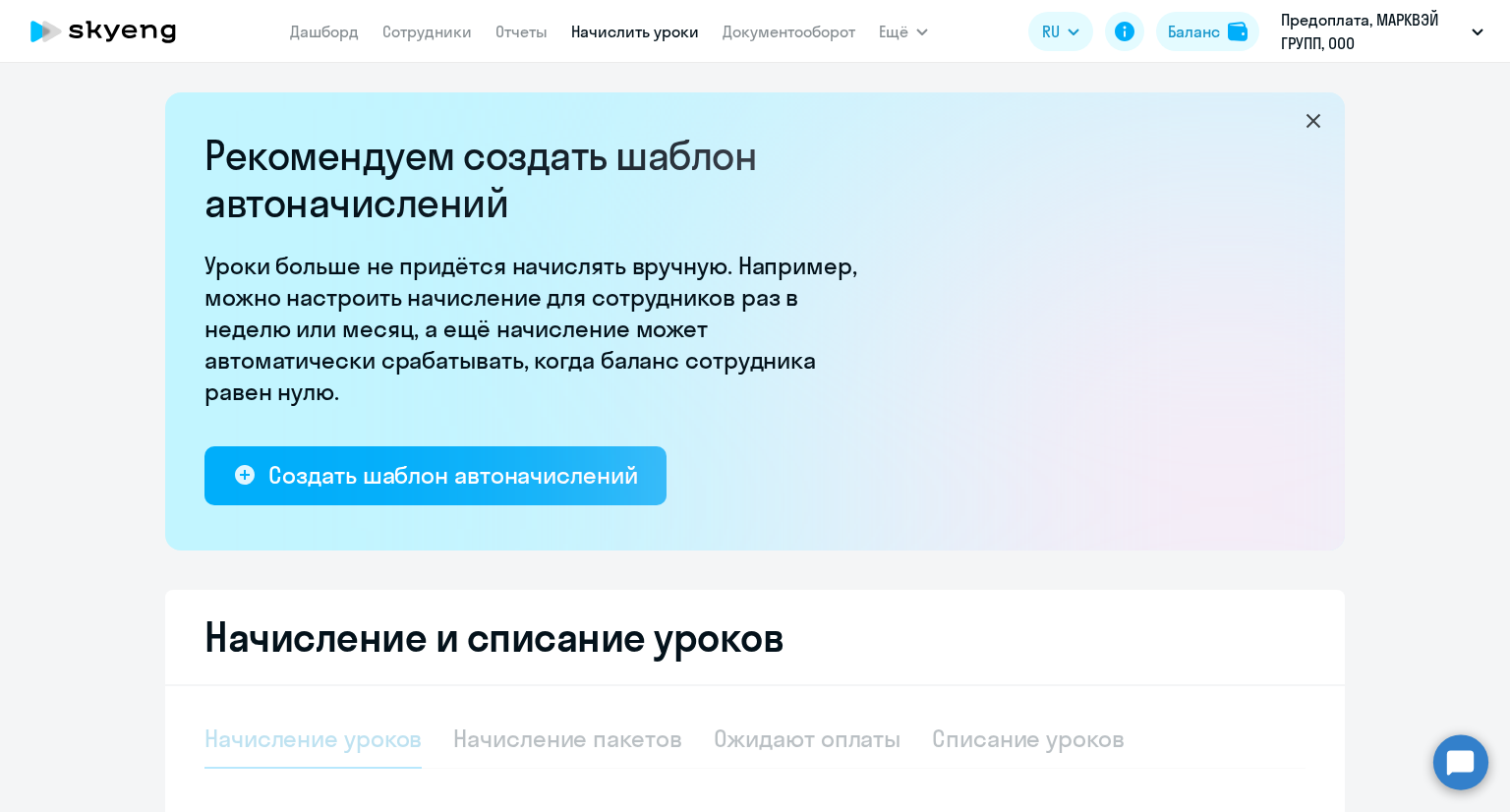 select on "10" 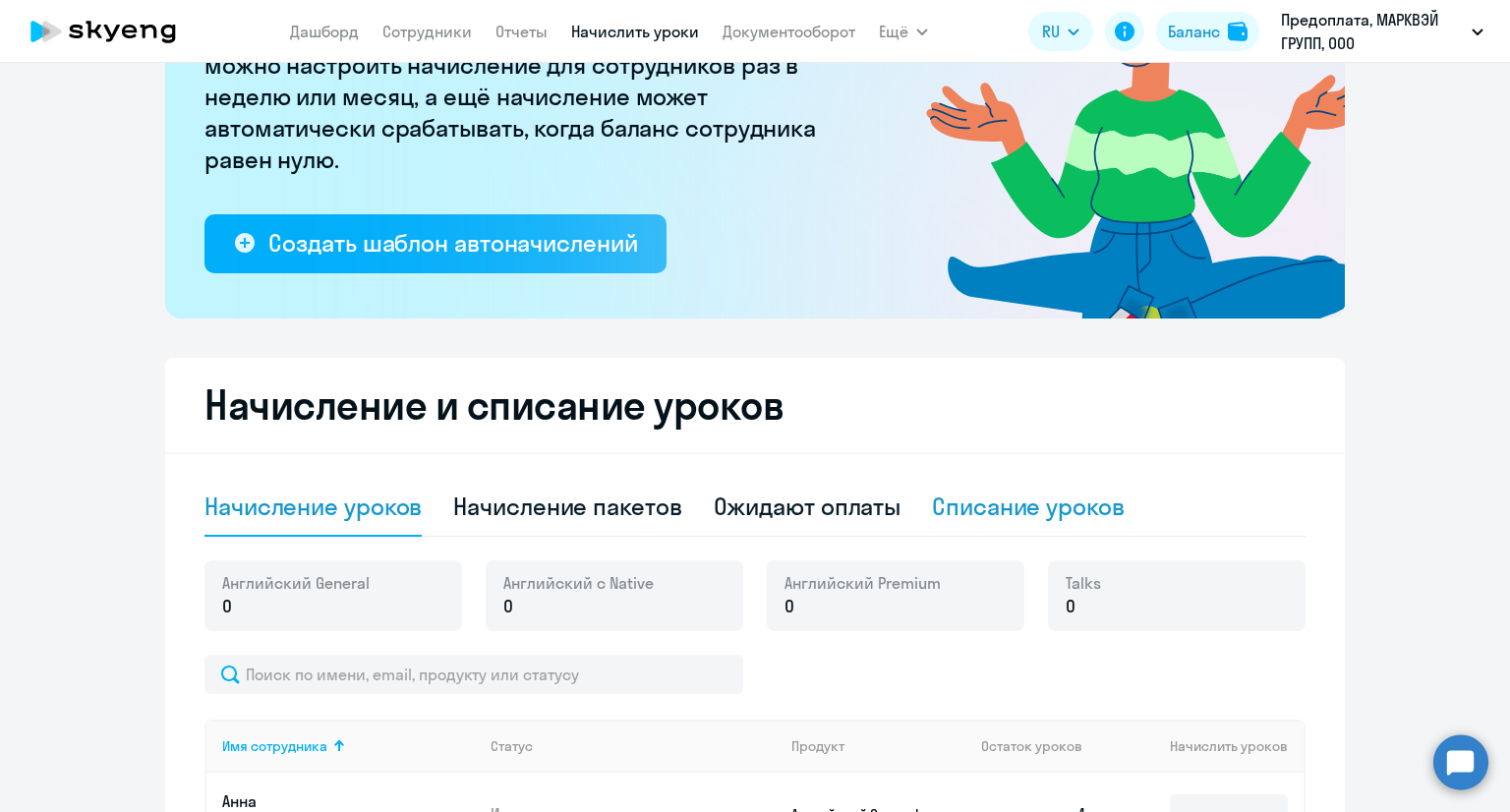 scroll, scrollTop: 295, scrollLeft: 0, axis: vertical 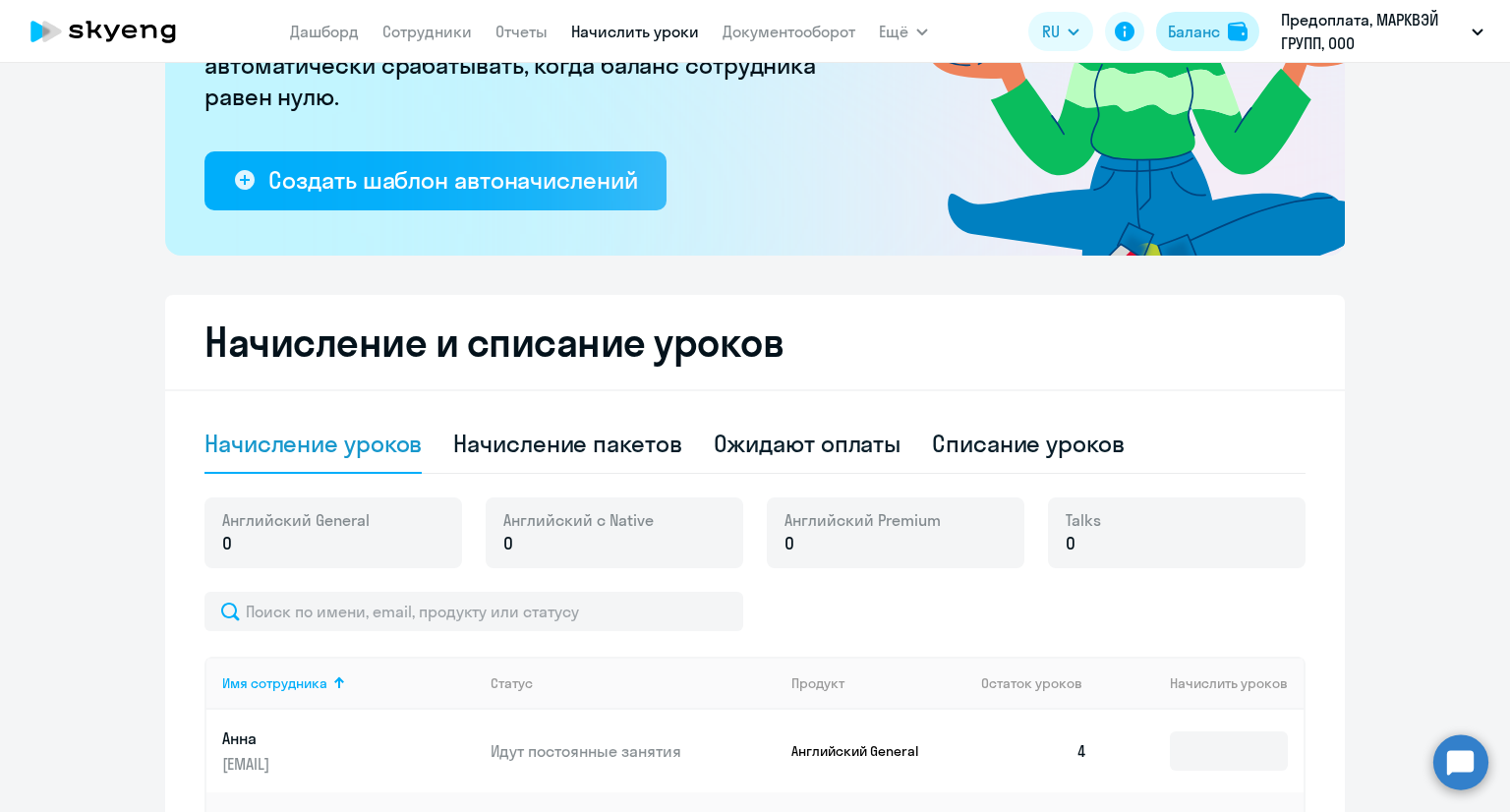 click on "Баланс" 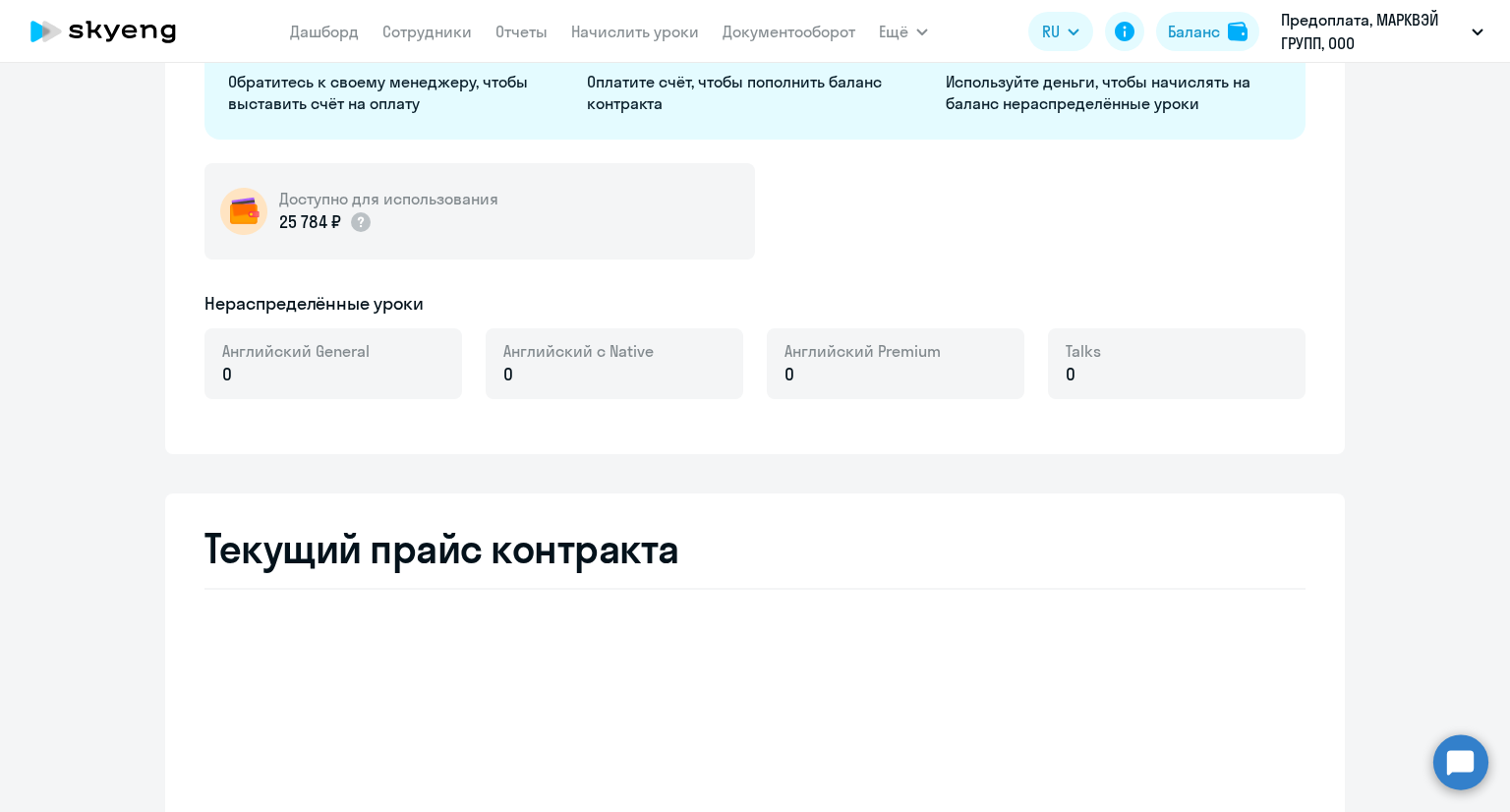 select on "english_adult_not_native_speaker" 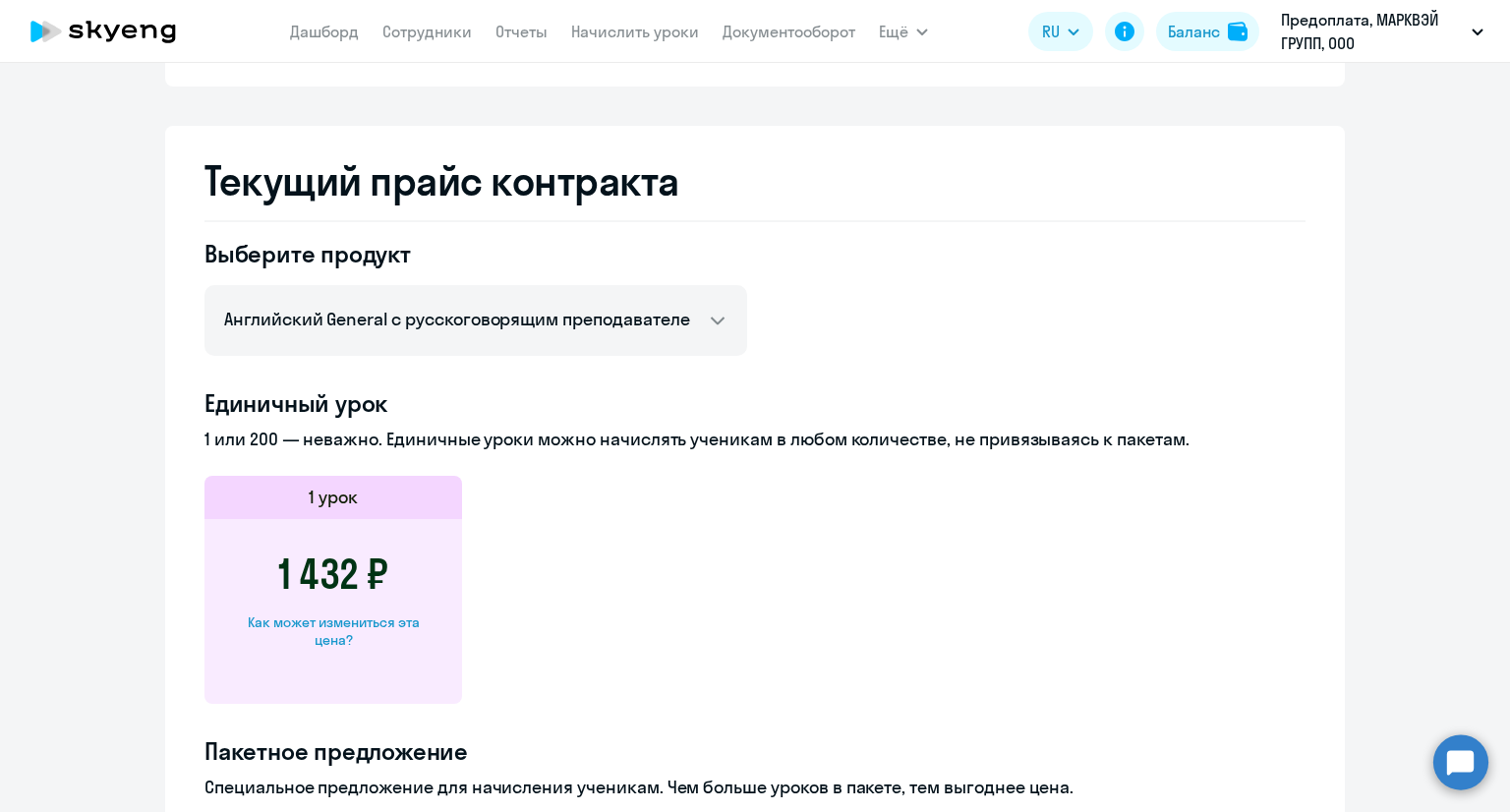scroll, scrollTop: 295, scrollLeft: 0, axis: vertical 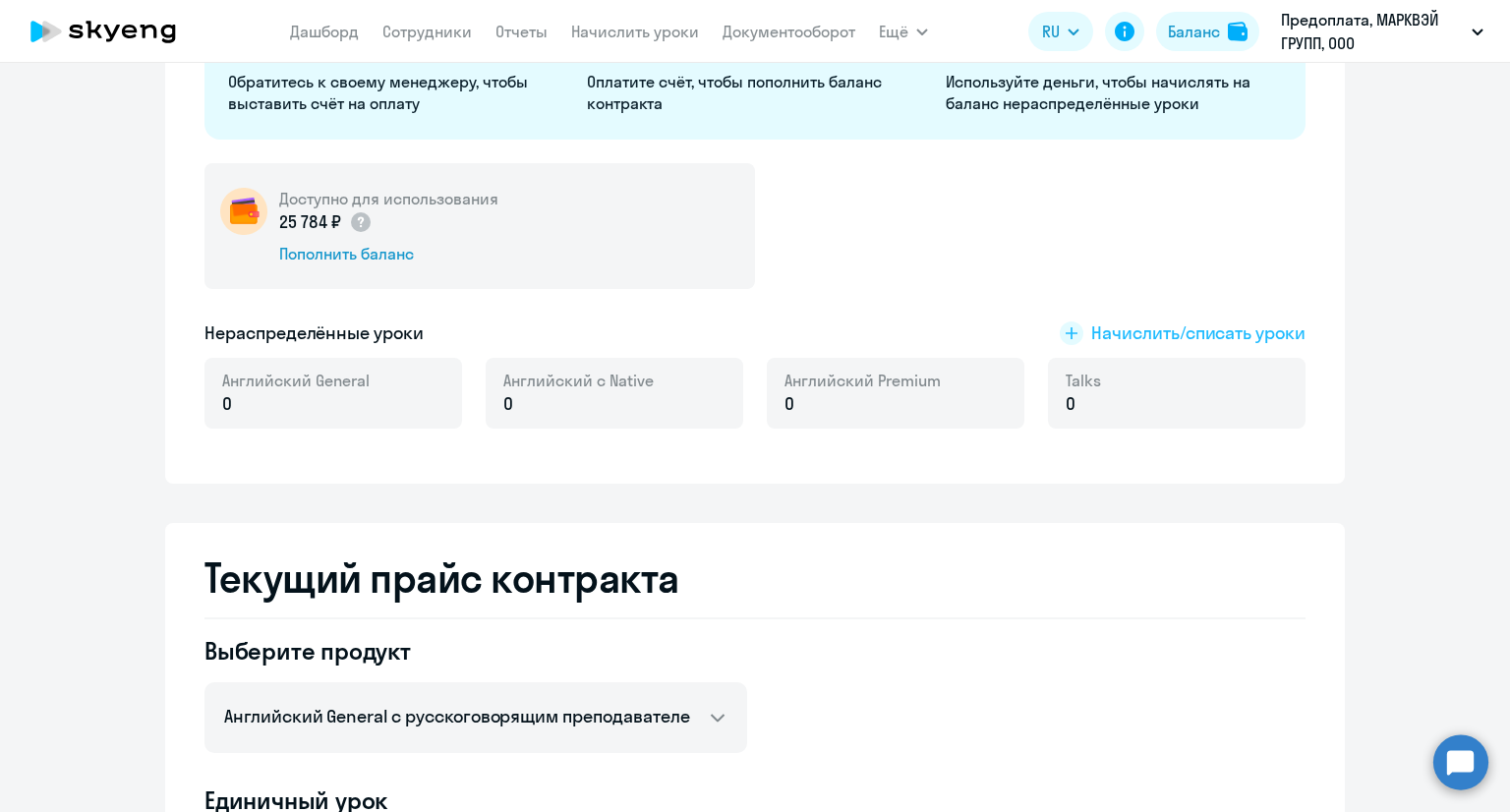click on "Начислить/списать уроки" 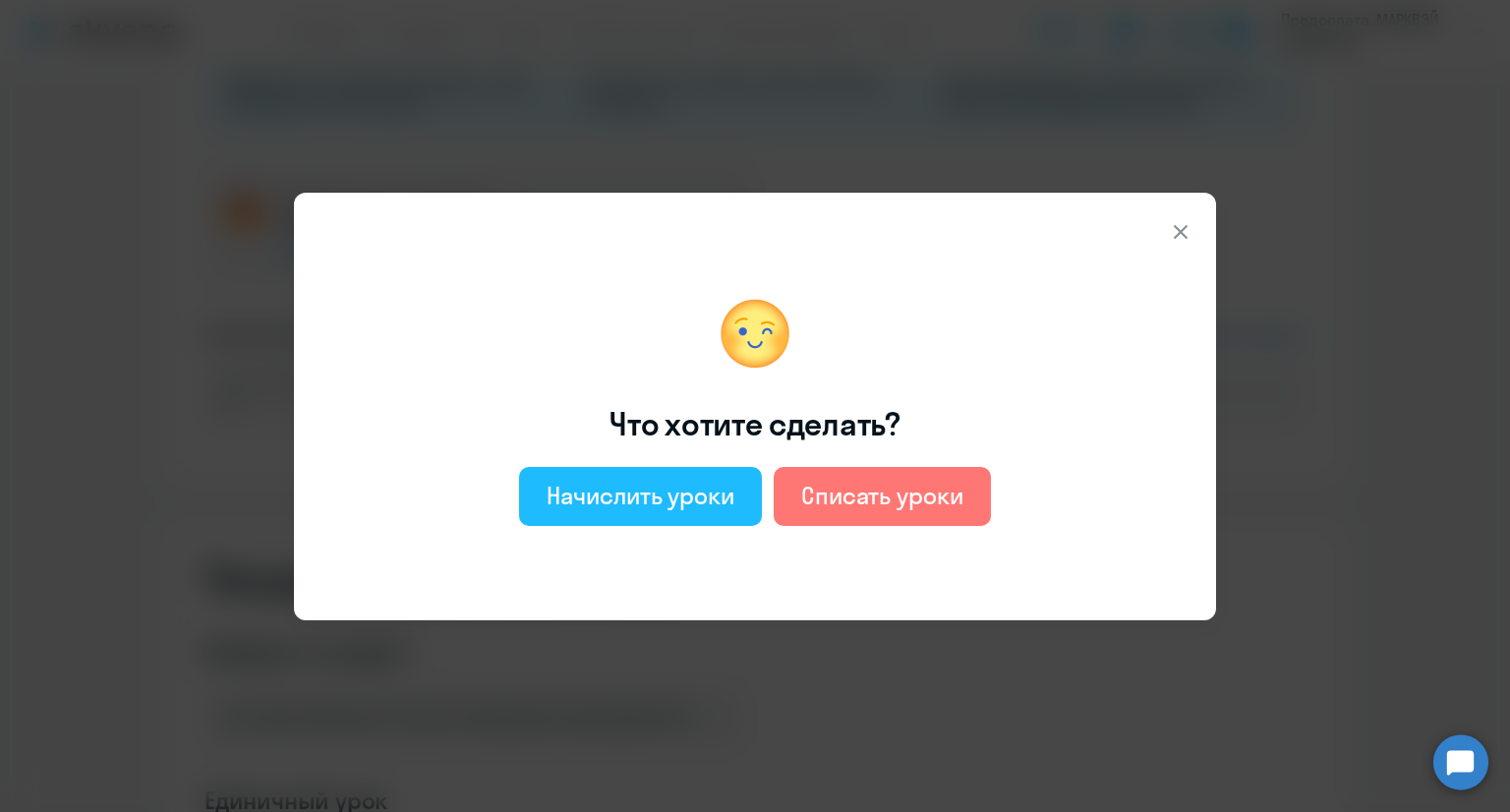 click on "Начислить уроки" at bounding box center (640, 495) 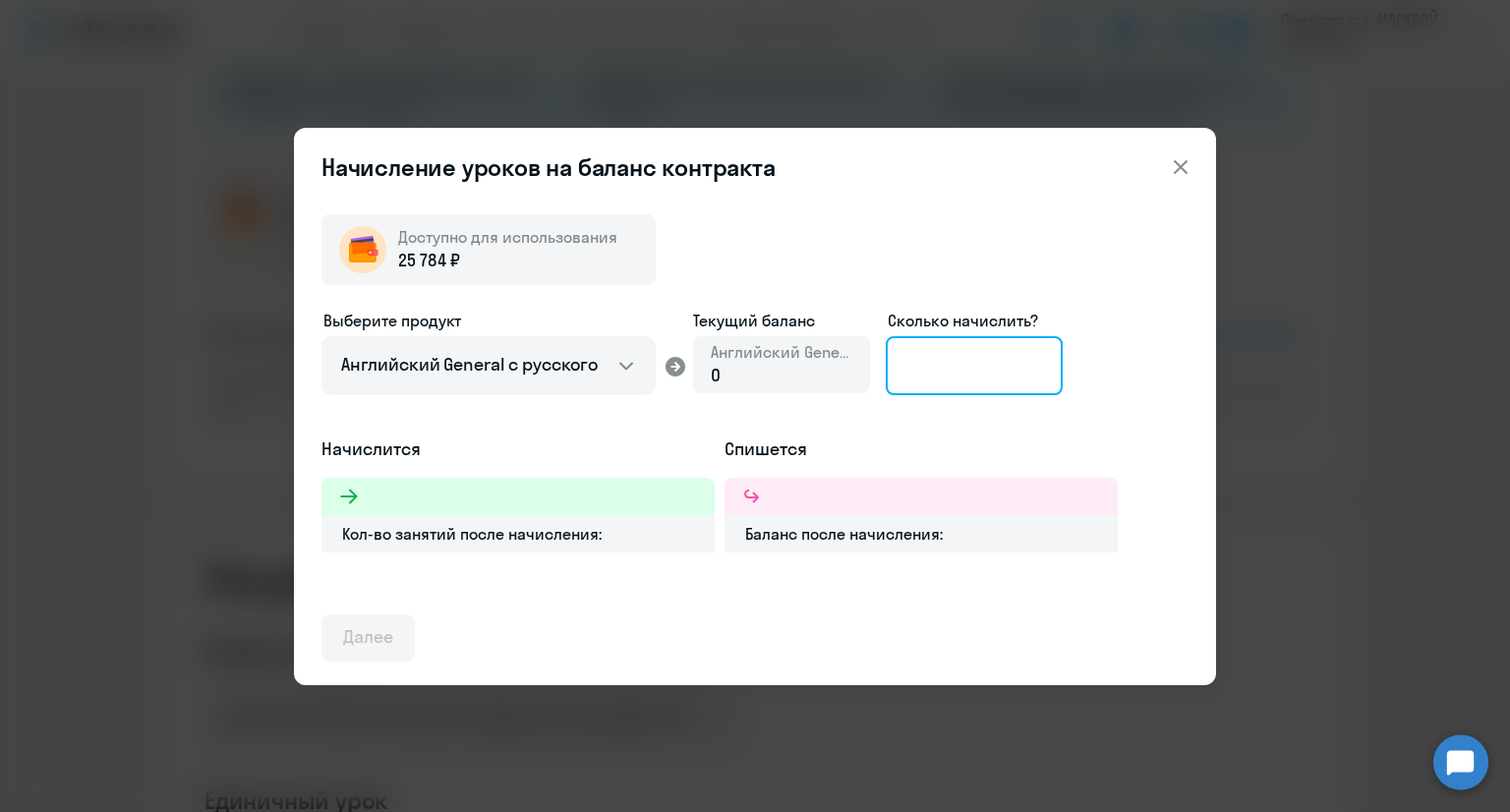 click 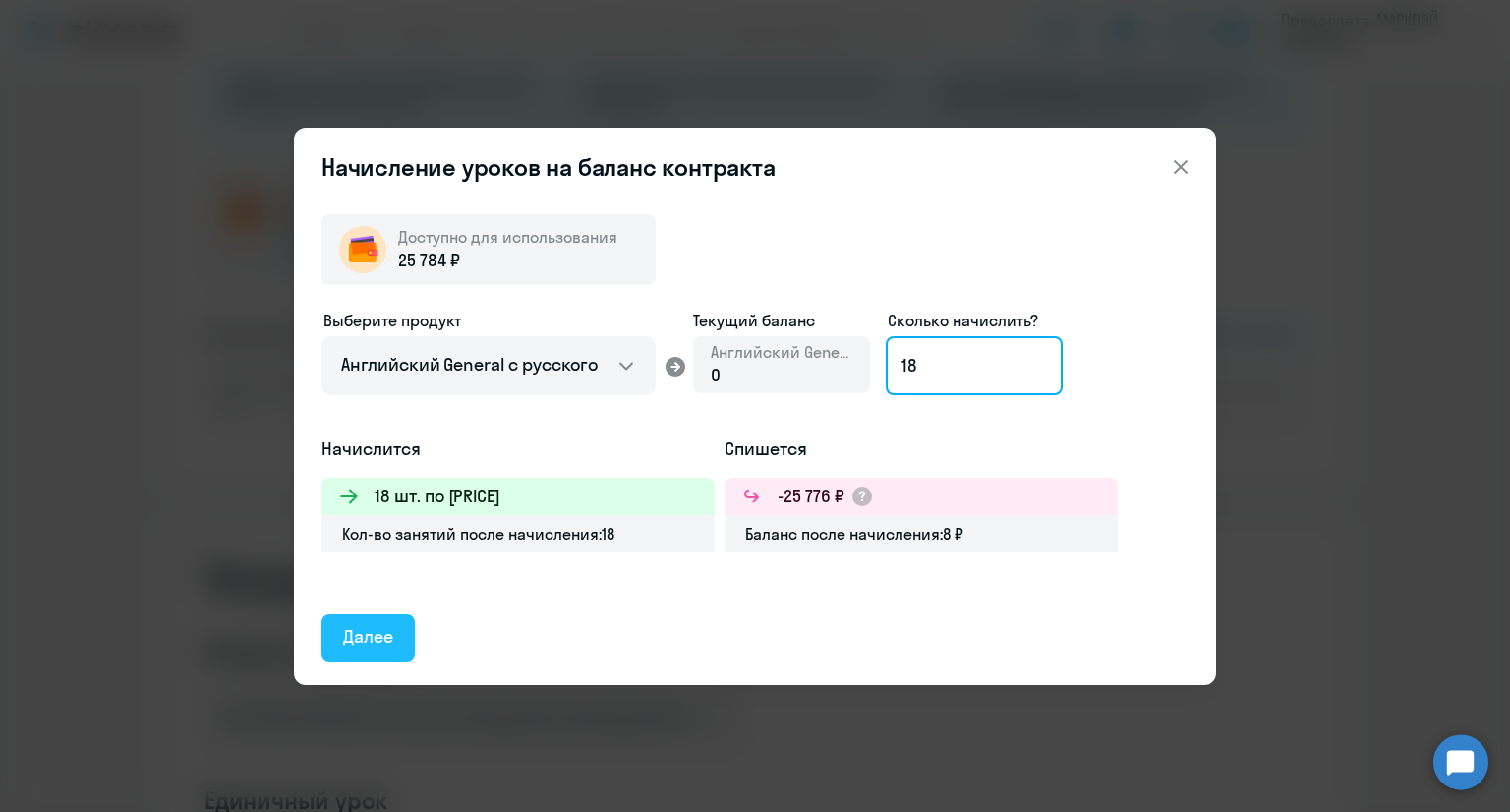 type on "18" 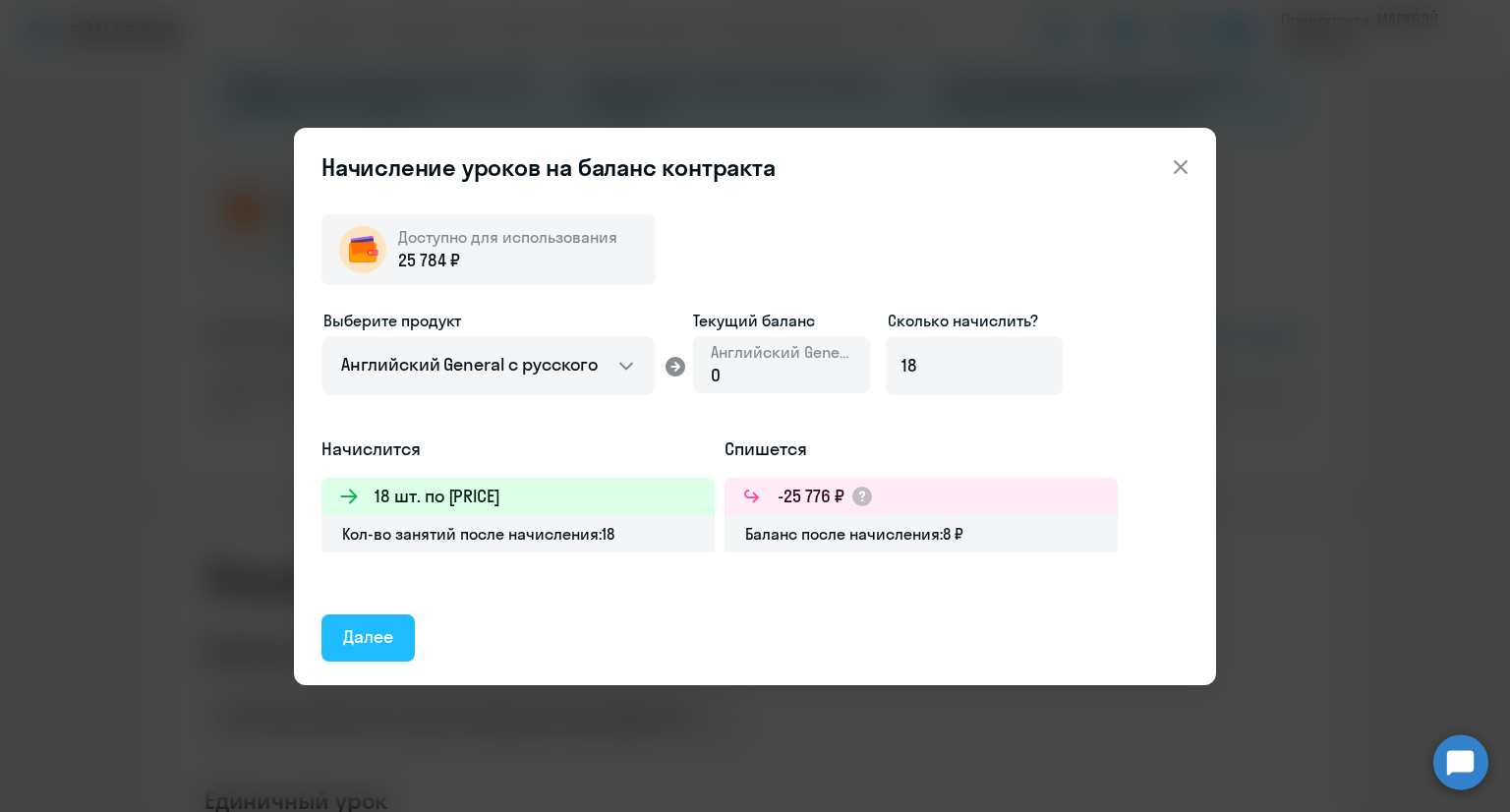 click on "Далее" 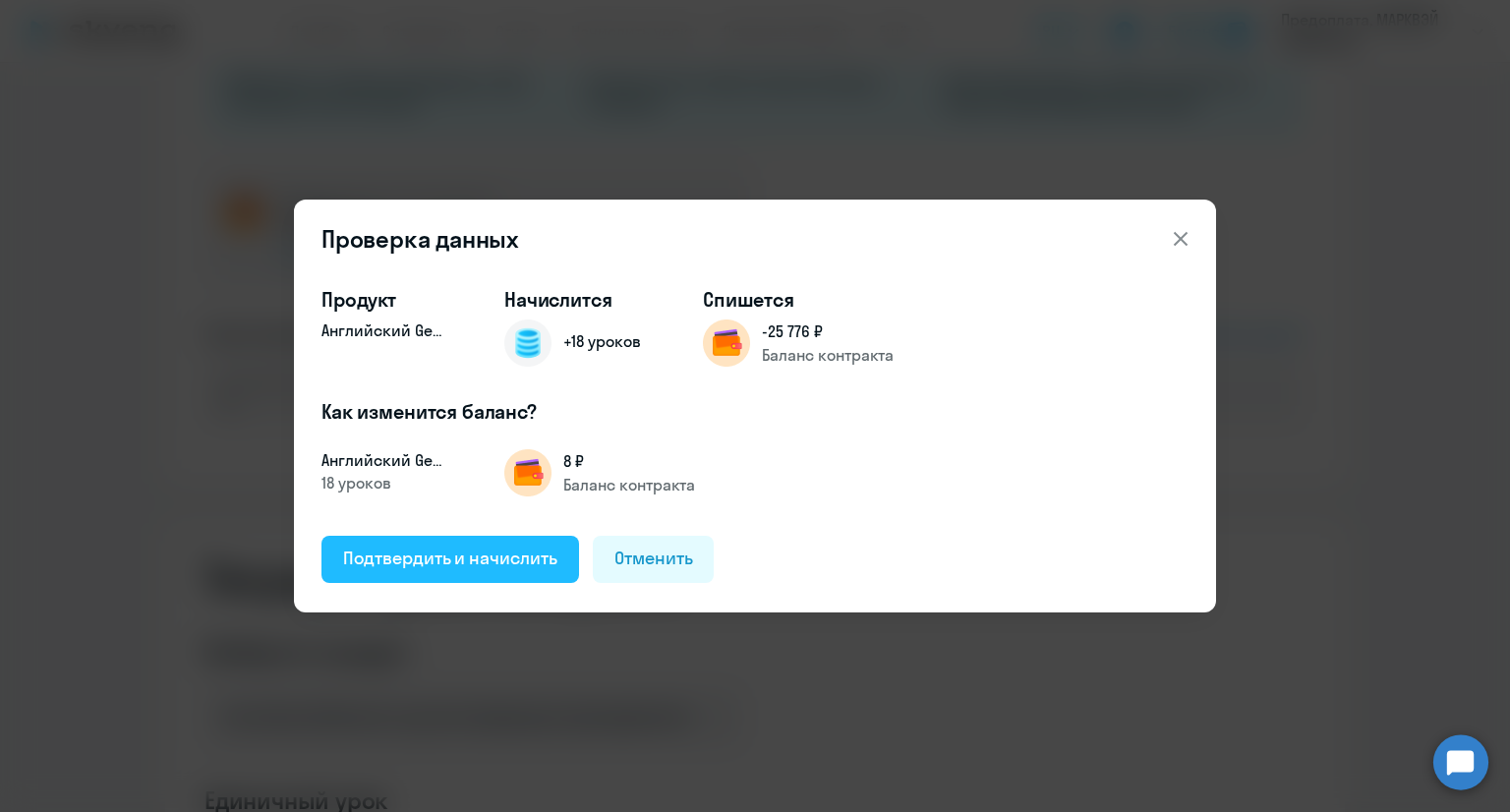 click on "Подтвердить и начислить" at bounding box center [450, 558] 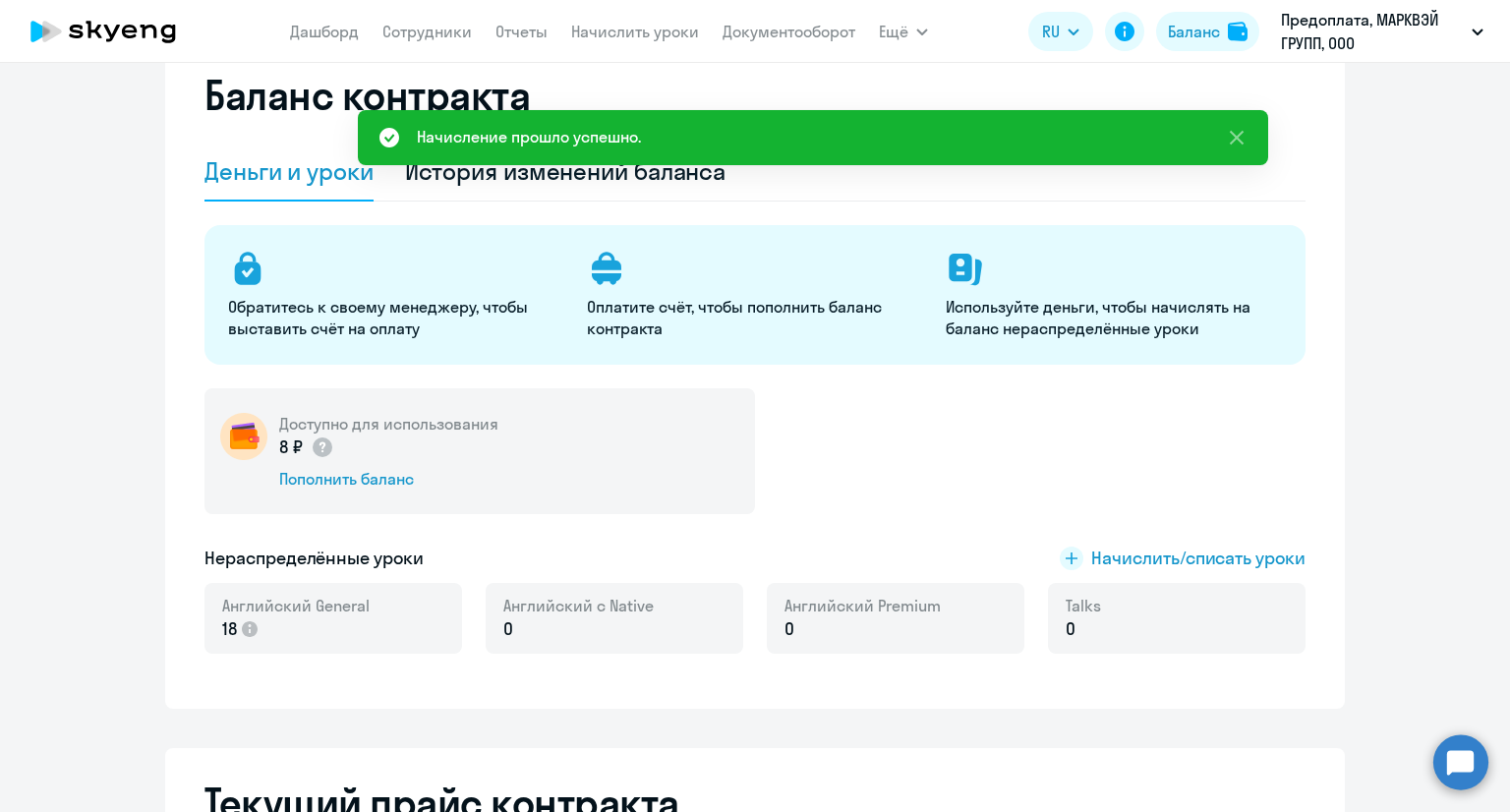 scroll, scrollTop: 0, scrollLeft: 0, axis: both 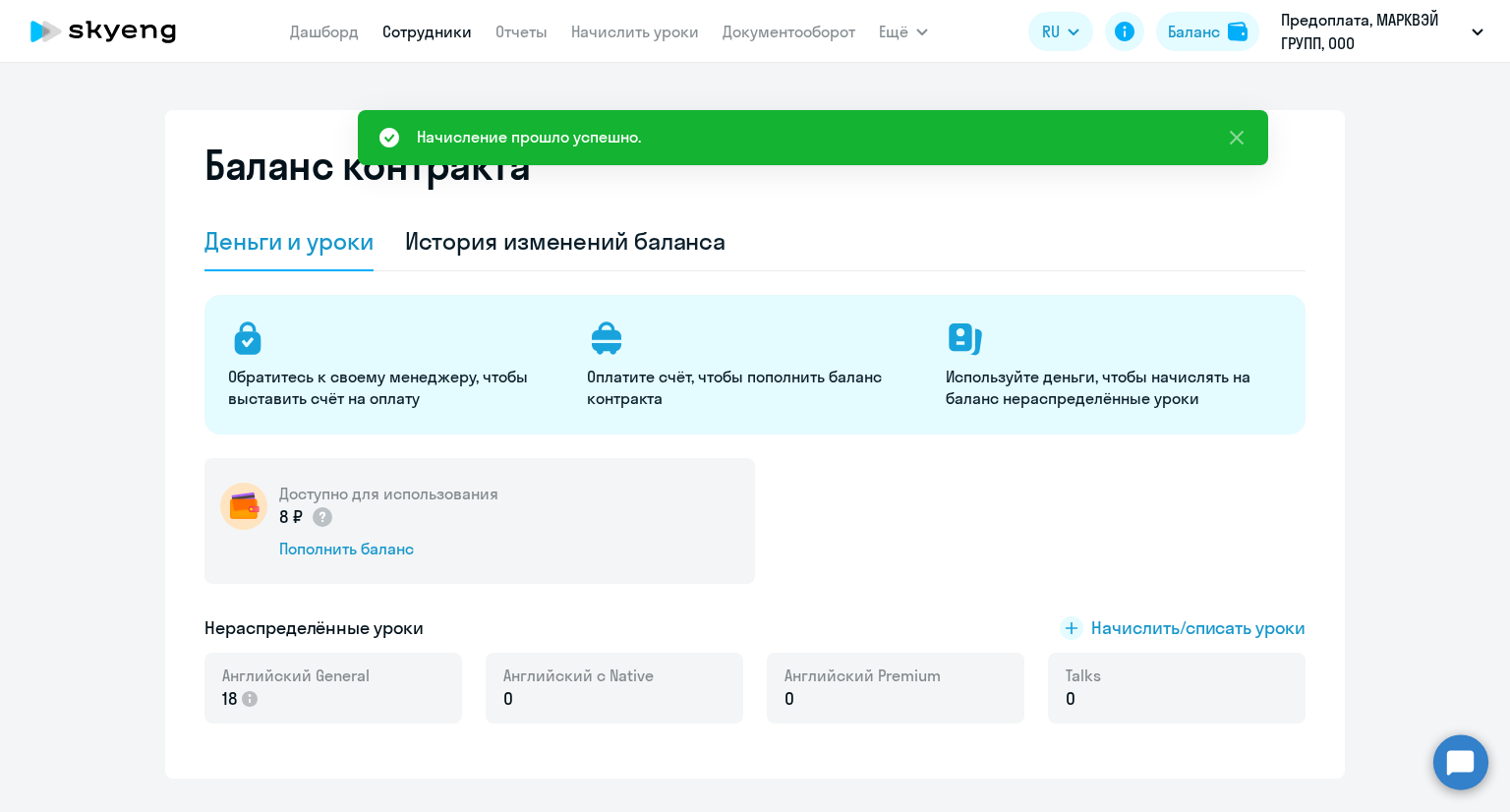 click on "Сотрудники" at bounding box center (427, 31) 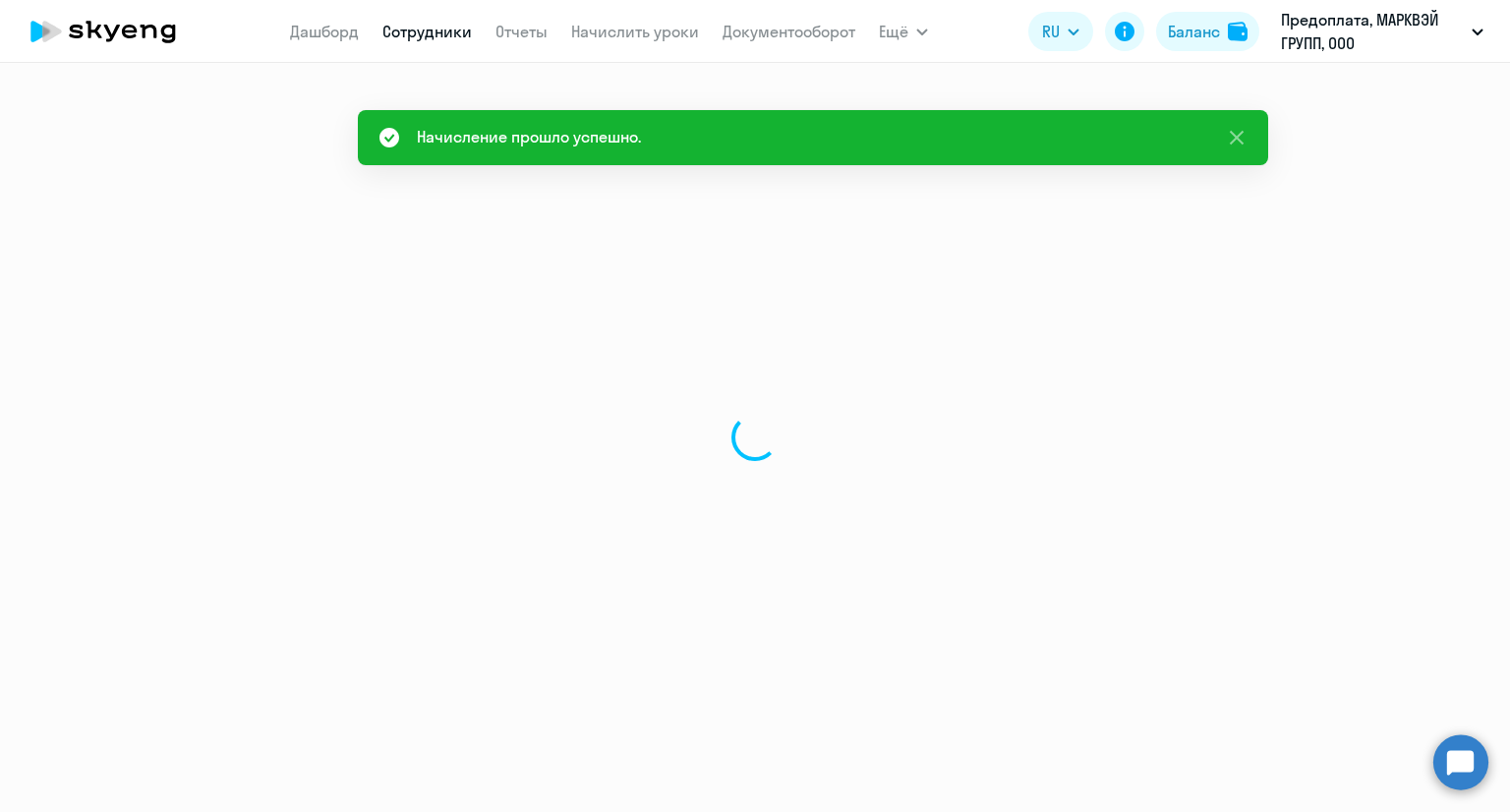 select on "30" 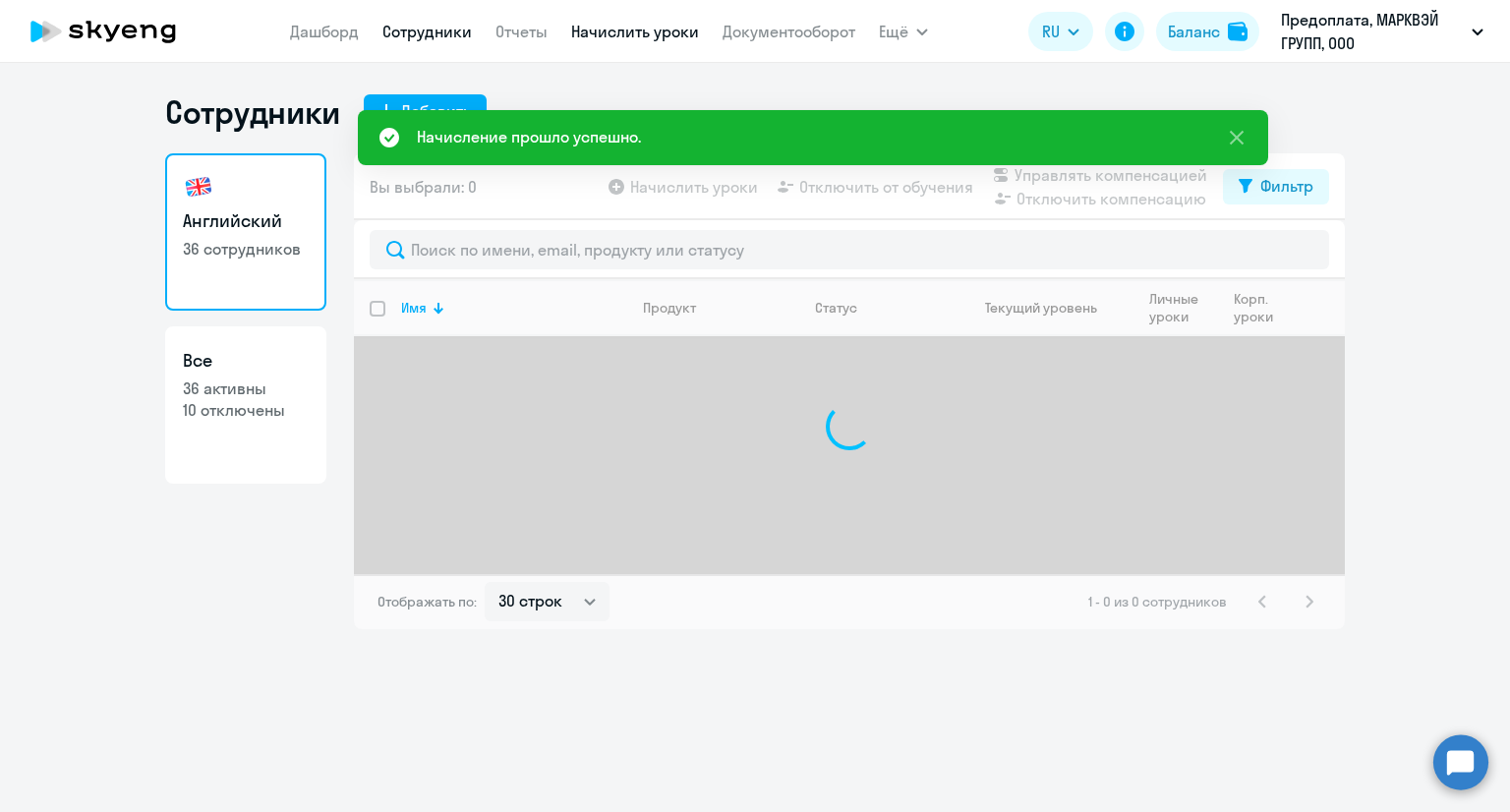 click on "Начислить уроки" at bounding box center (635, 31) 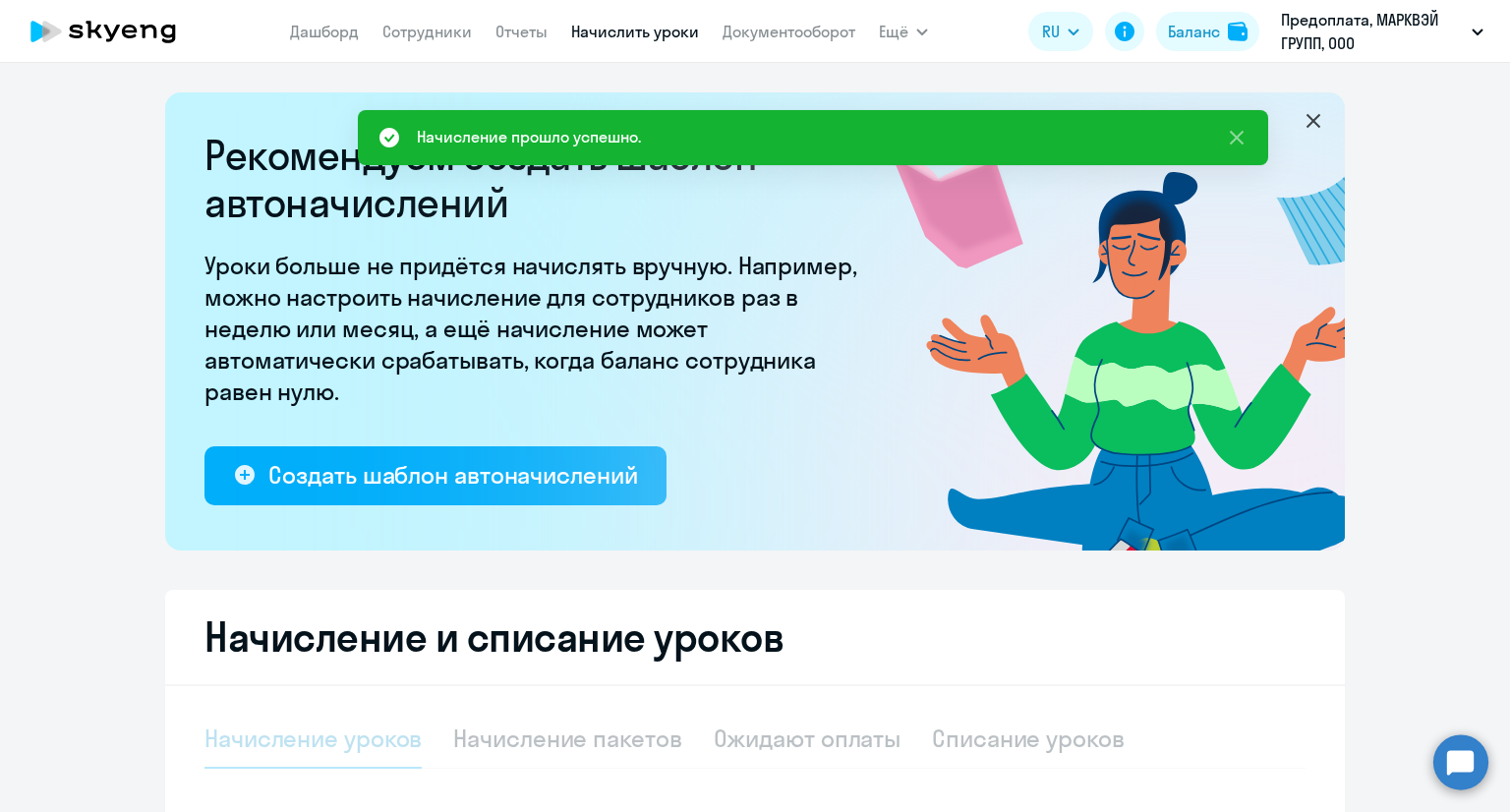 select on "10" 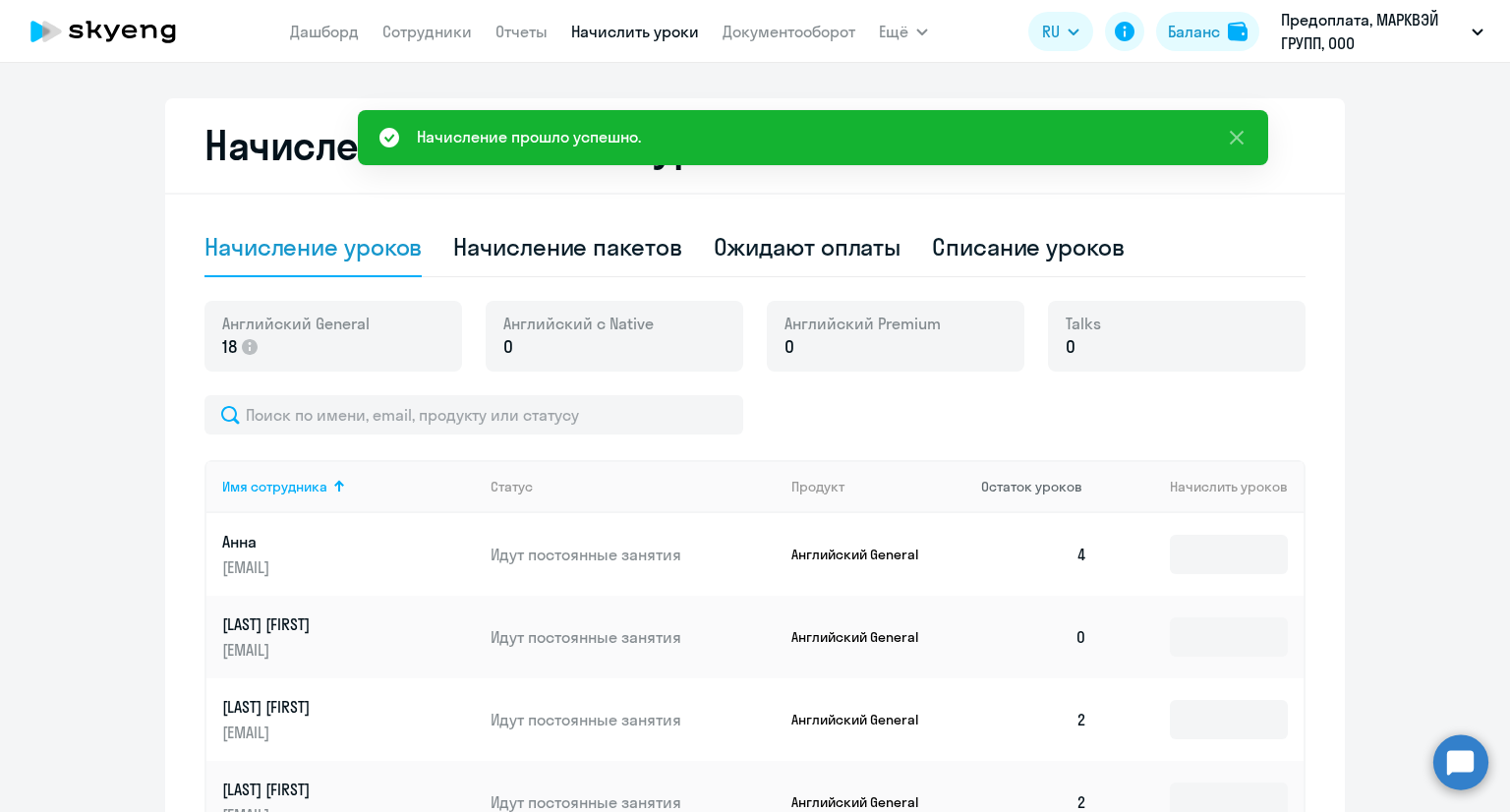 scroll, scrollTop: 590, scrollLeft: 0, axis: vertical 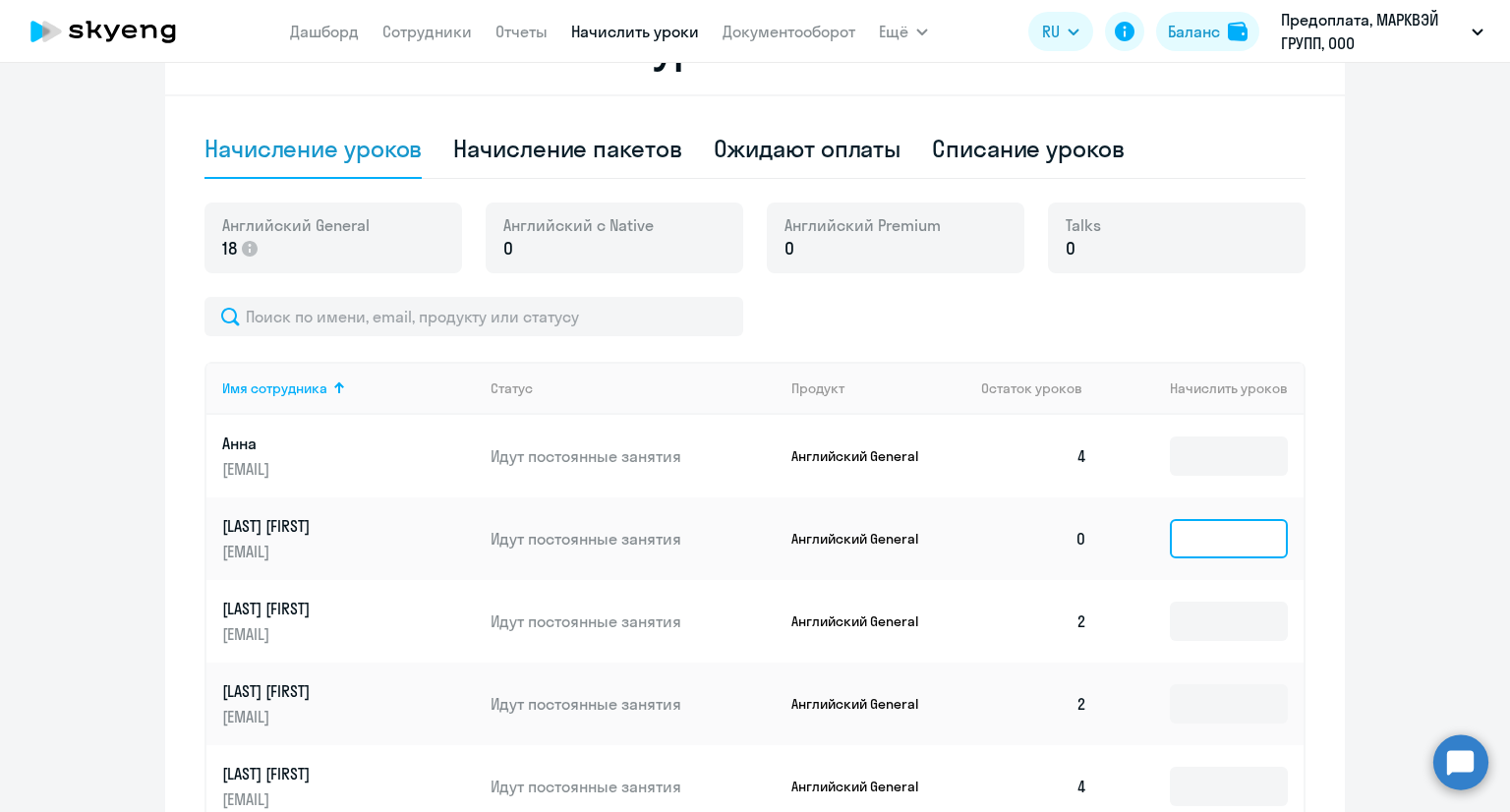 click 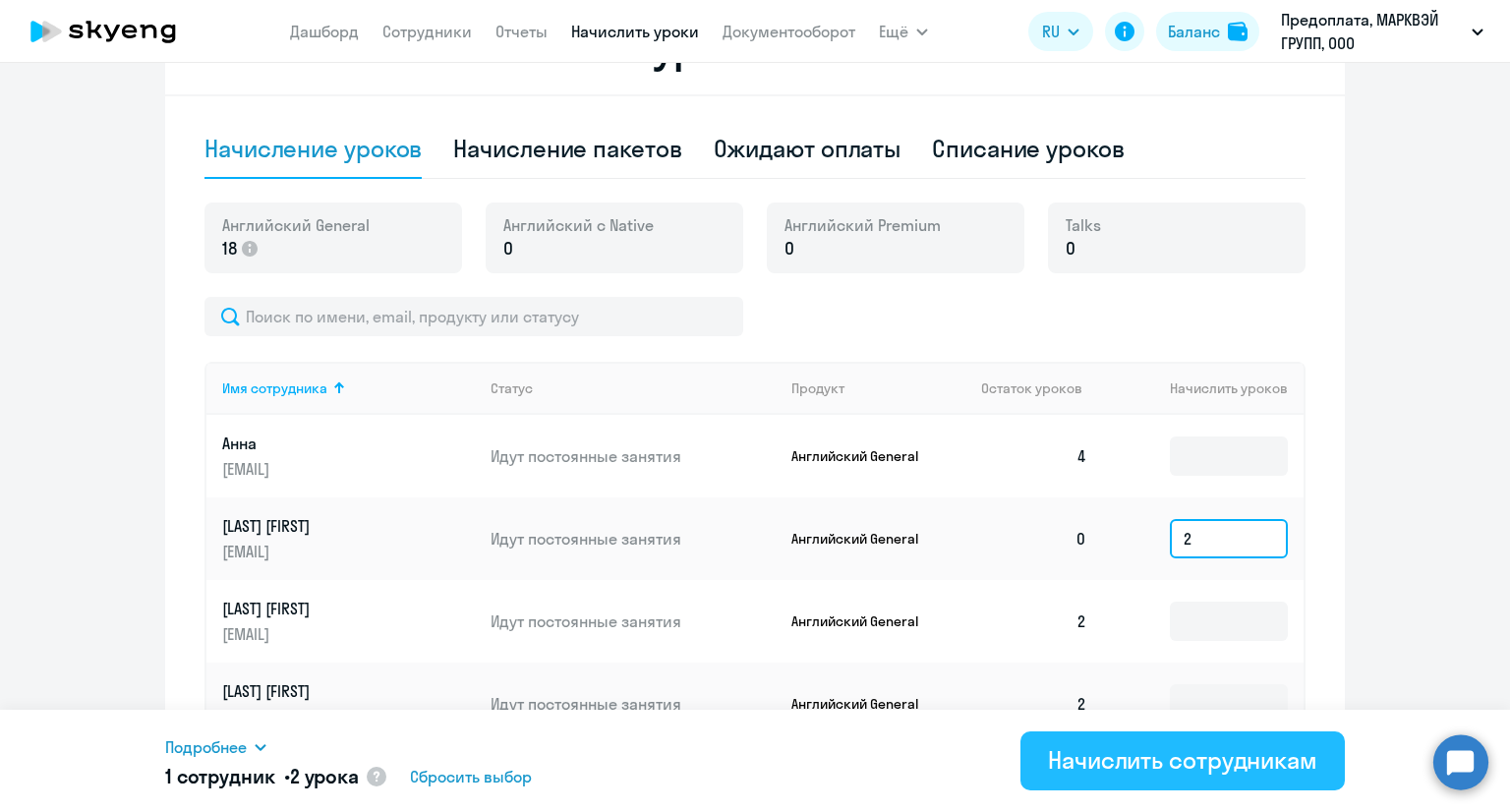 type on "2" 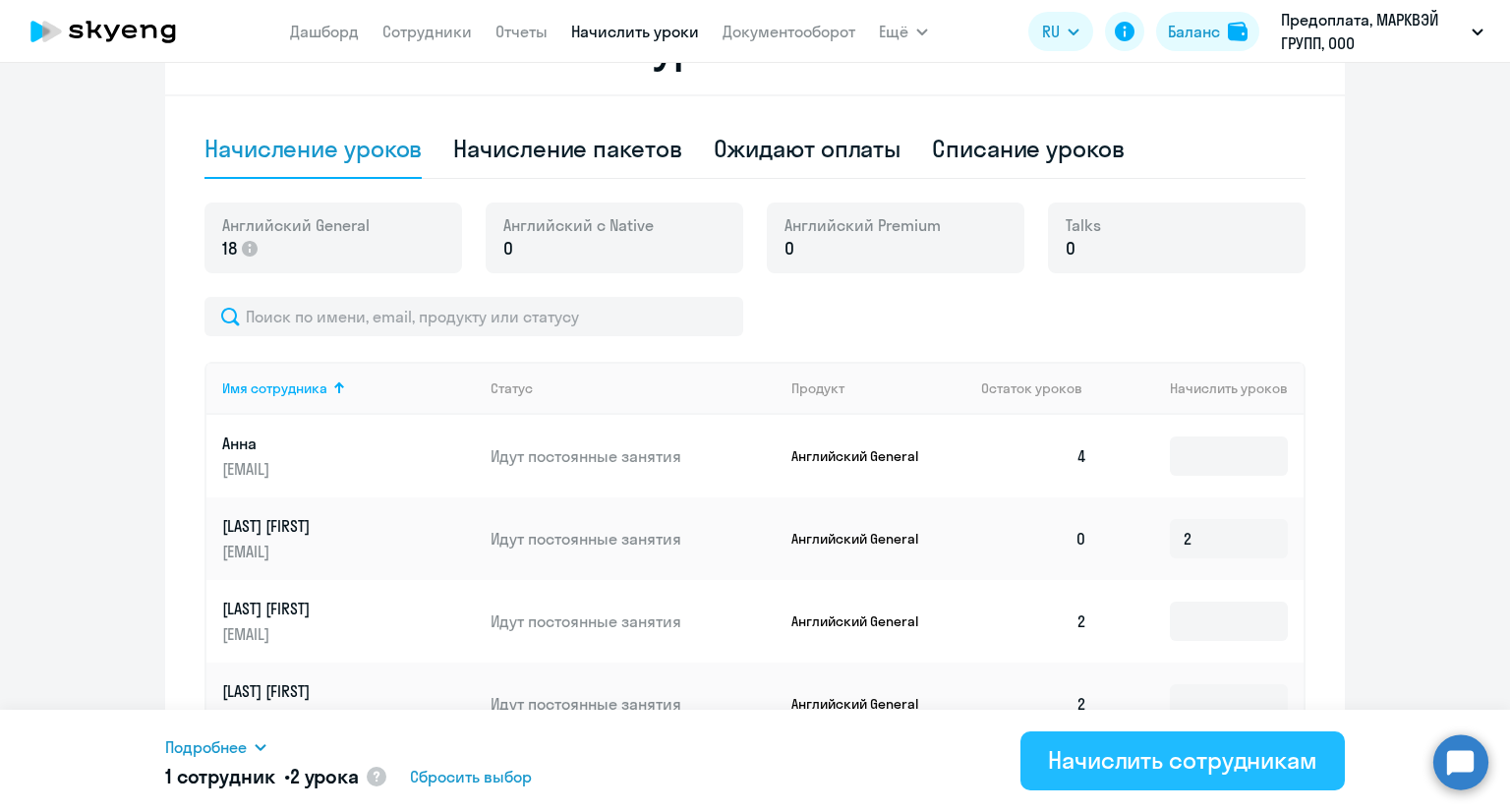 click on "Начислить сотрудникам" at bounding box center [1183, 760] 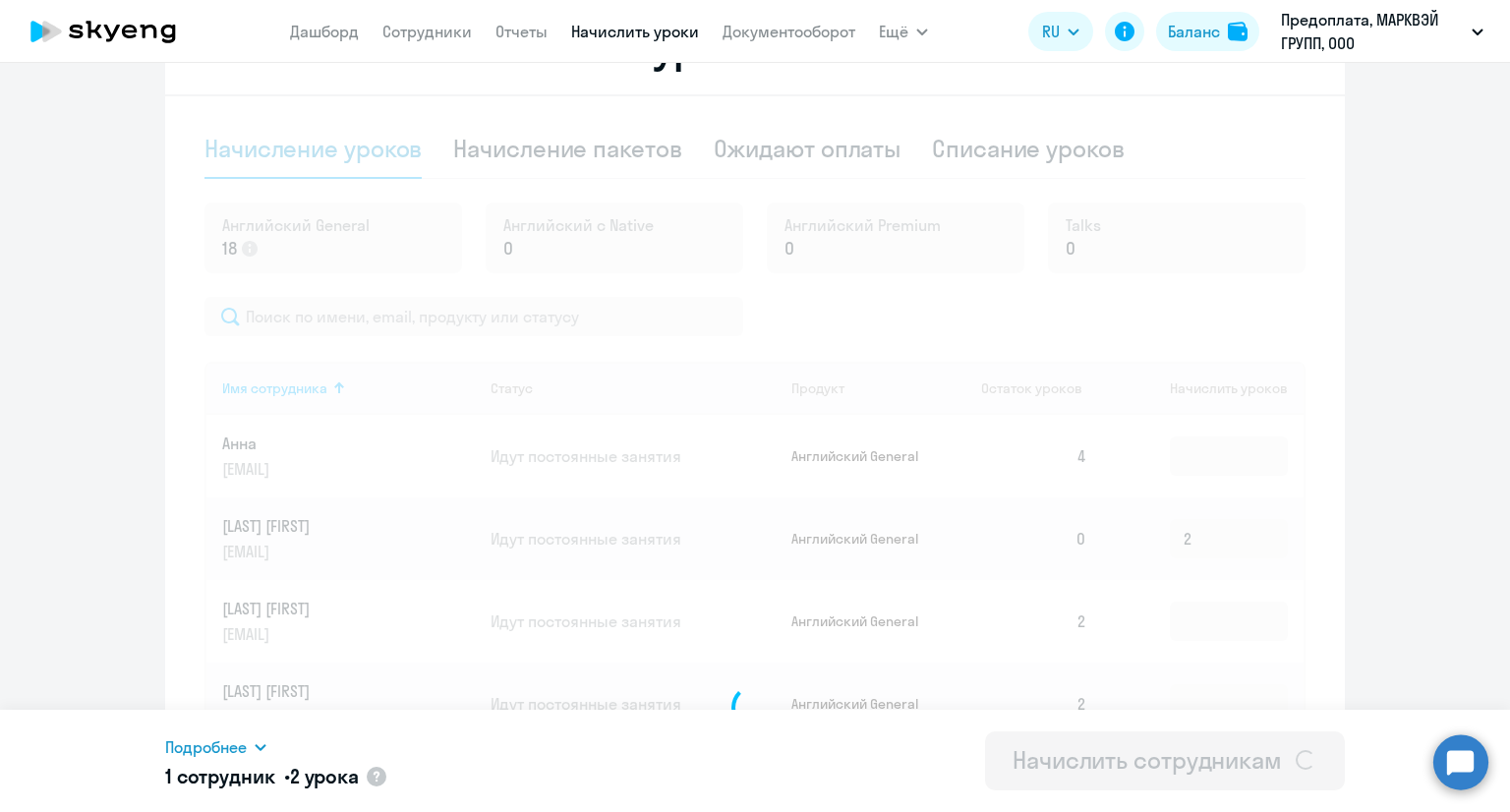 type 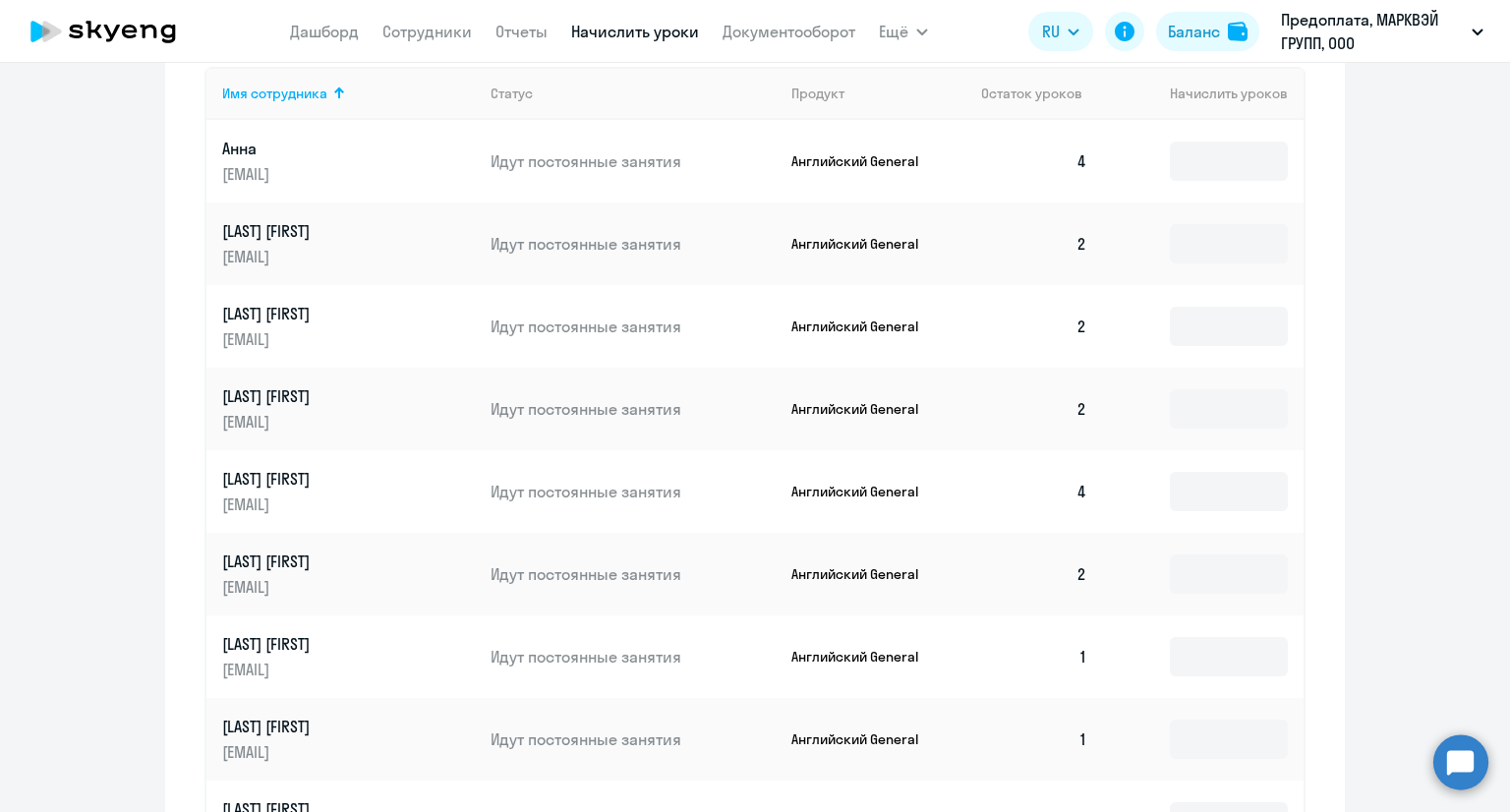 scroll, scrollTop: 983, scrollLeft: 0, axis: vertical 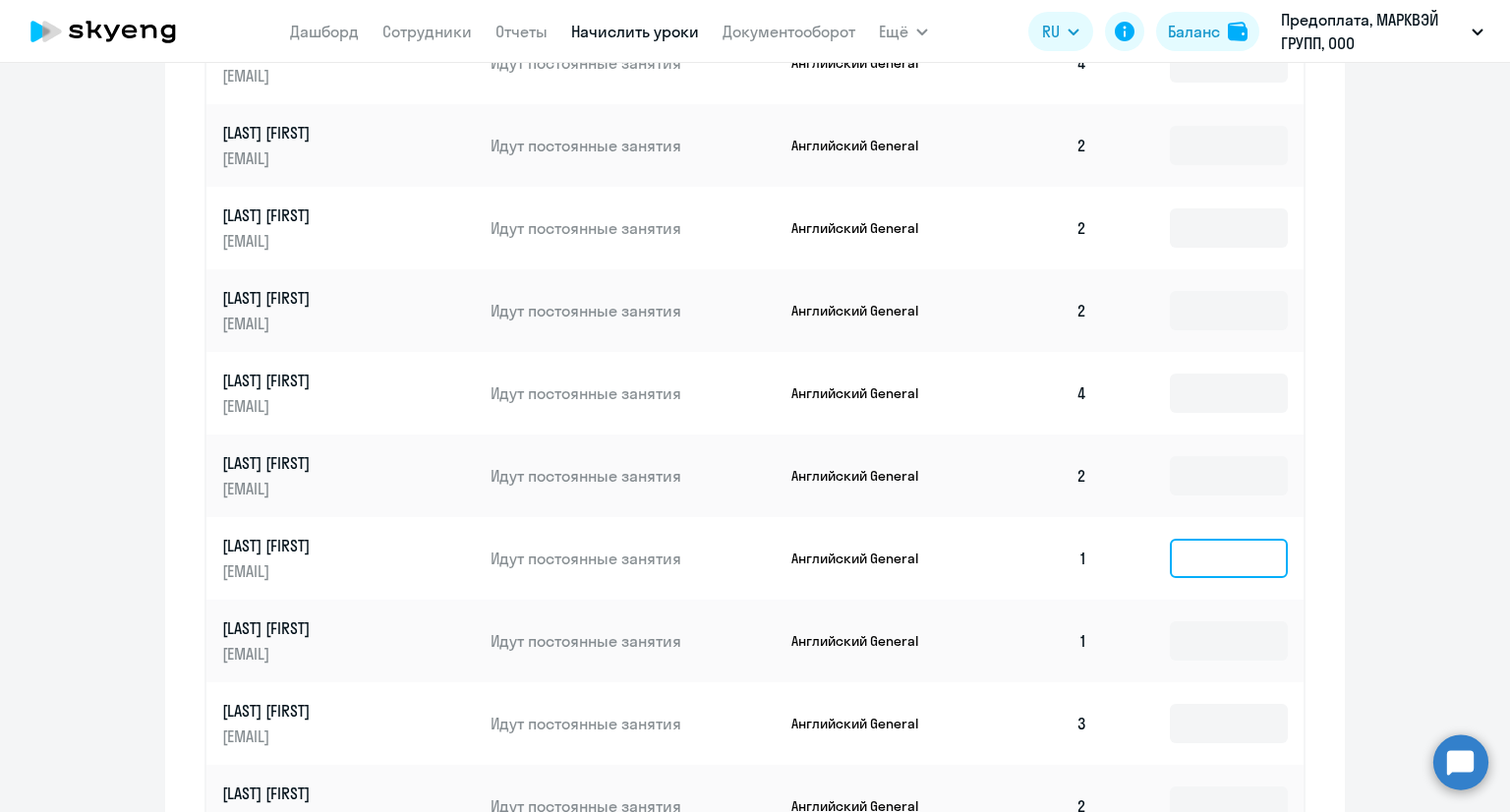 click 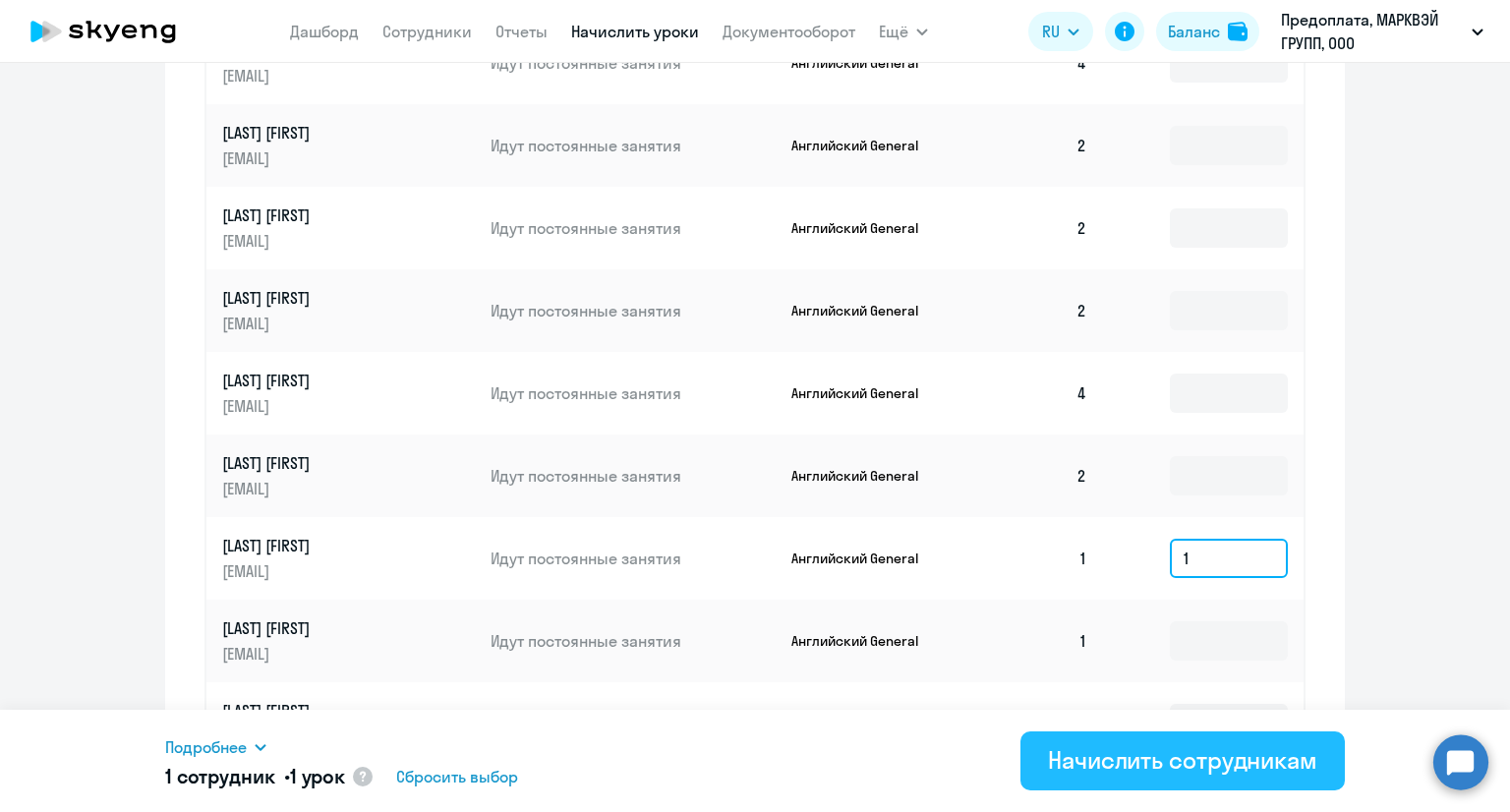 type on "1" 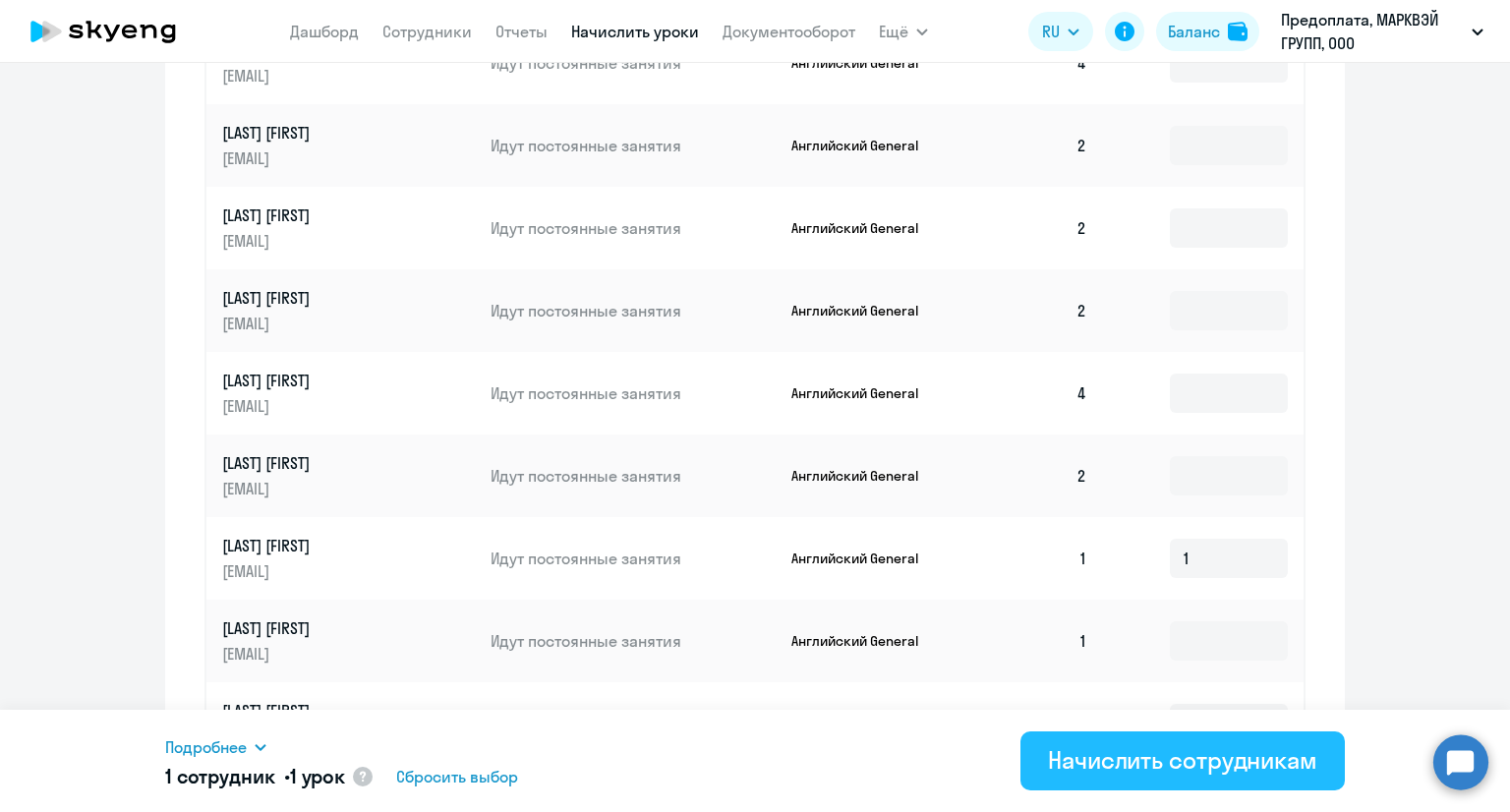 click on "Начислить сотрудникам" at bounding box center [1183, 760] 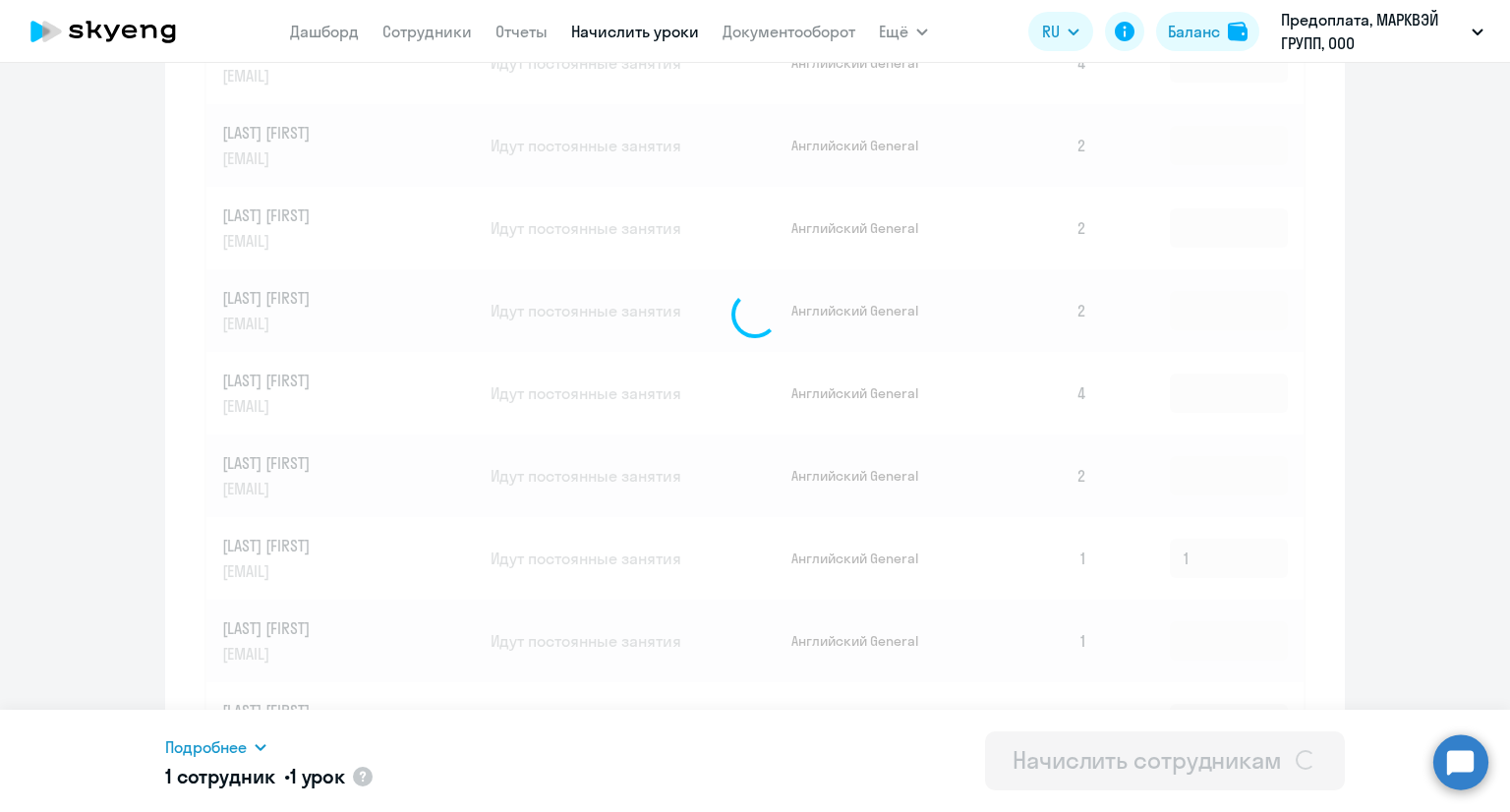 type 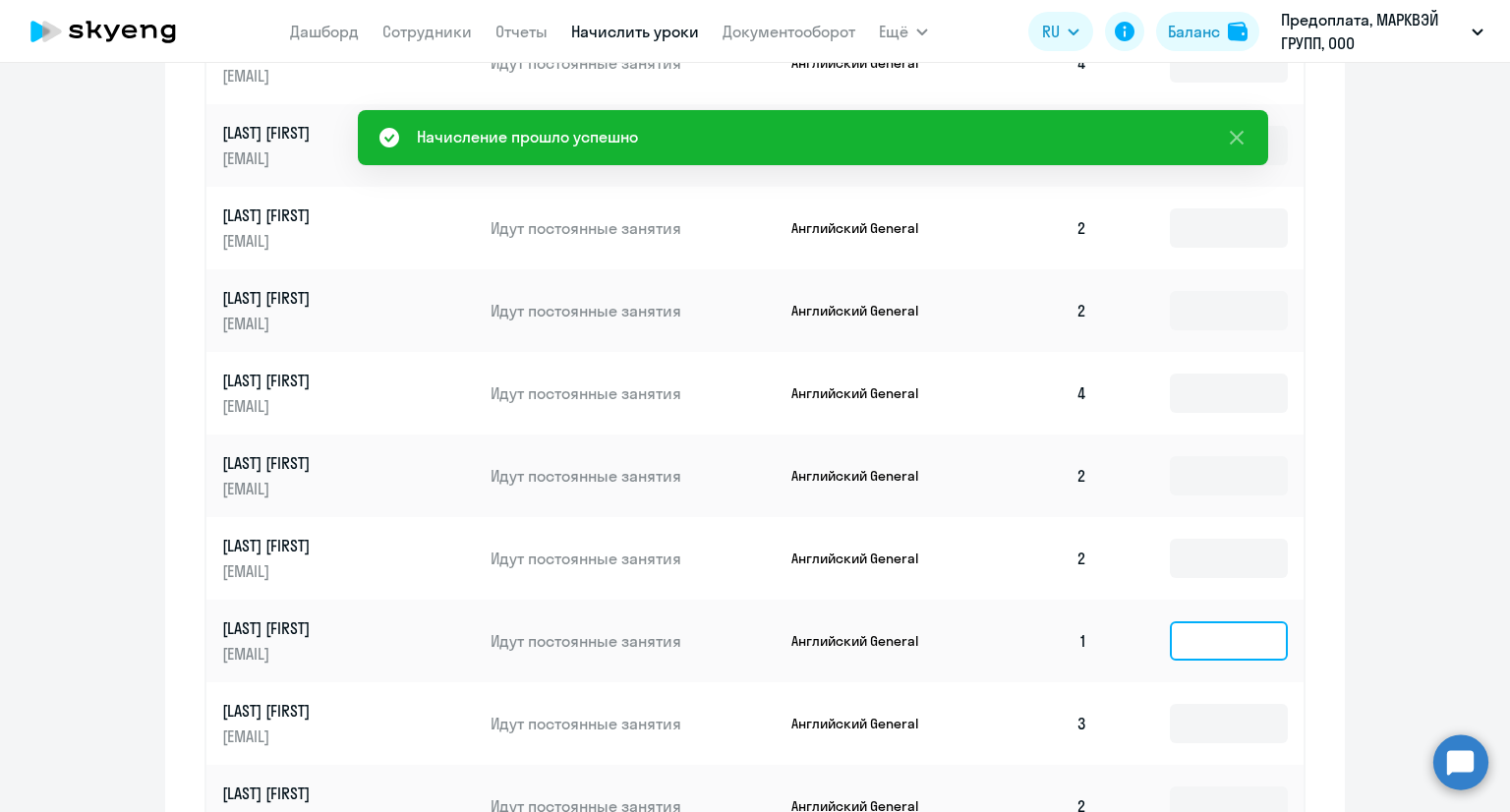 click 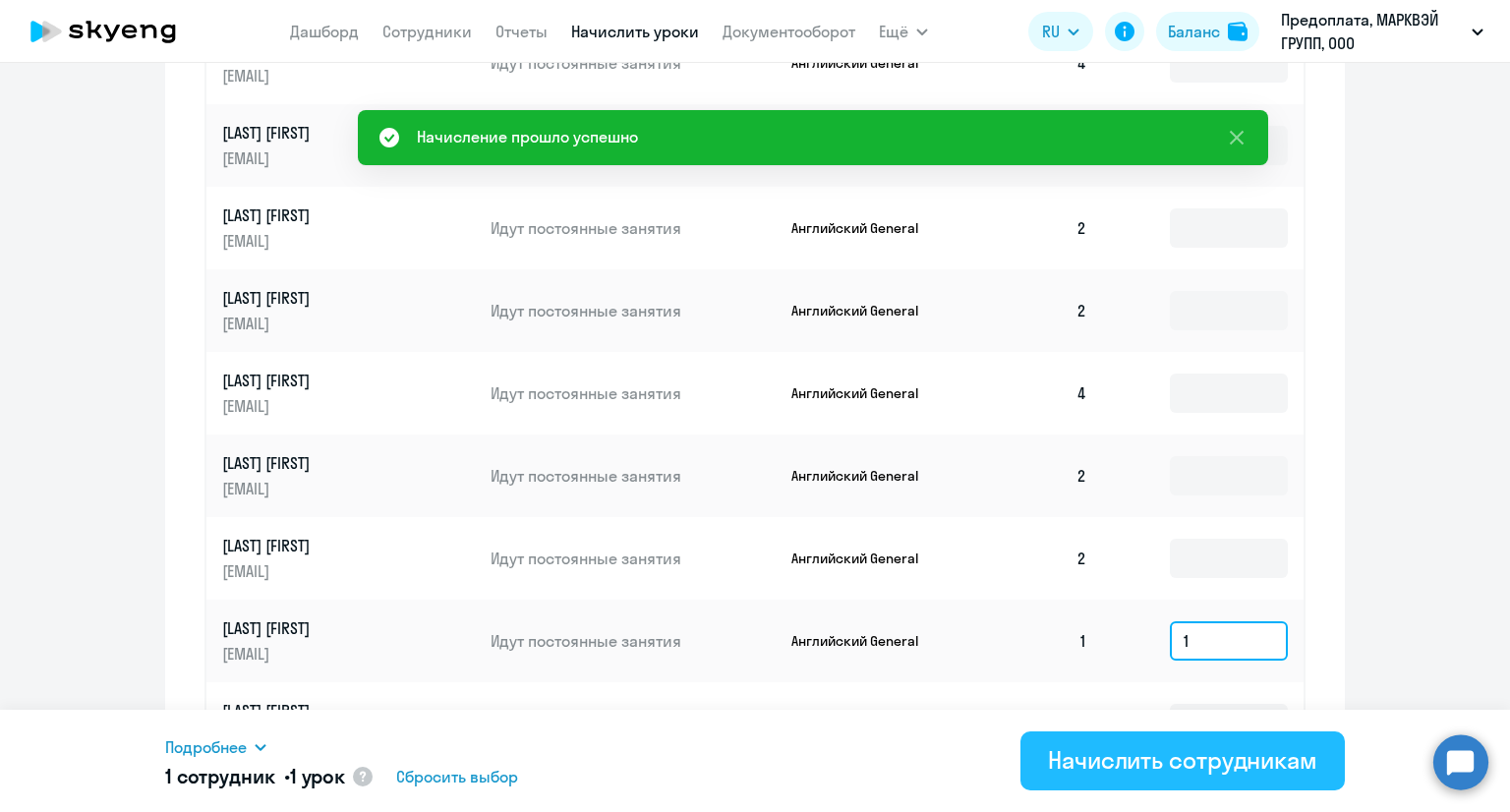 type on "1" 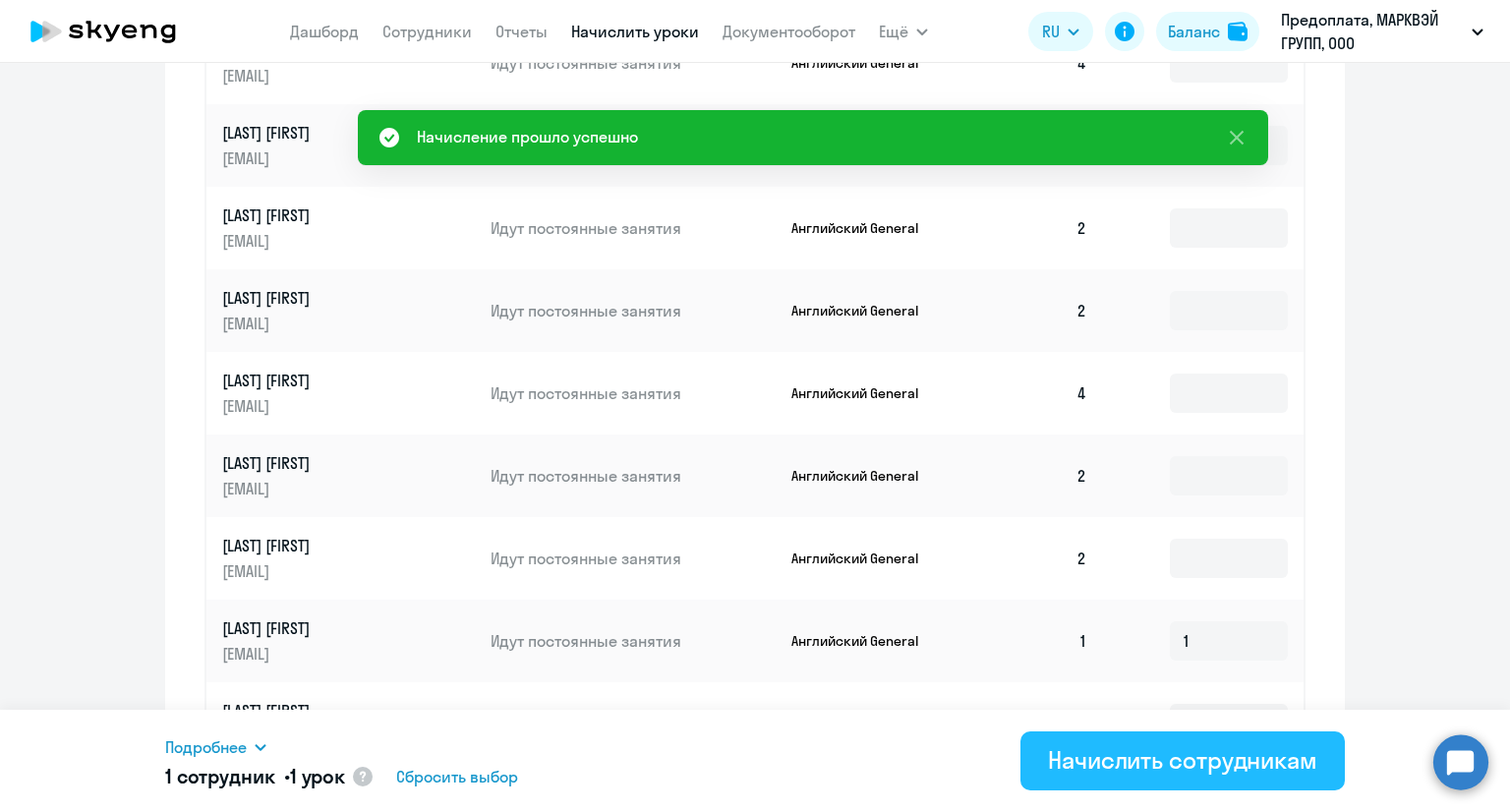 click on "Начислить сотрудникам" at bounding box center (1183, 760) 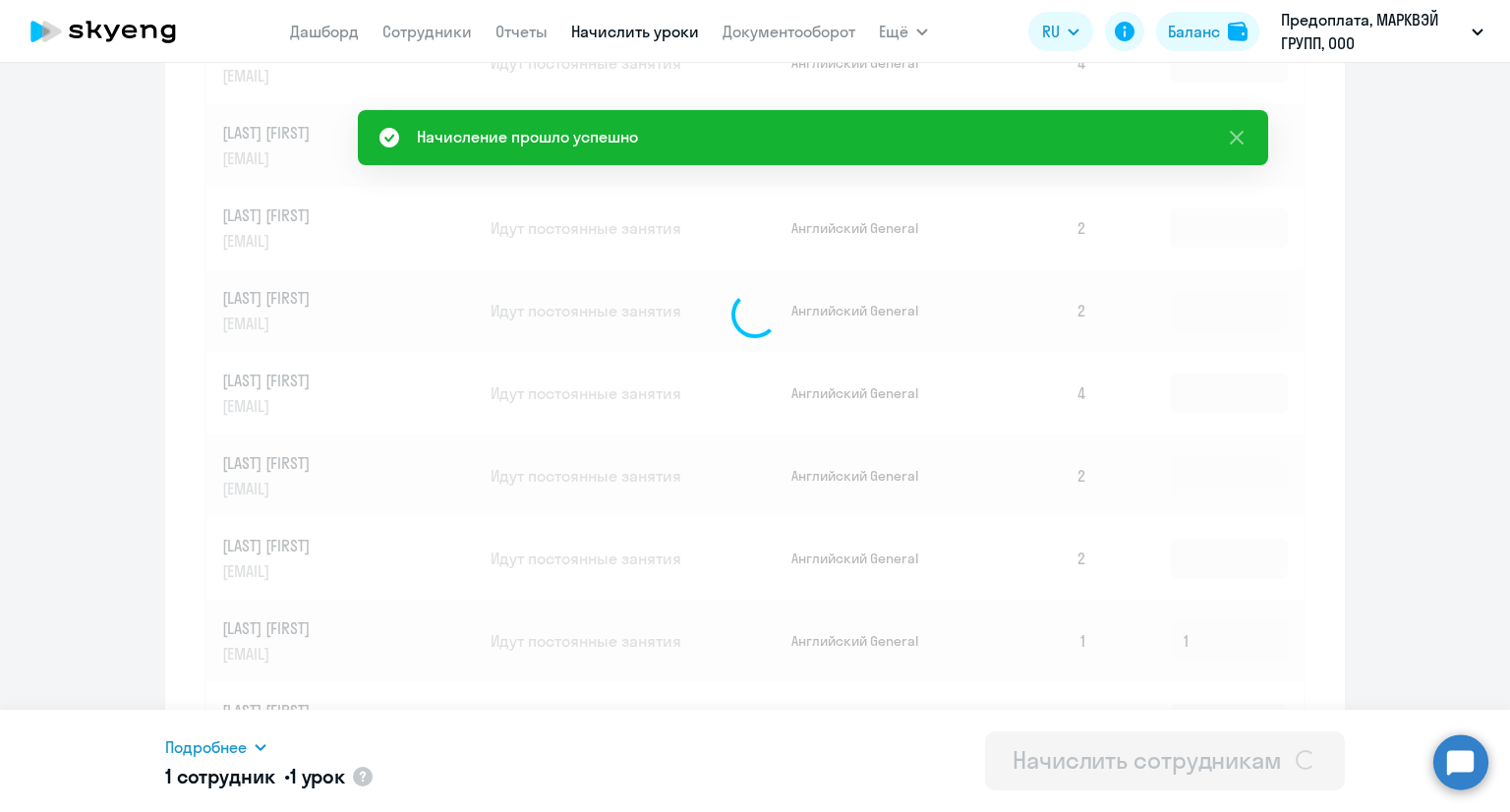 type 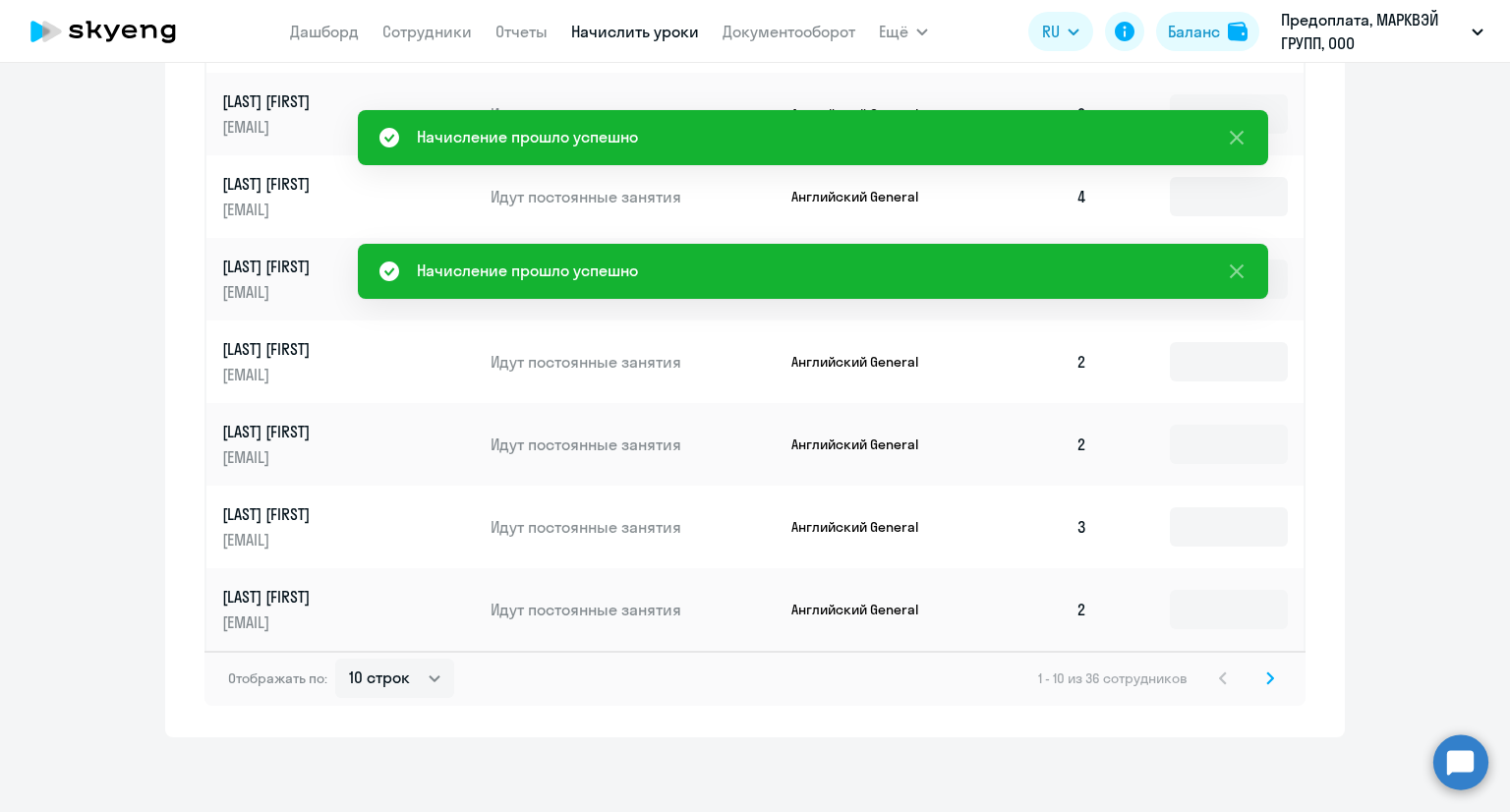 scroll, scrollTop: 1184, scrollLeft: 0, axis: vertical 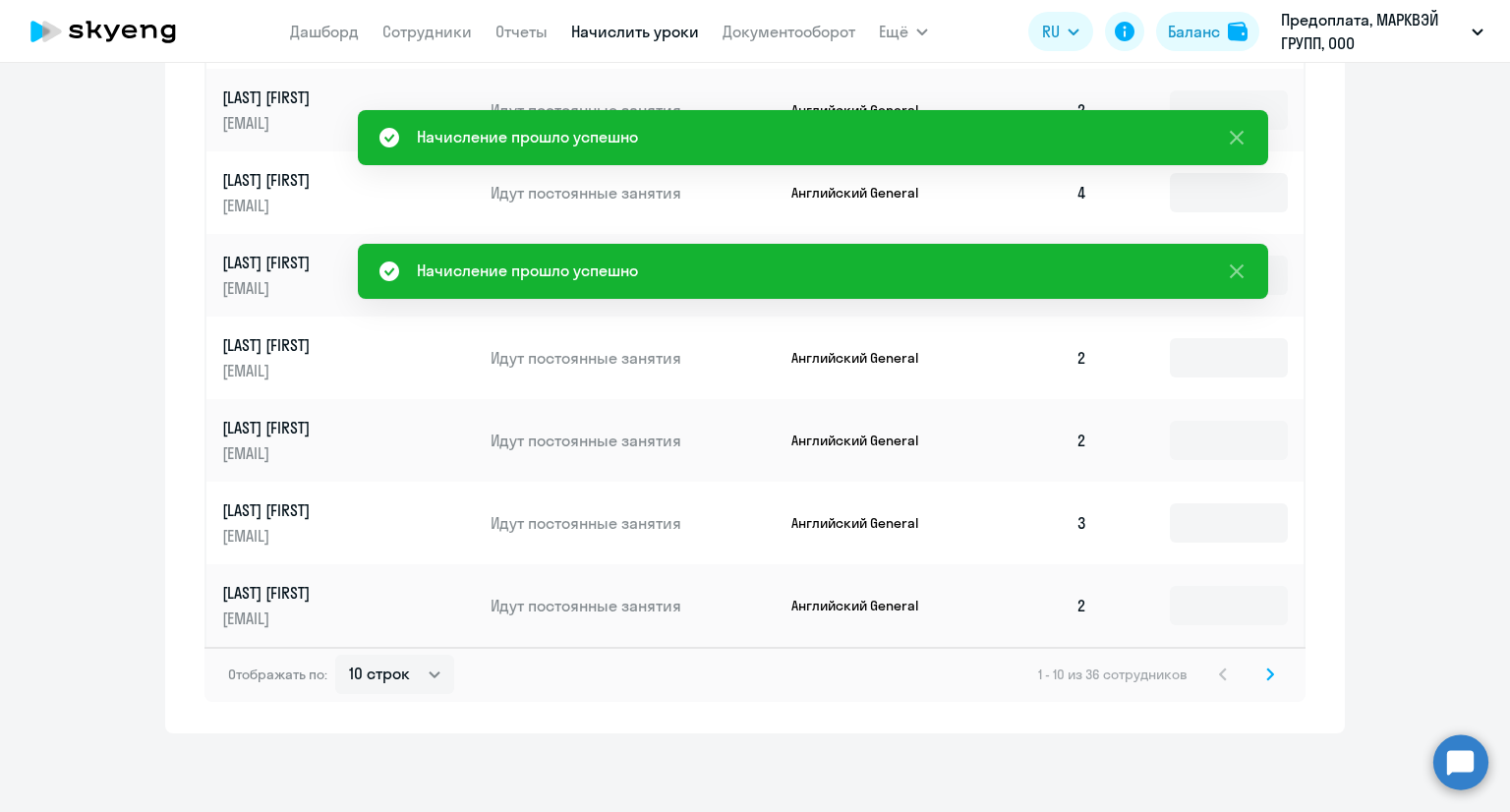click 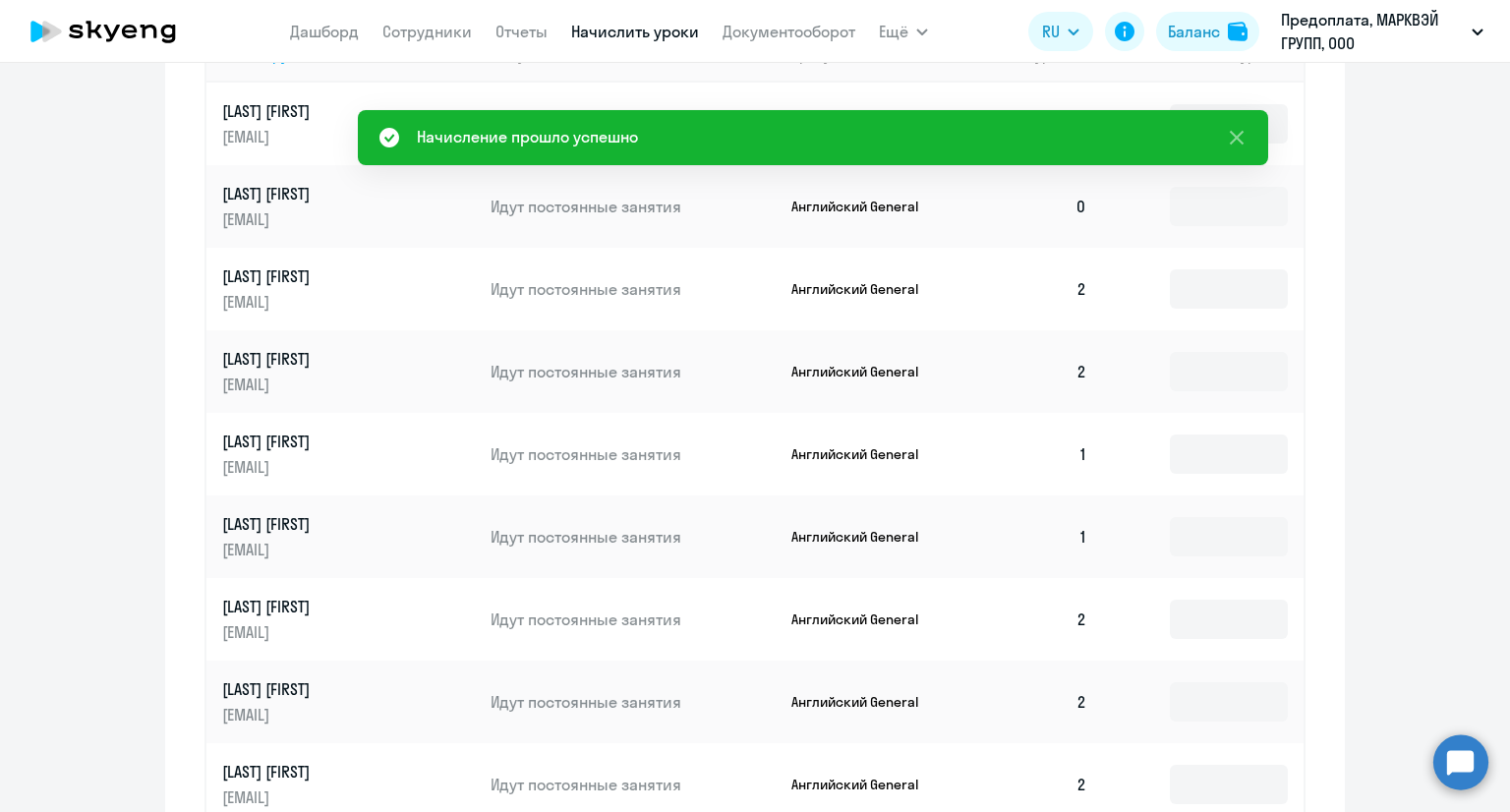 scroll, scrollTop: 889, scrollLeft: 0, axis: vertical 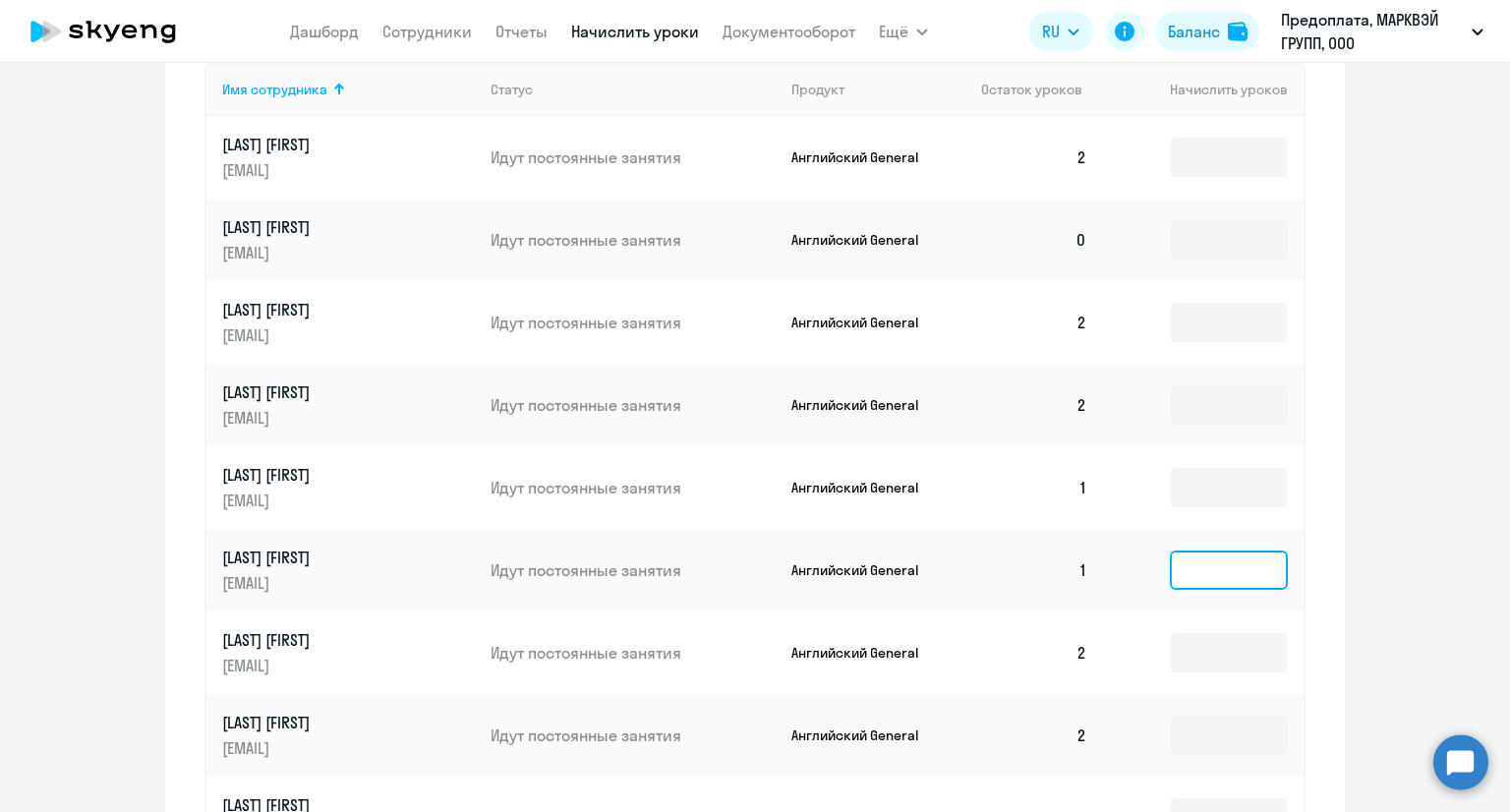 click 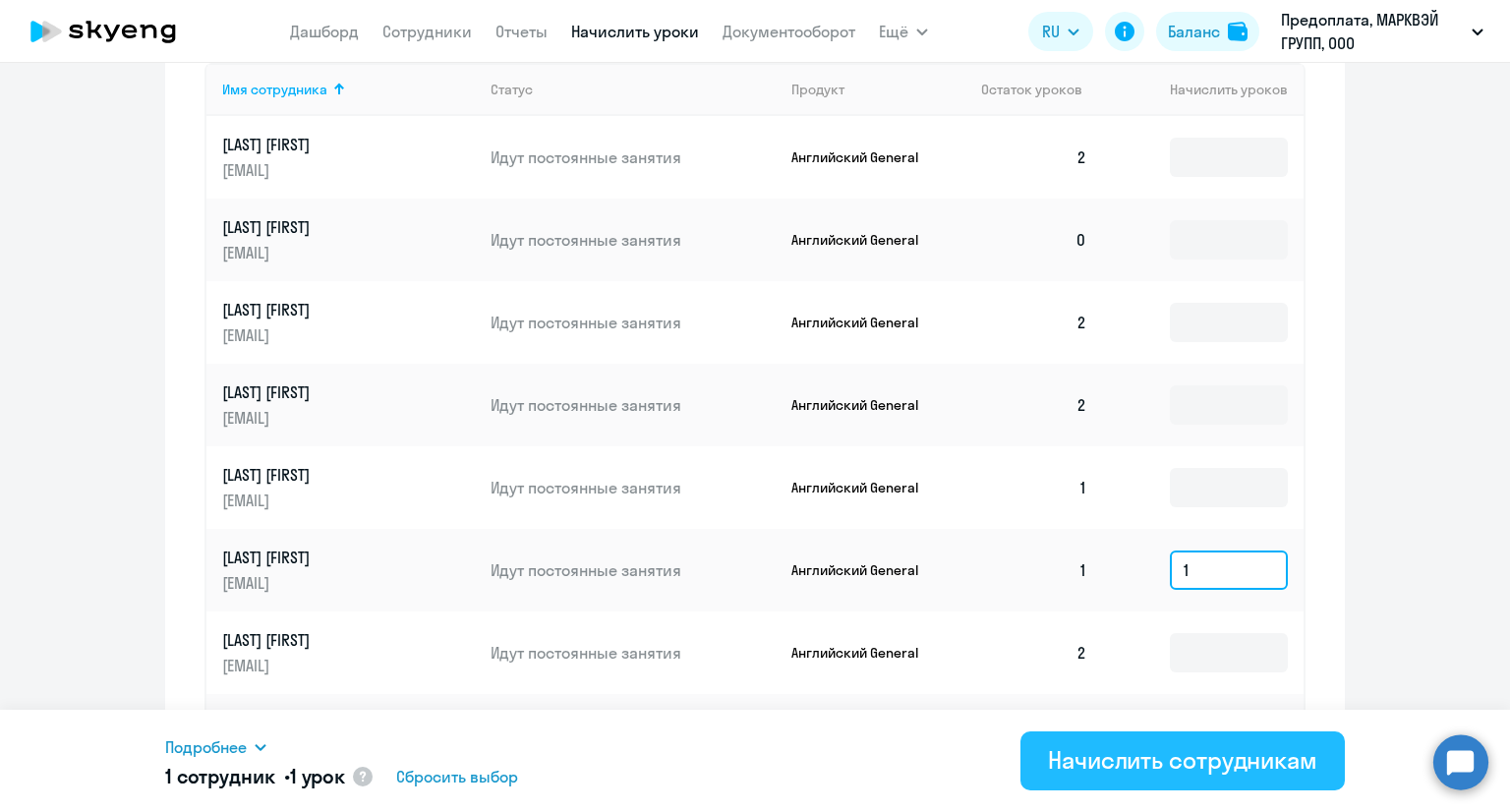 type on "1" 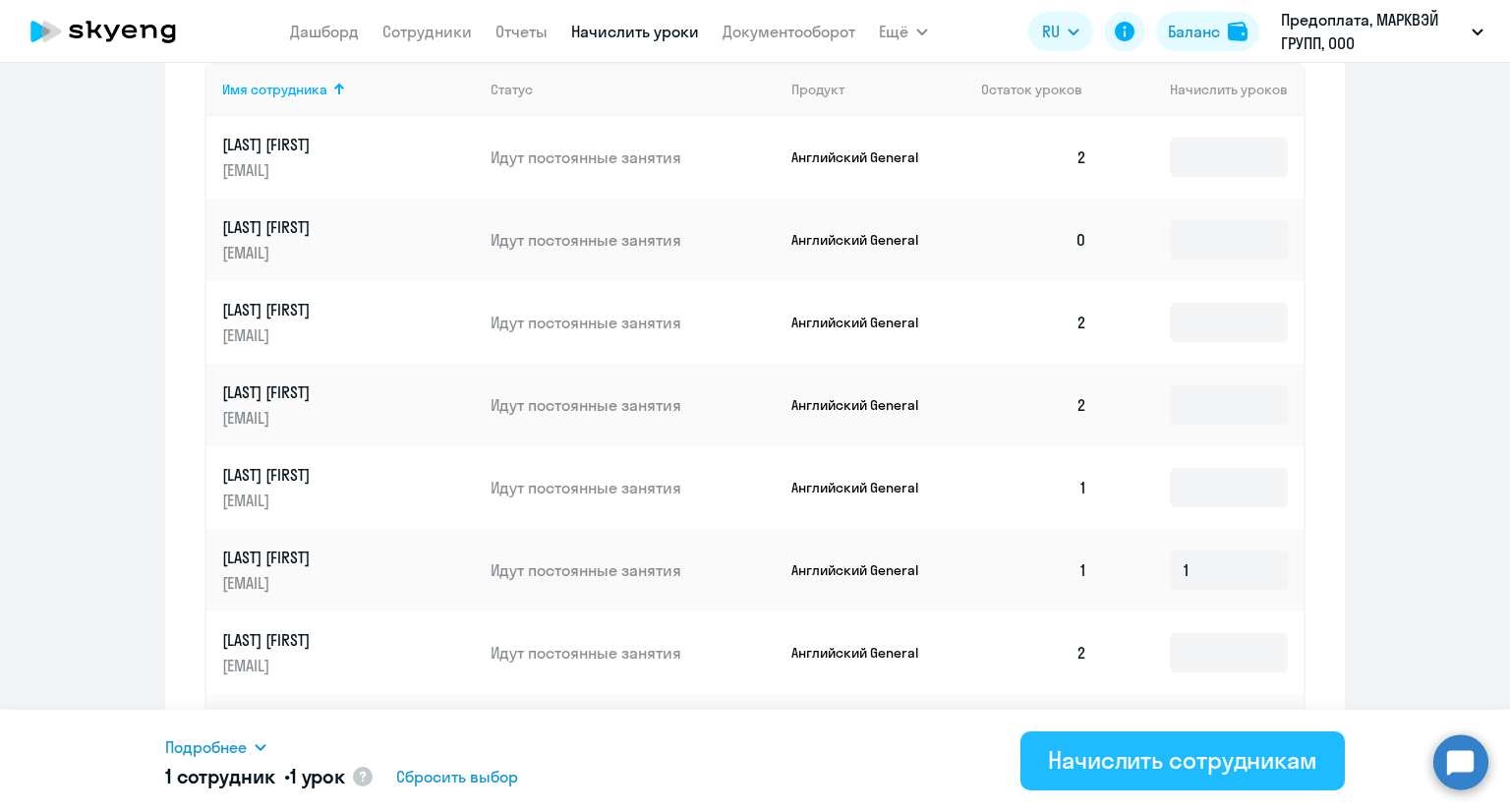 click on "Начислить сотрудникам" at bounding box center (1183, 761) 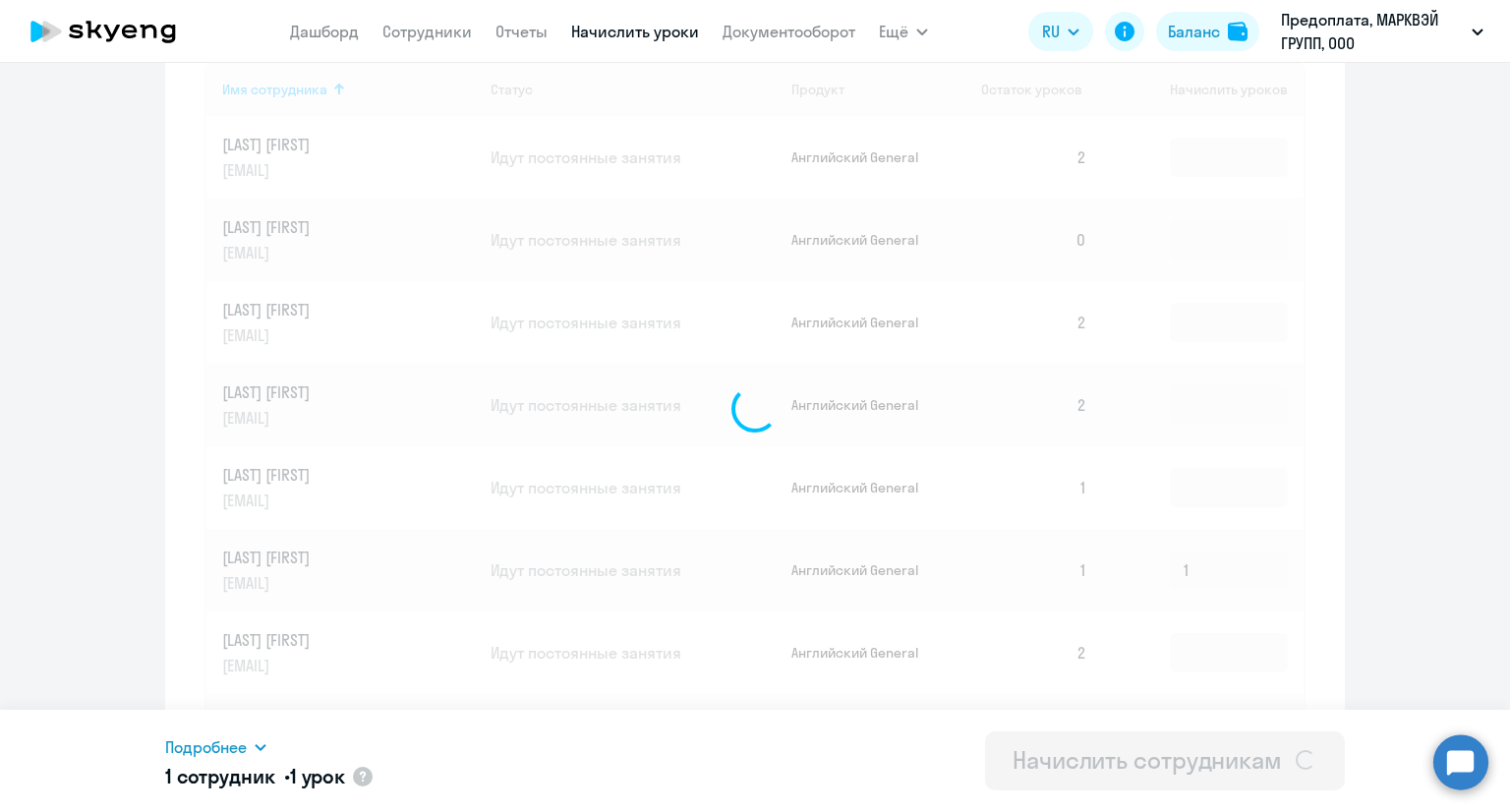 type 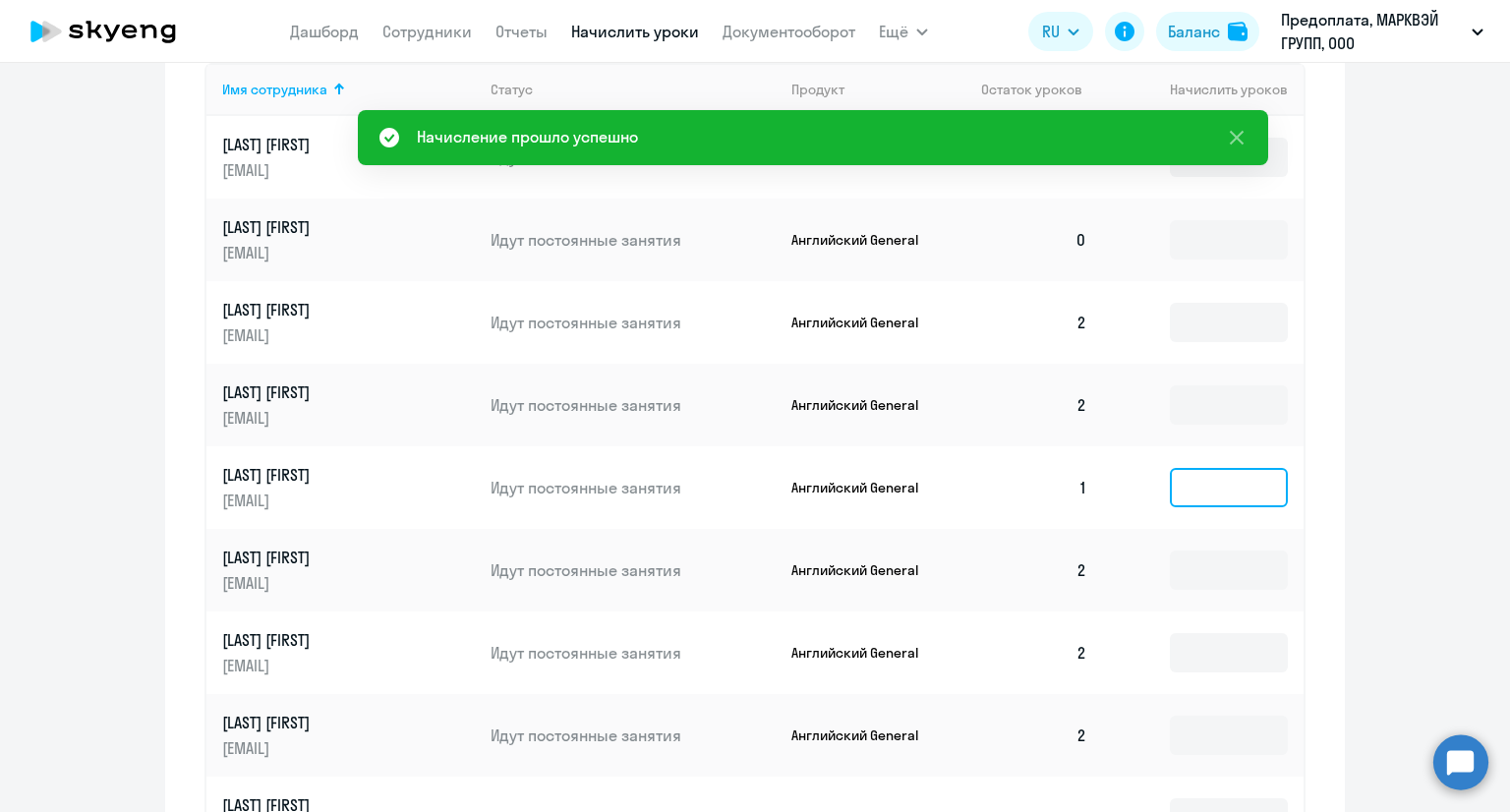click 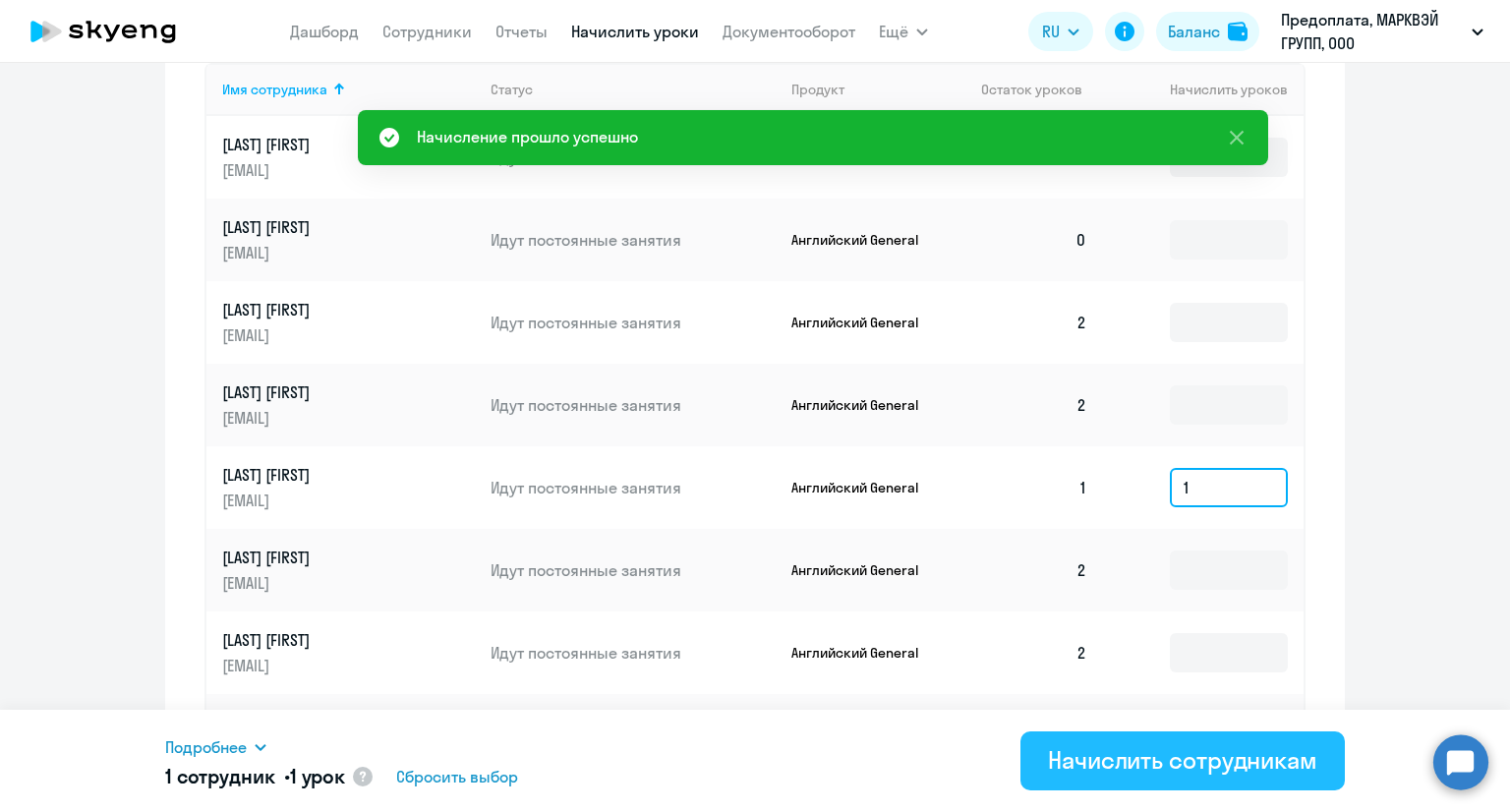 type on "1" 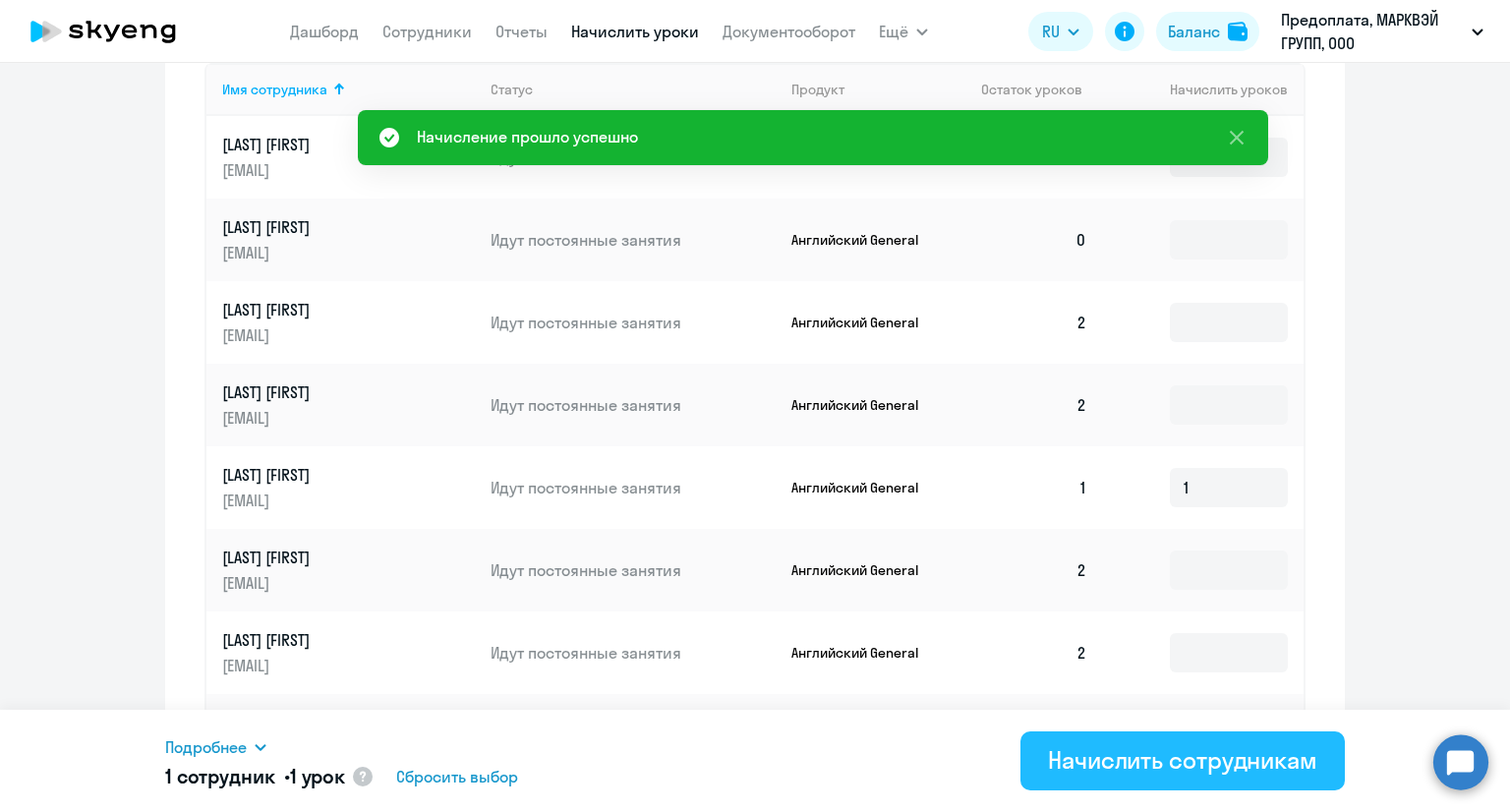 click on "Начислить сотрудникам" at bounding box center (1183, 760) 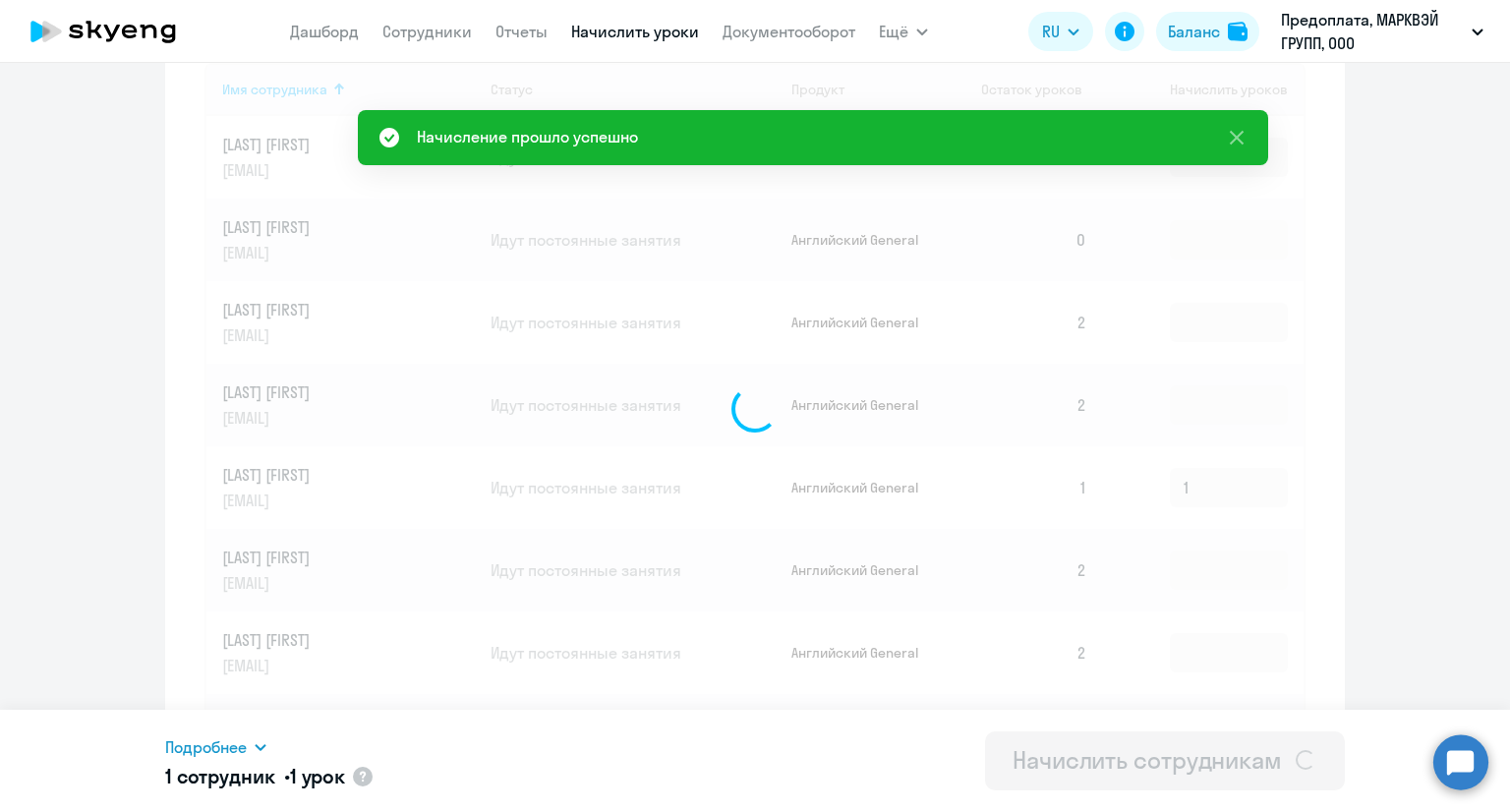 type 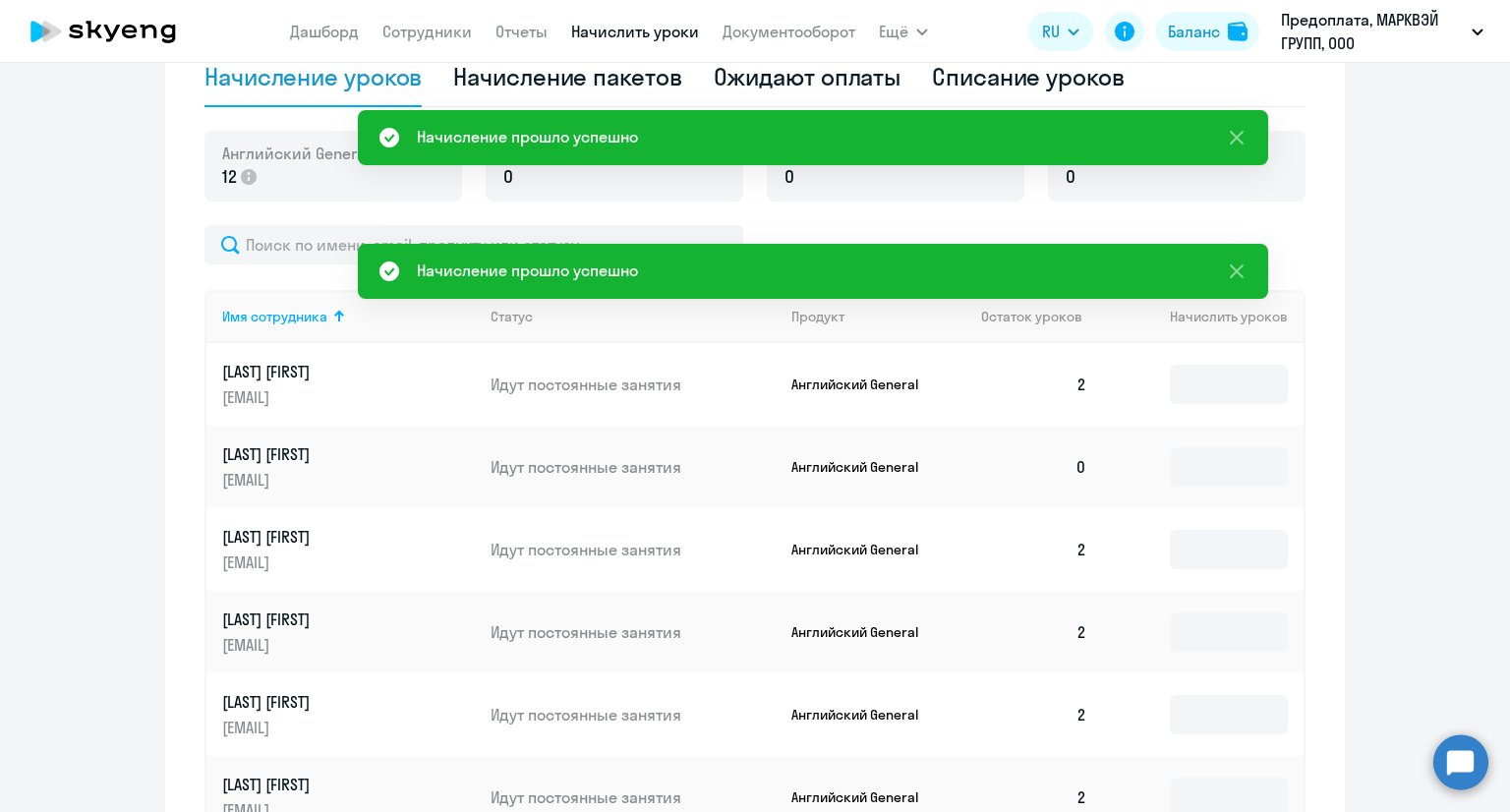 scroll, scrollTop: 594, scrollLeft: 0, axis: vertical 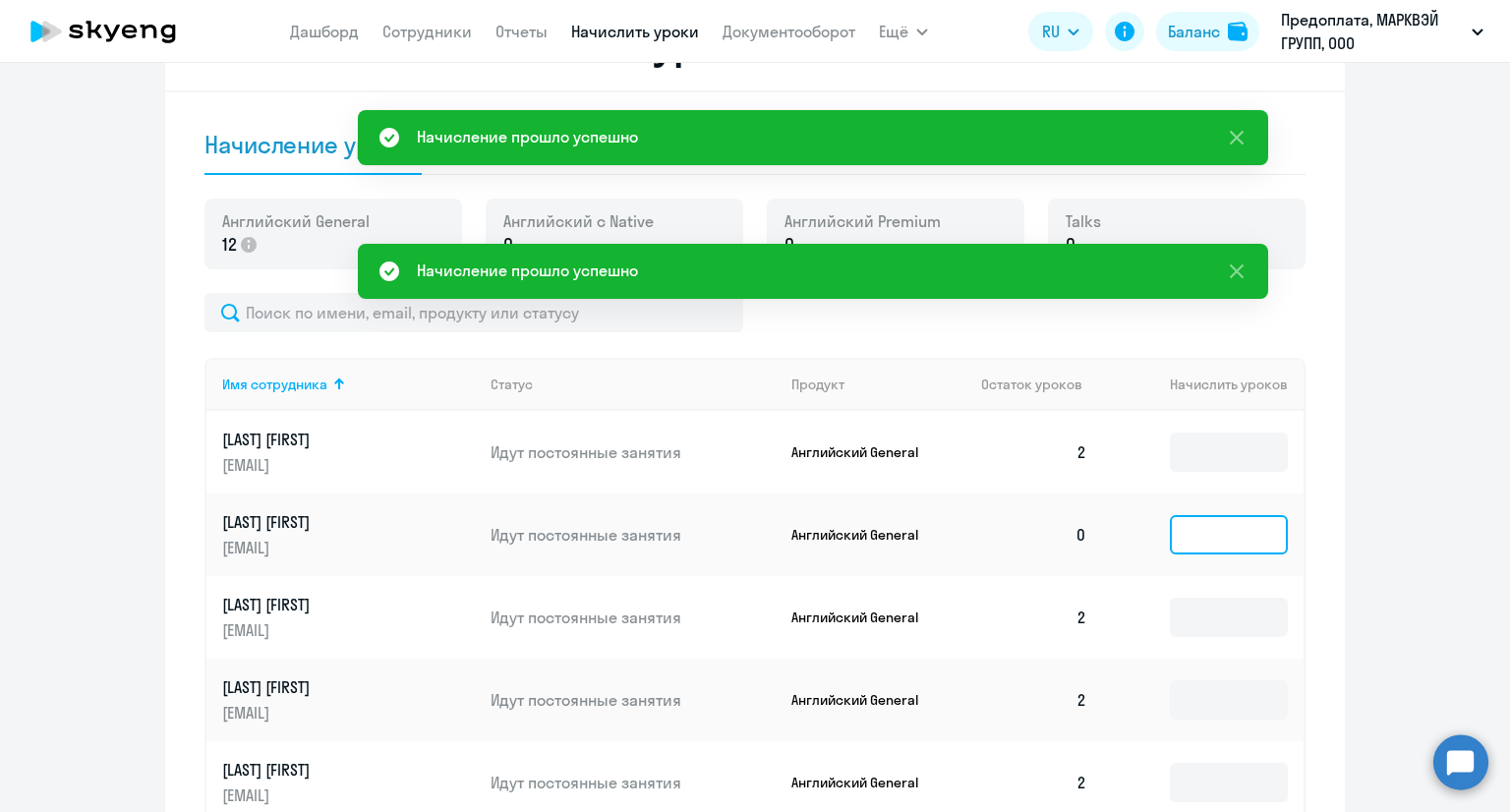 click 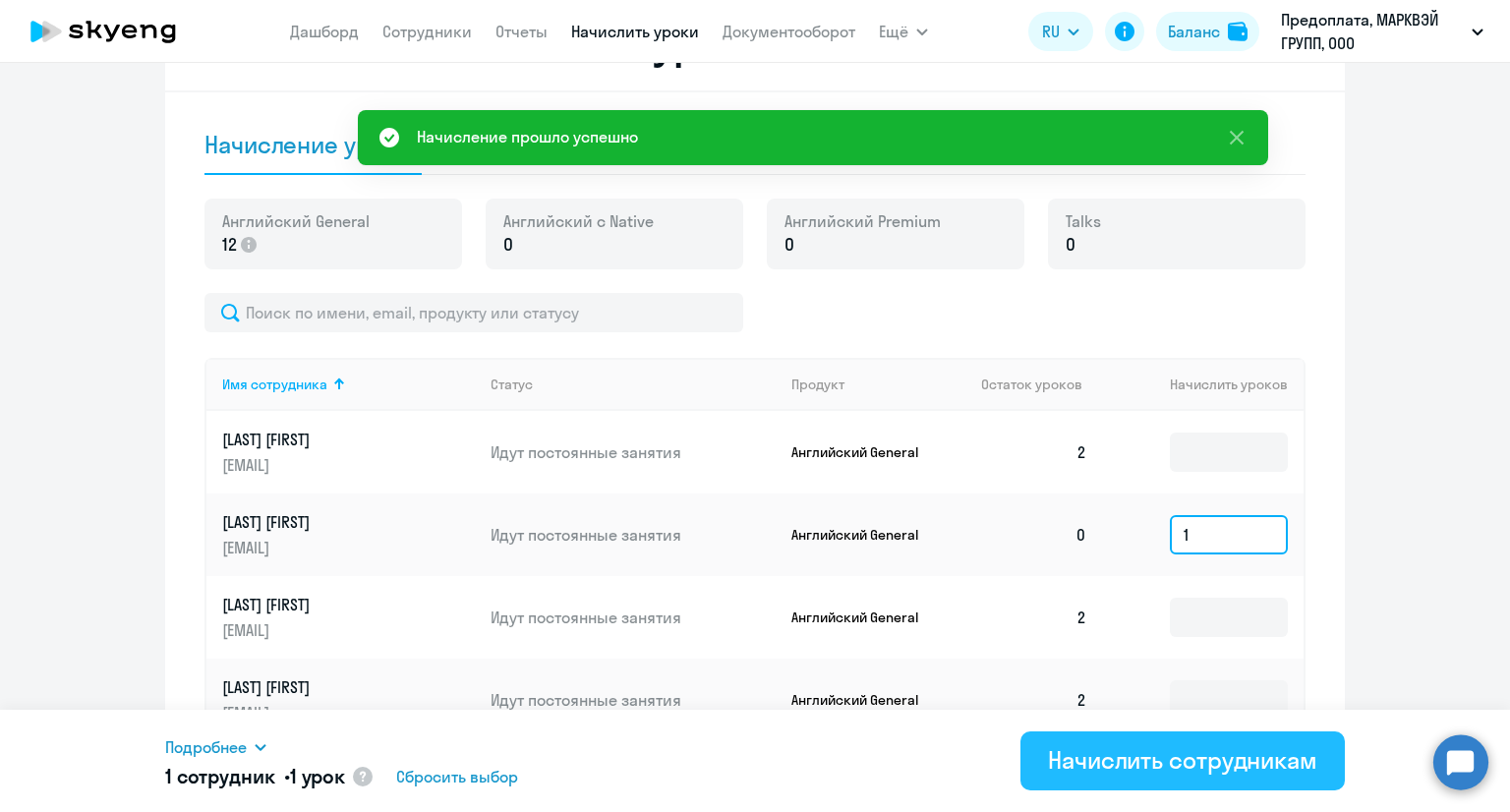 type on "1" 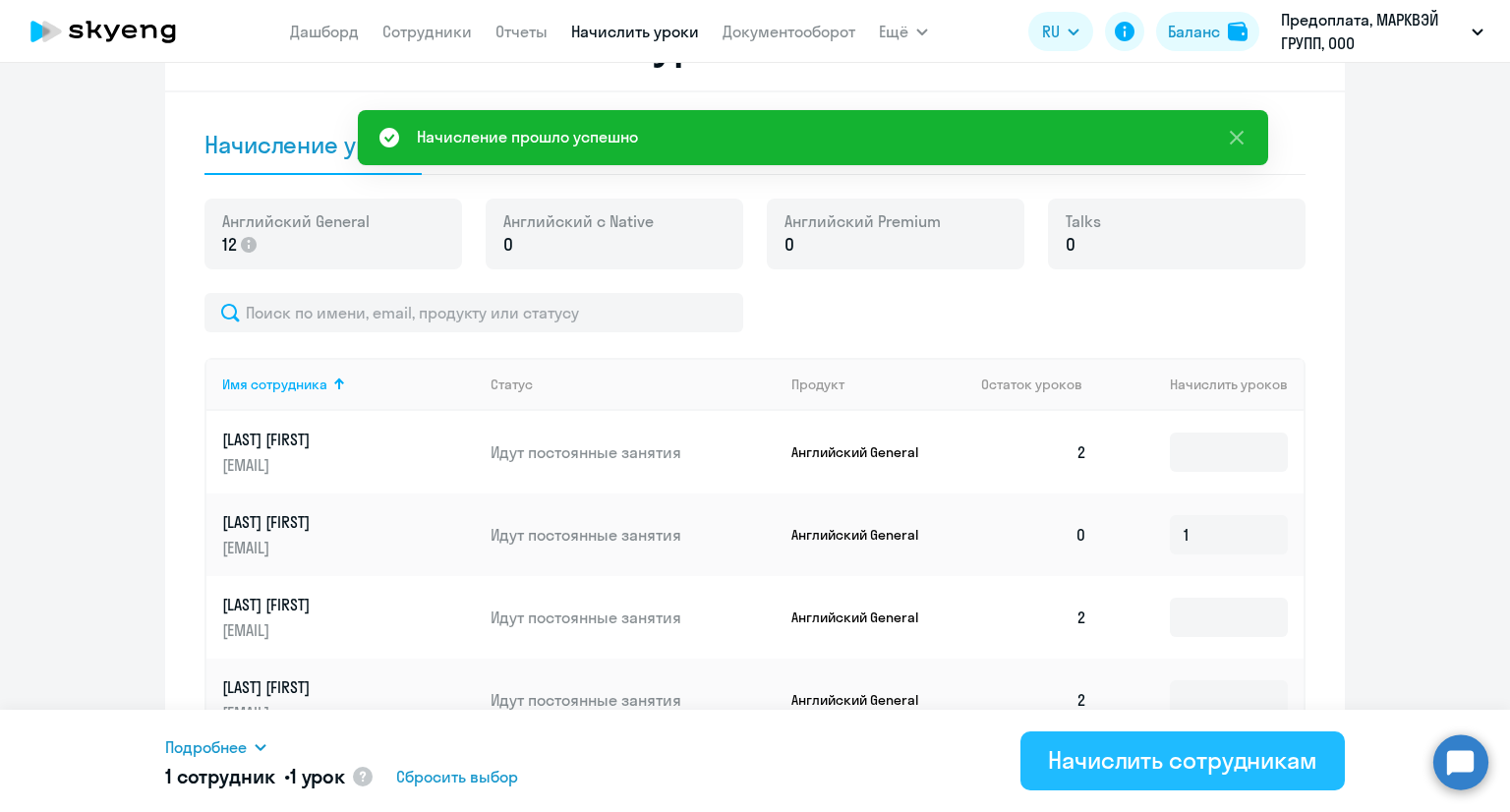 click on "Начислить сотрудникам" at bounding box center [1183, 760] 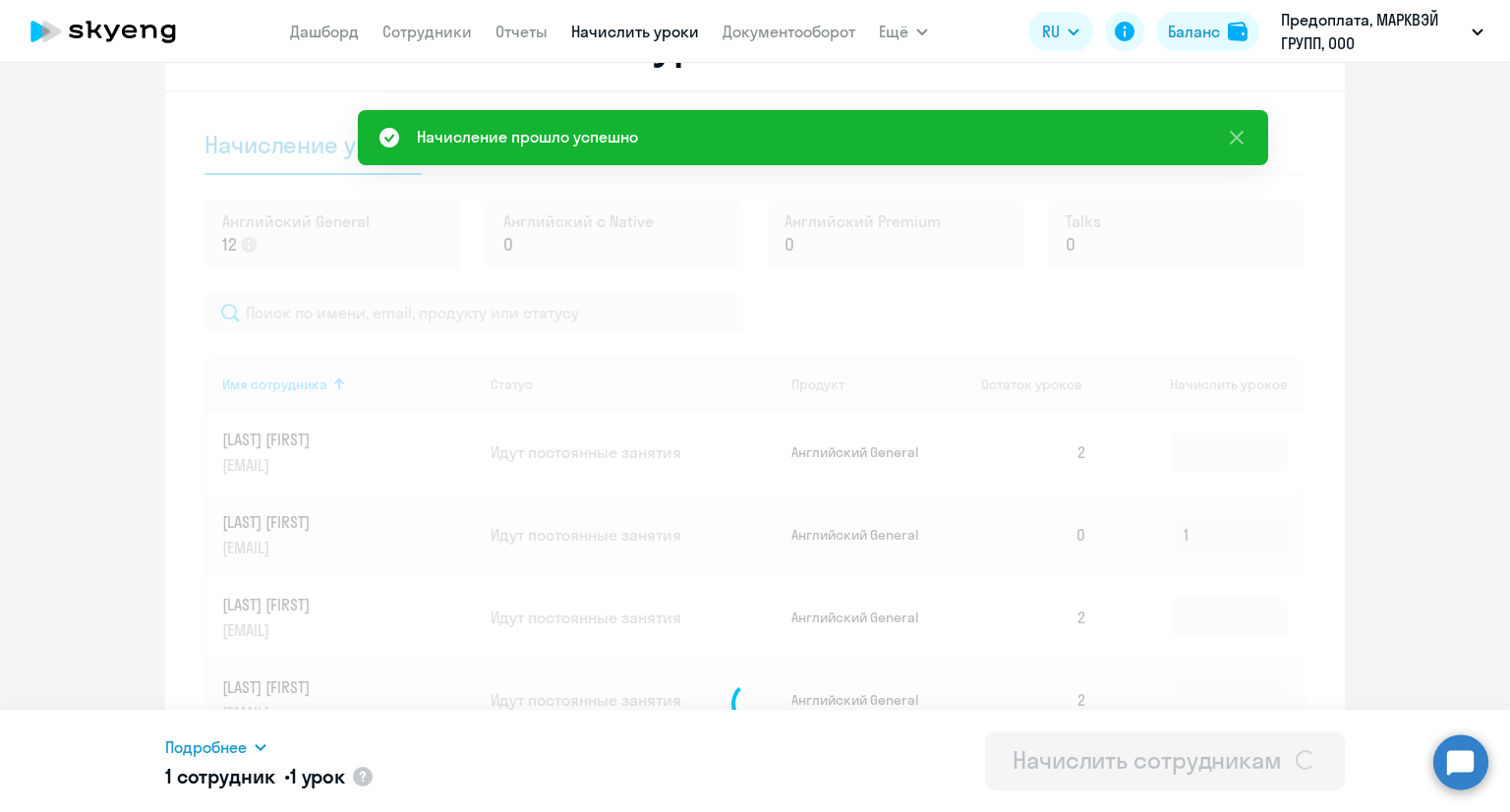 type 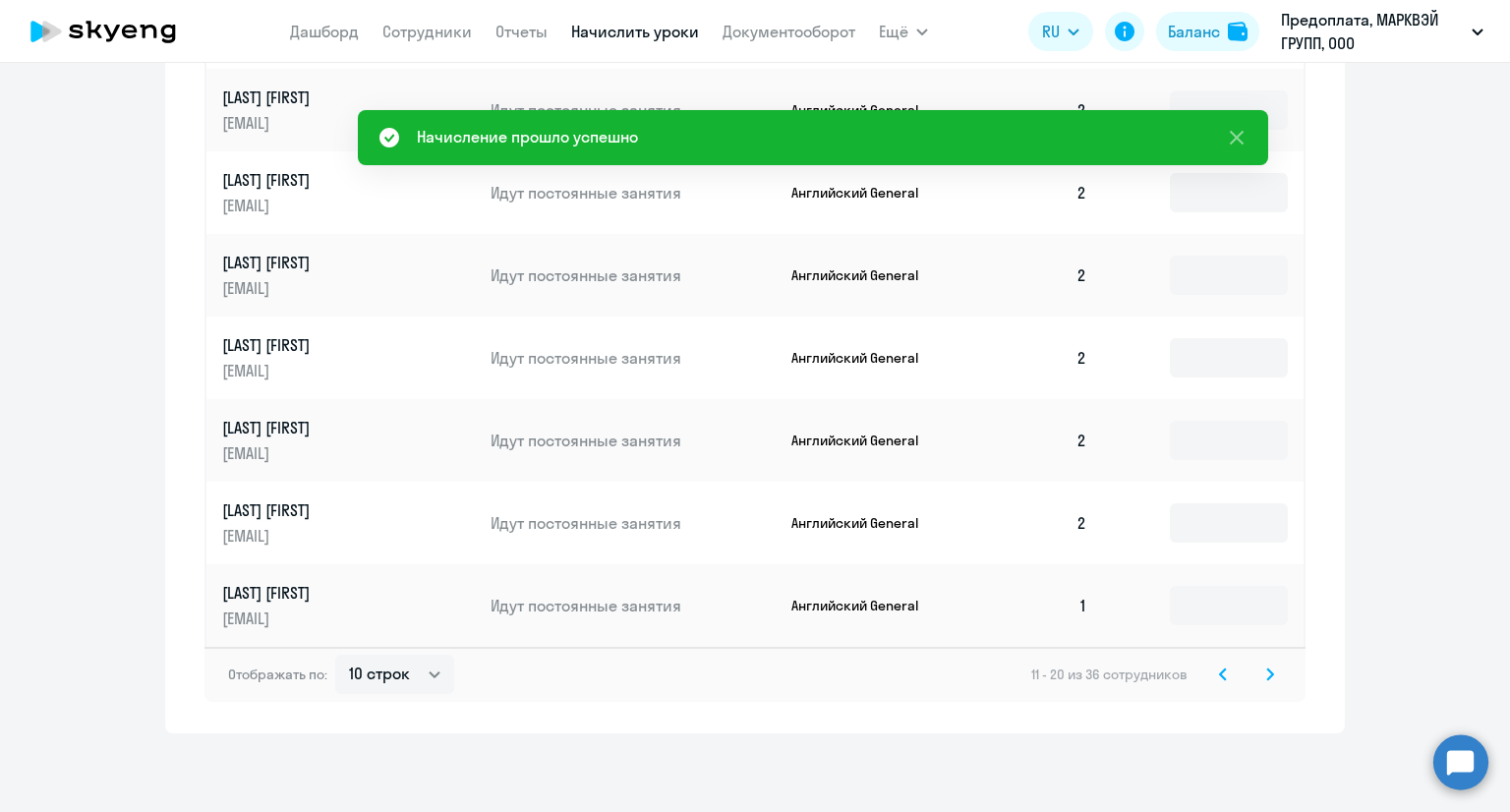 scroll, scrollTop: 1184, scrollLeft: 0, axis: vertical 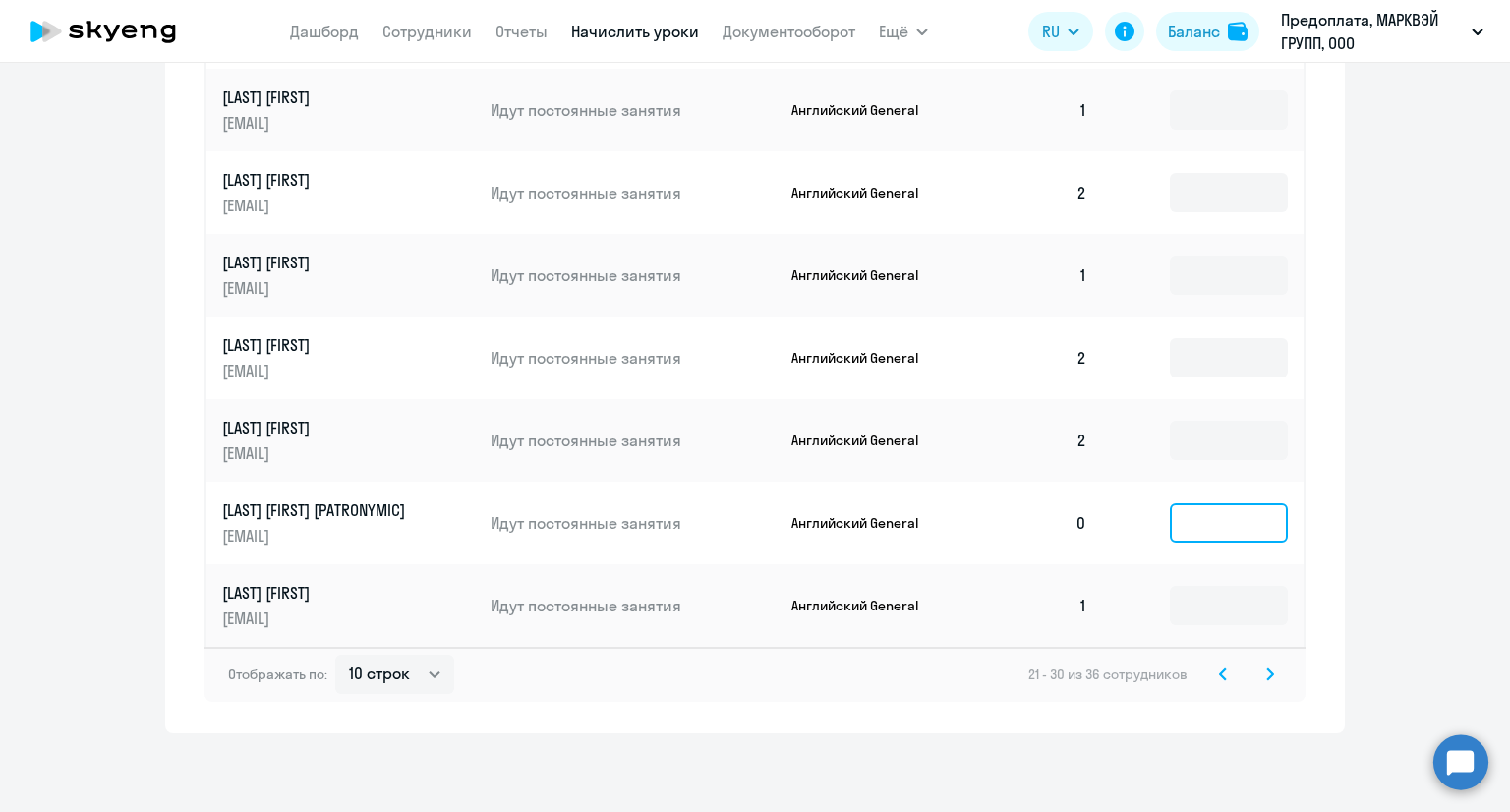 click 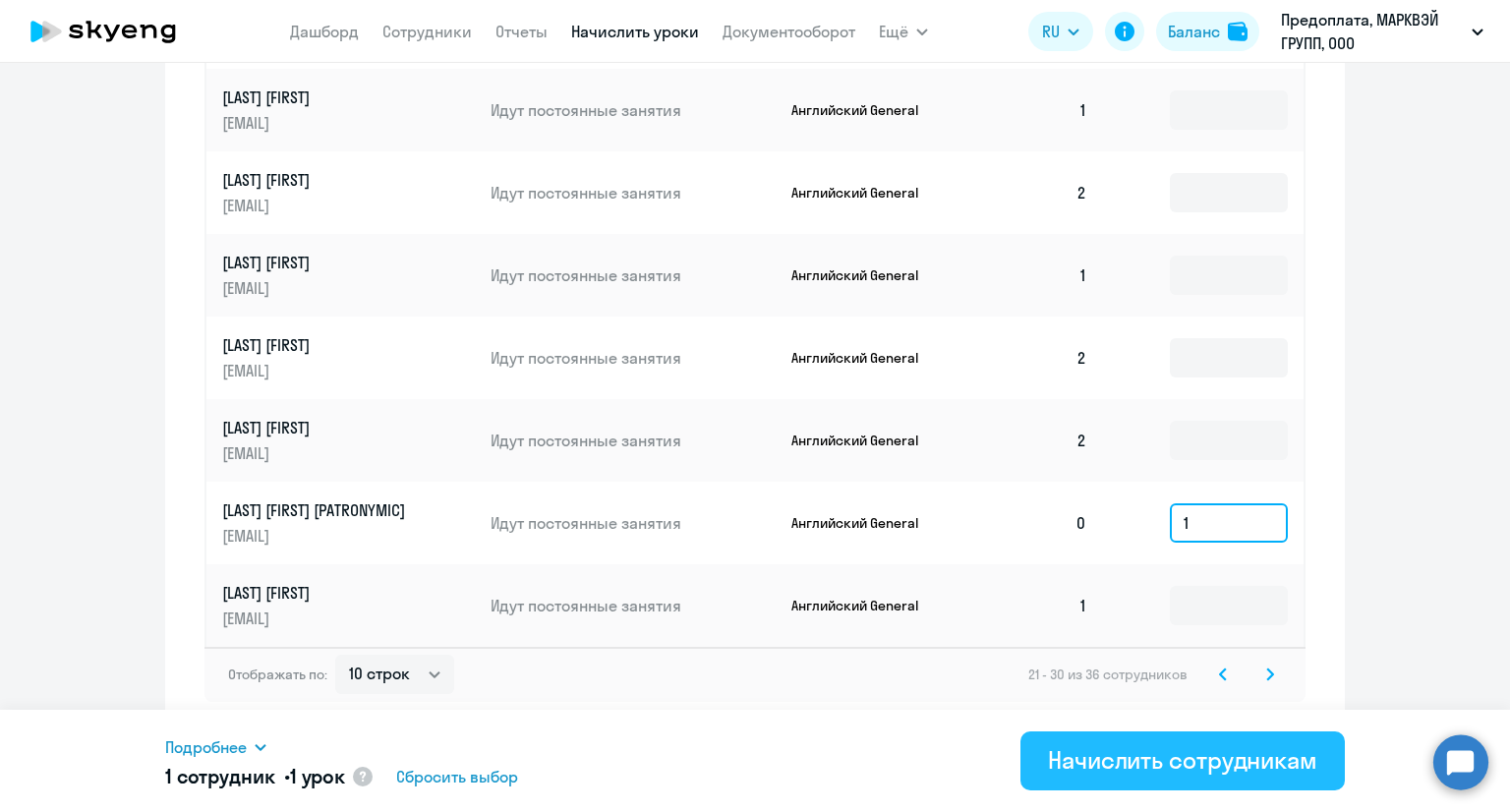 type on "1" 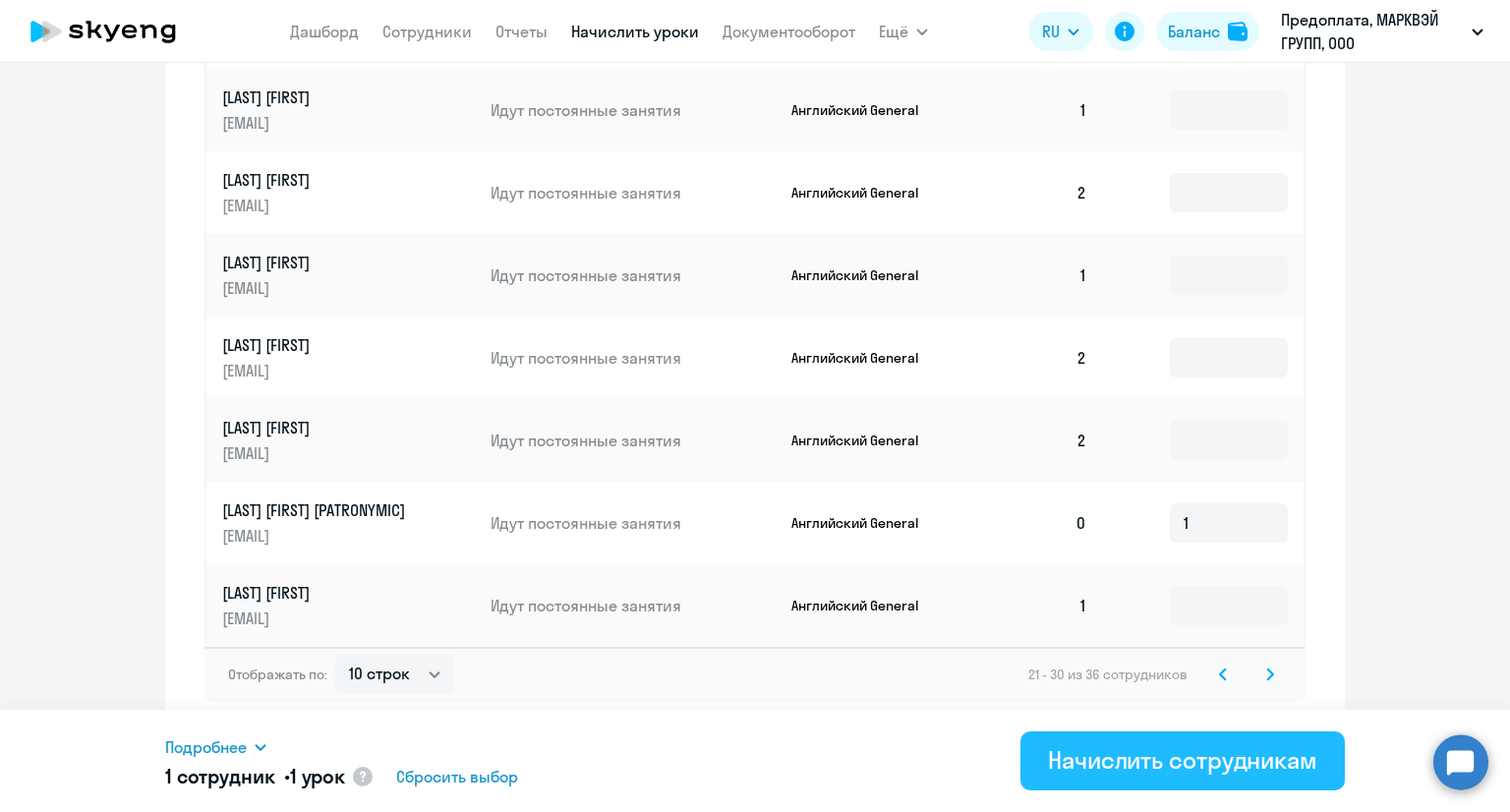 click on "Начислить сотрудникам" at bounding box center [1183, 760] 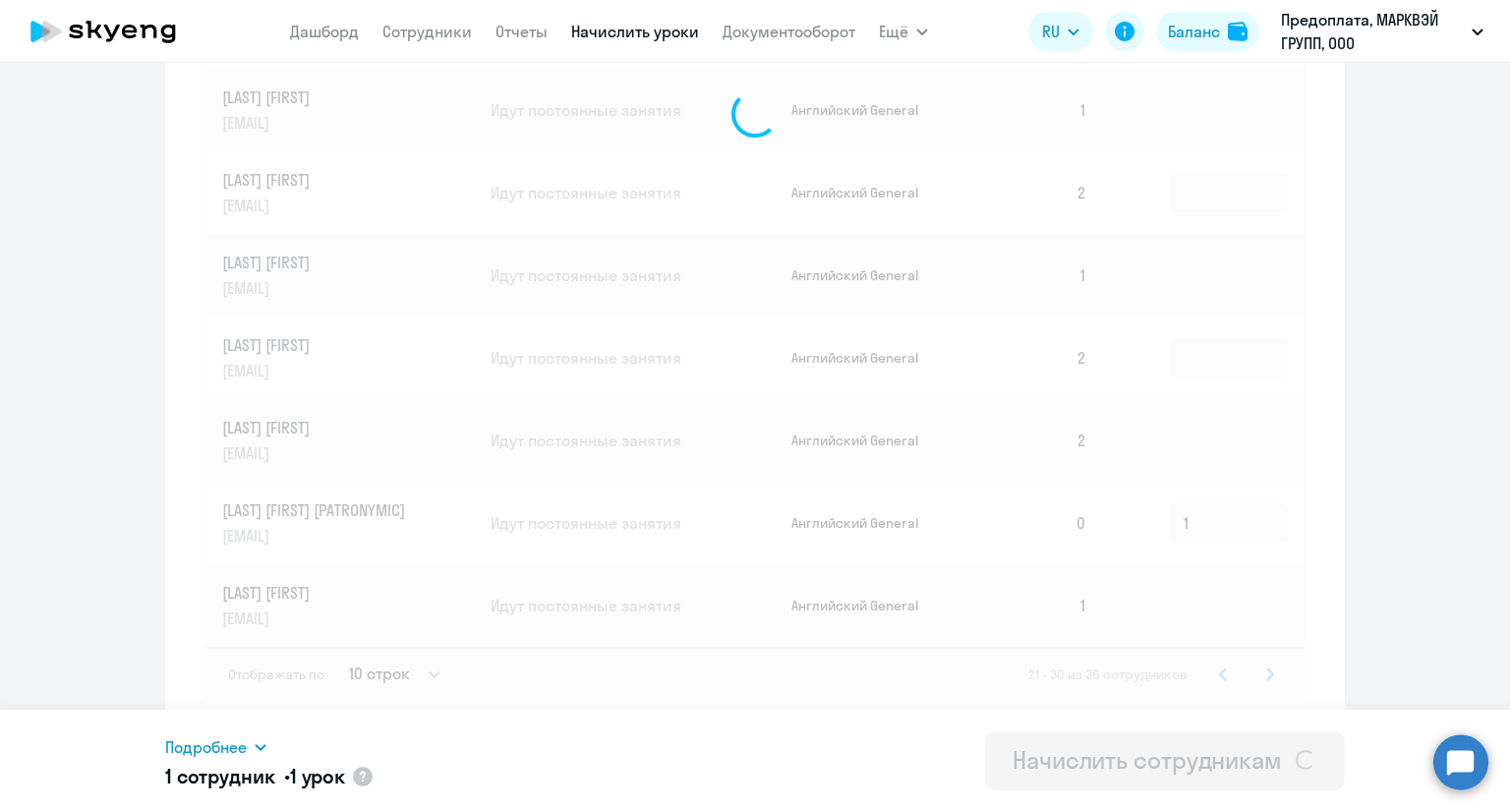 type 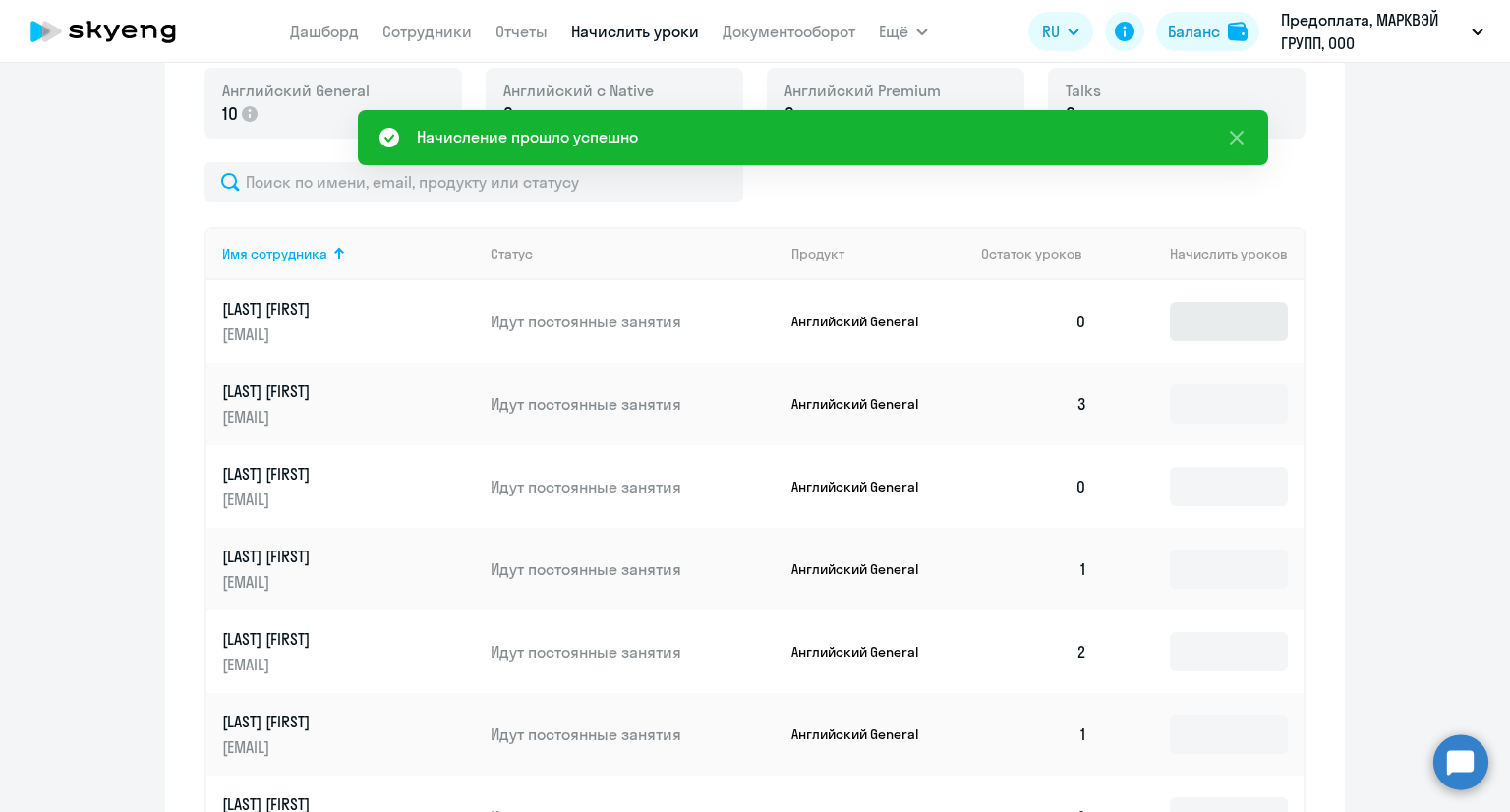 scroll, scrollTop: 692, scrollLeft: 0, axis: vertical 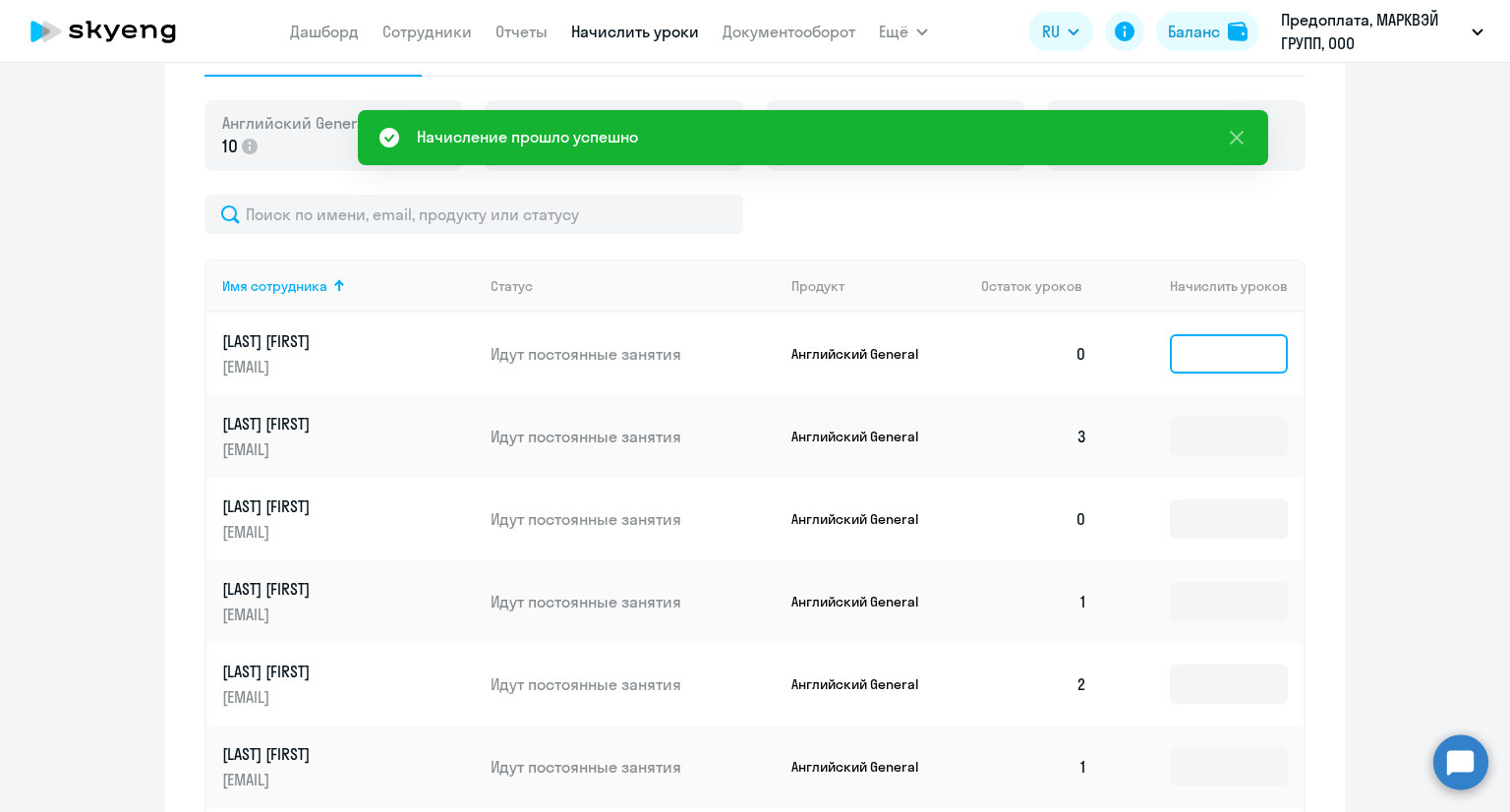 click 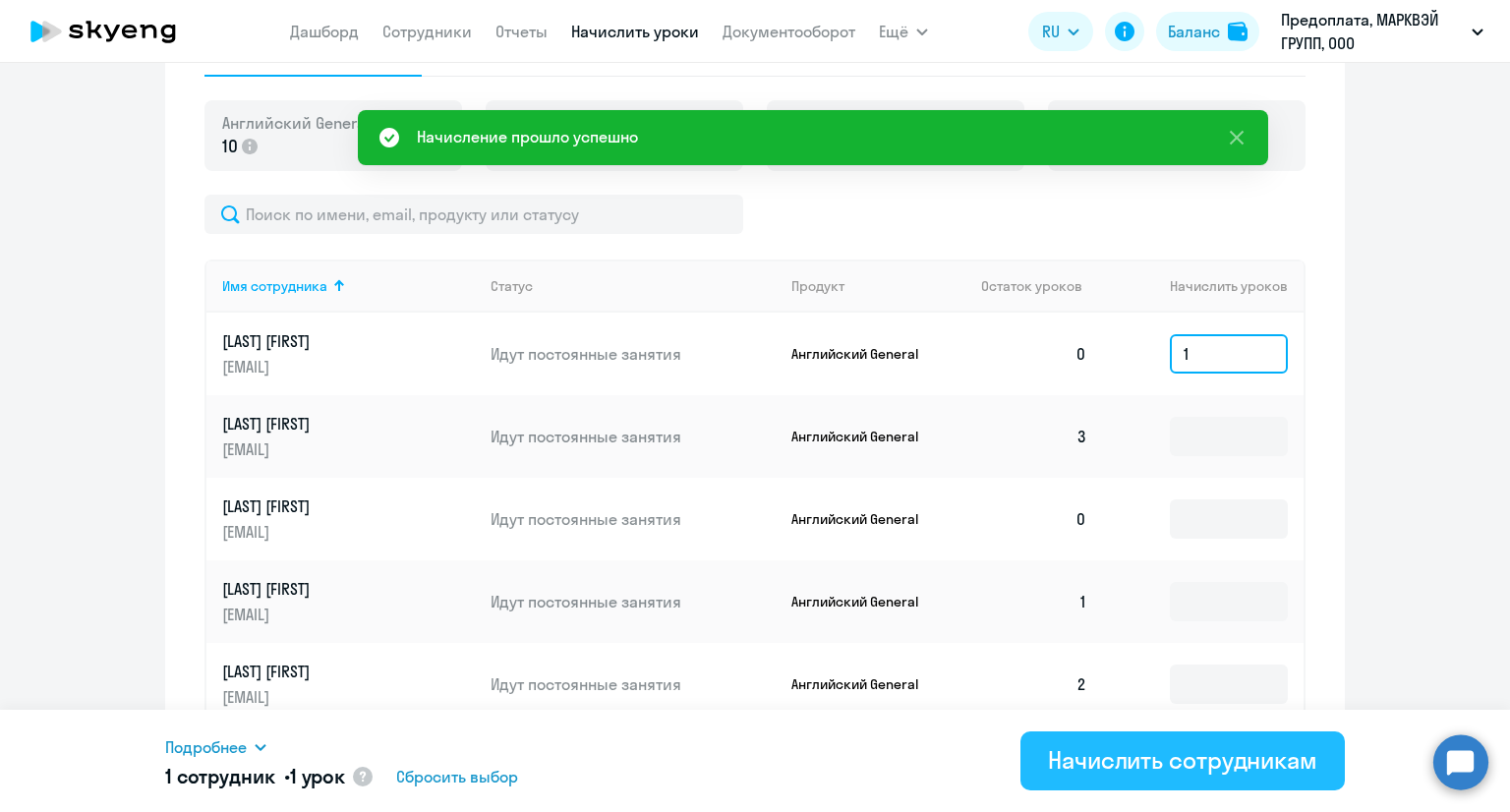 type on "1" 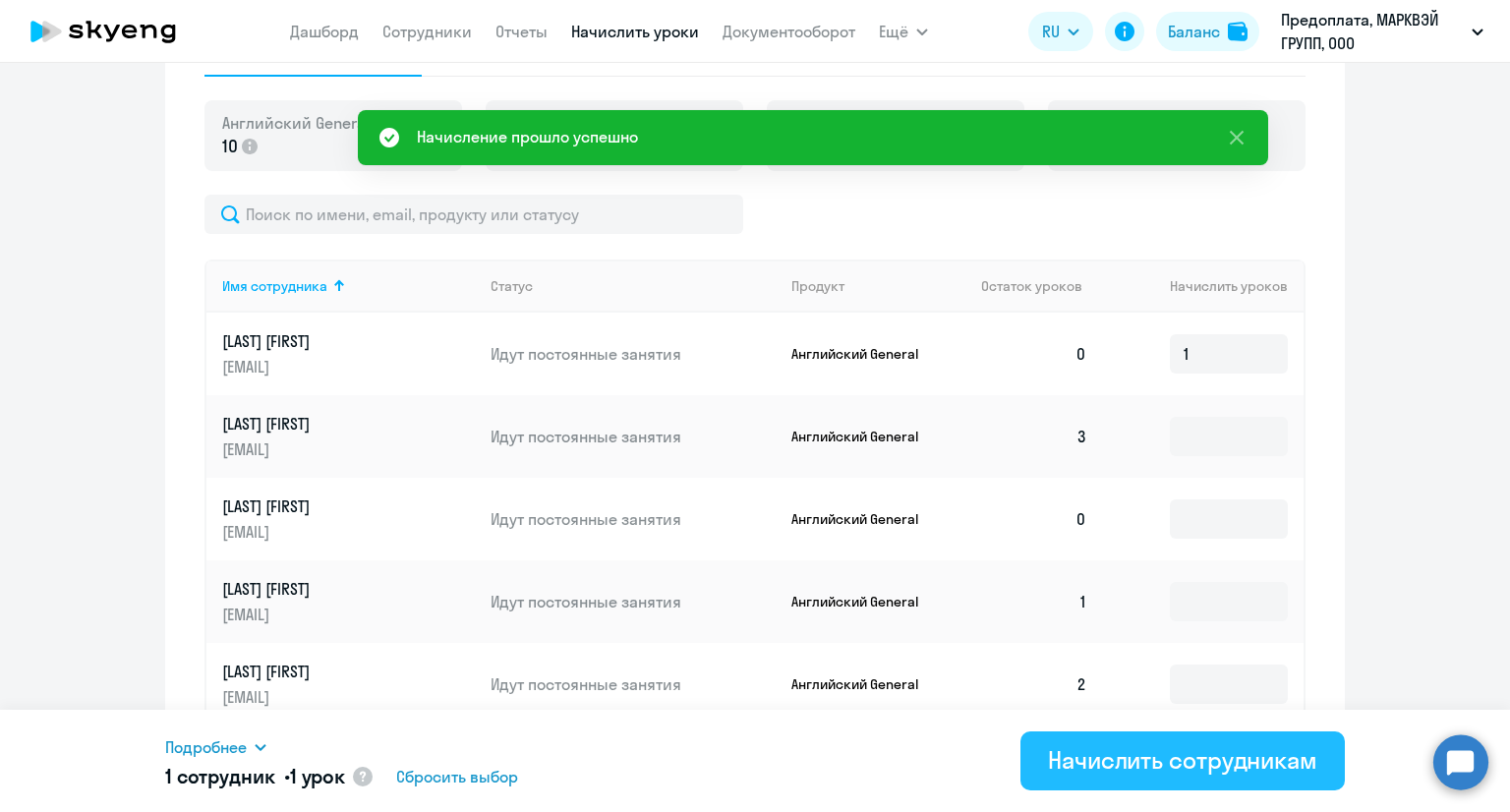 click on "Начислить сотрудникам" at bounding box center (1183, 760) 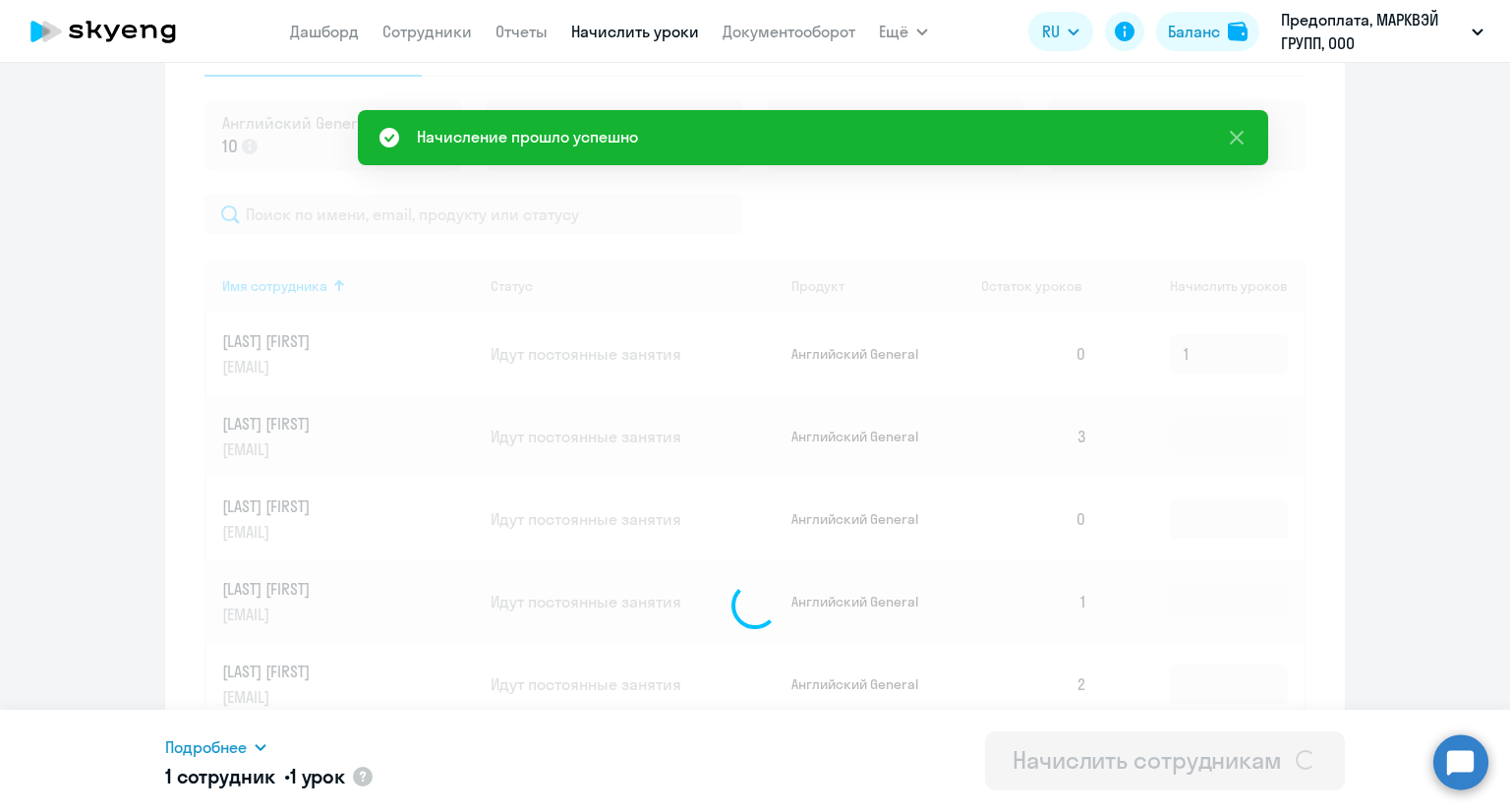 type 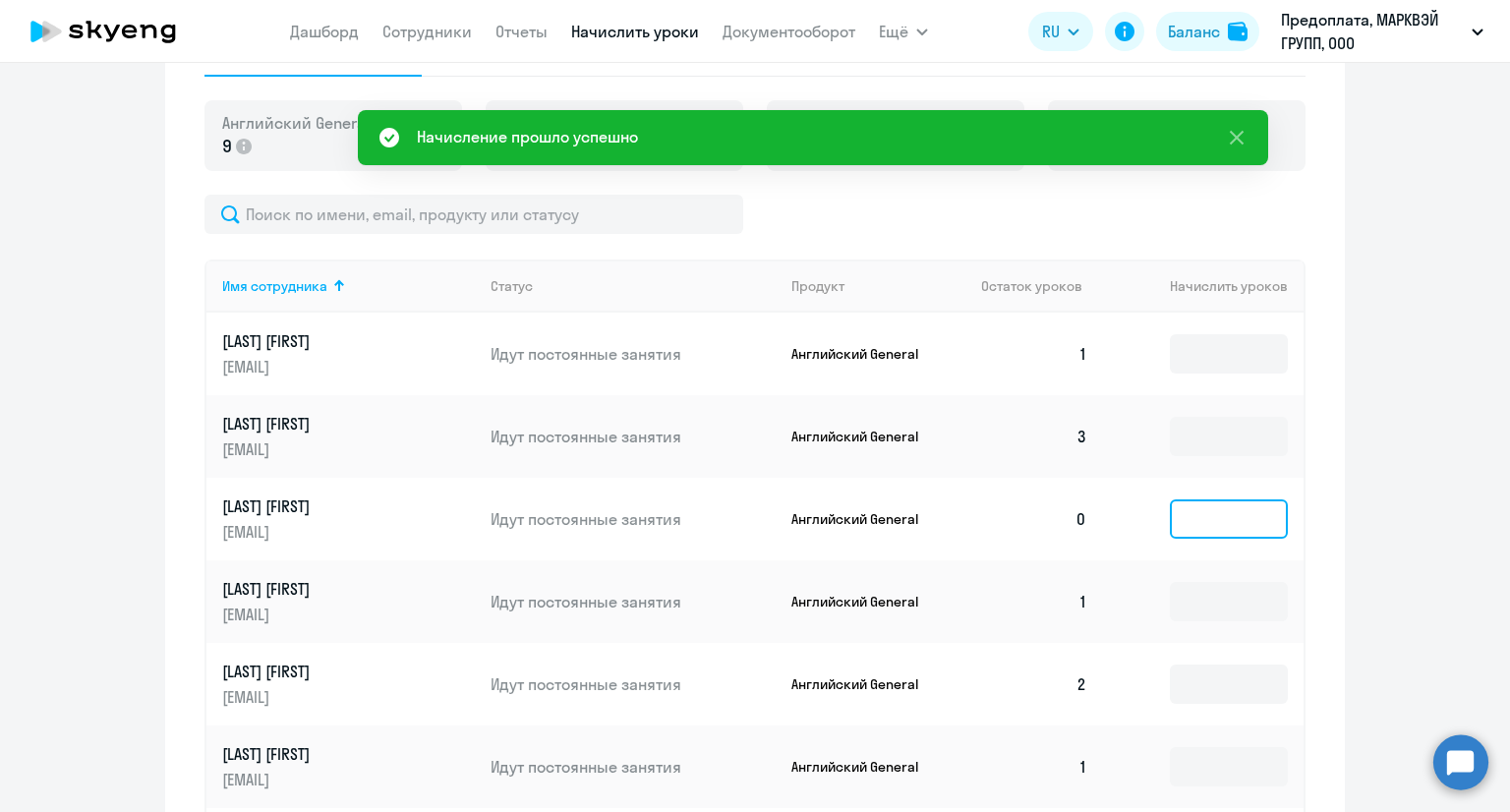 click 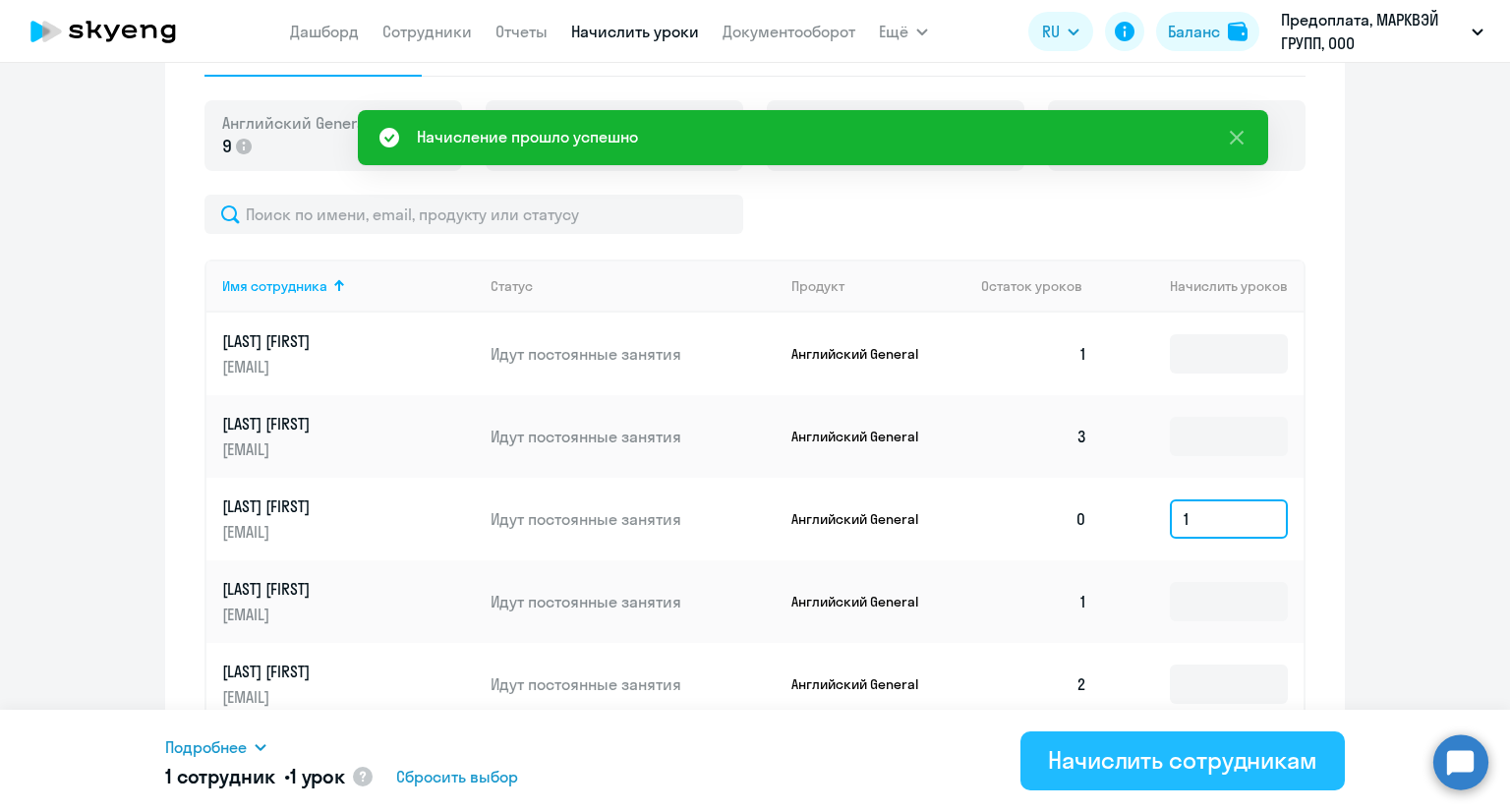 type on "1" 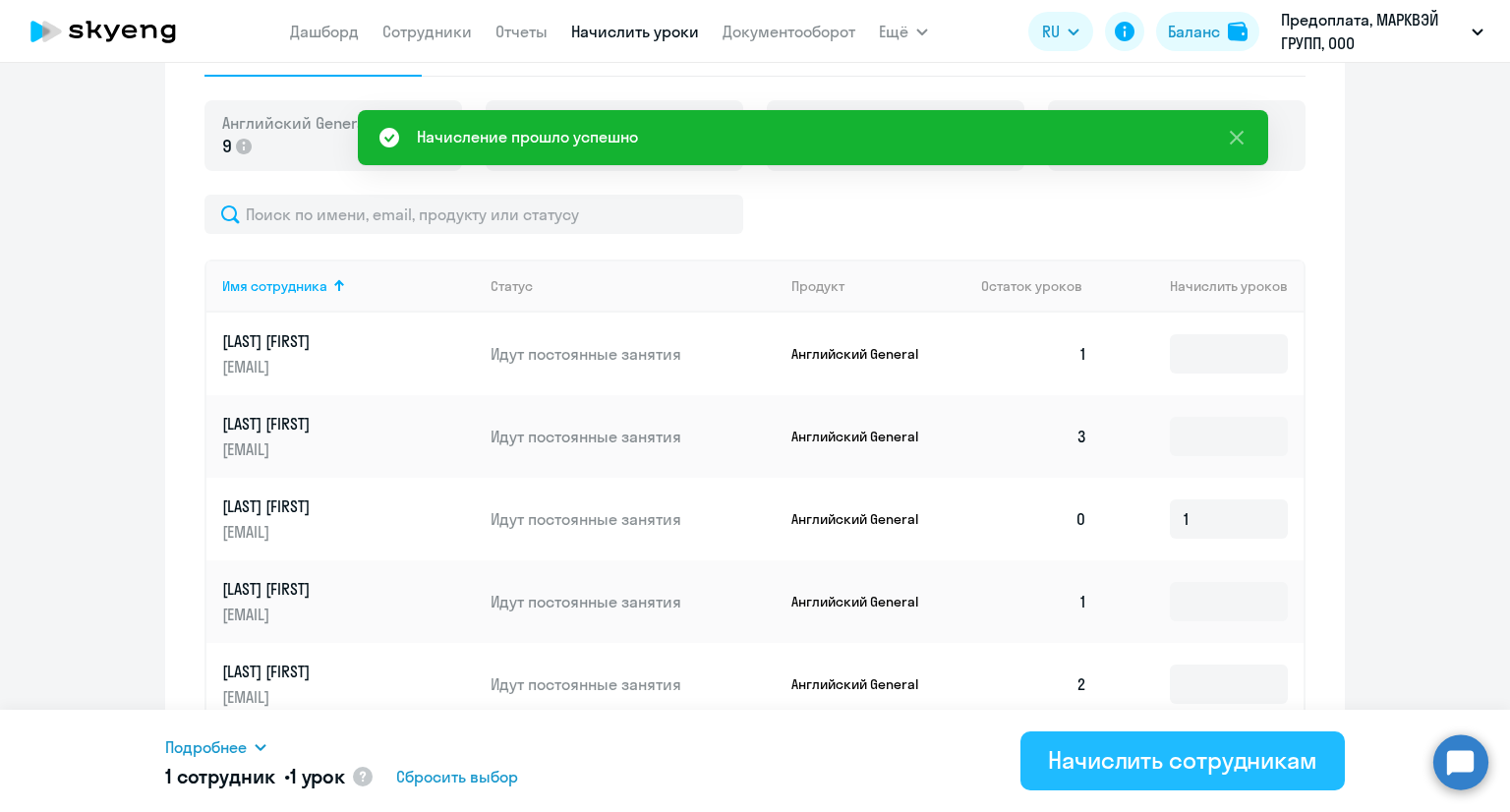 click on "Начислить сотрудникам" at bounding box center (1183, 760) 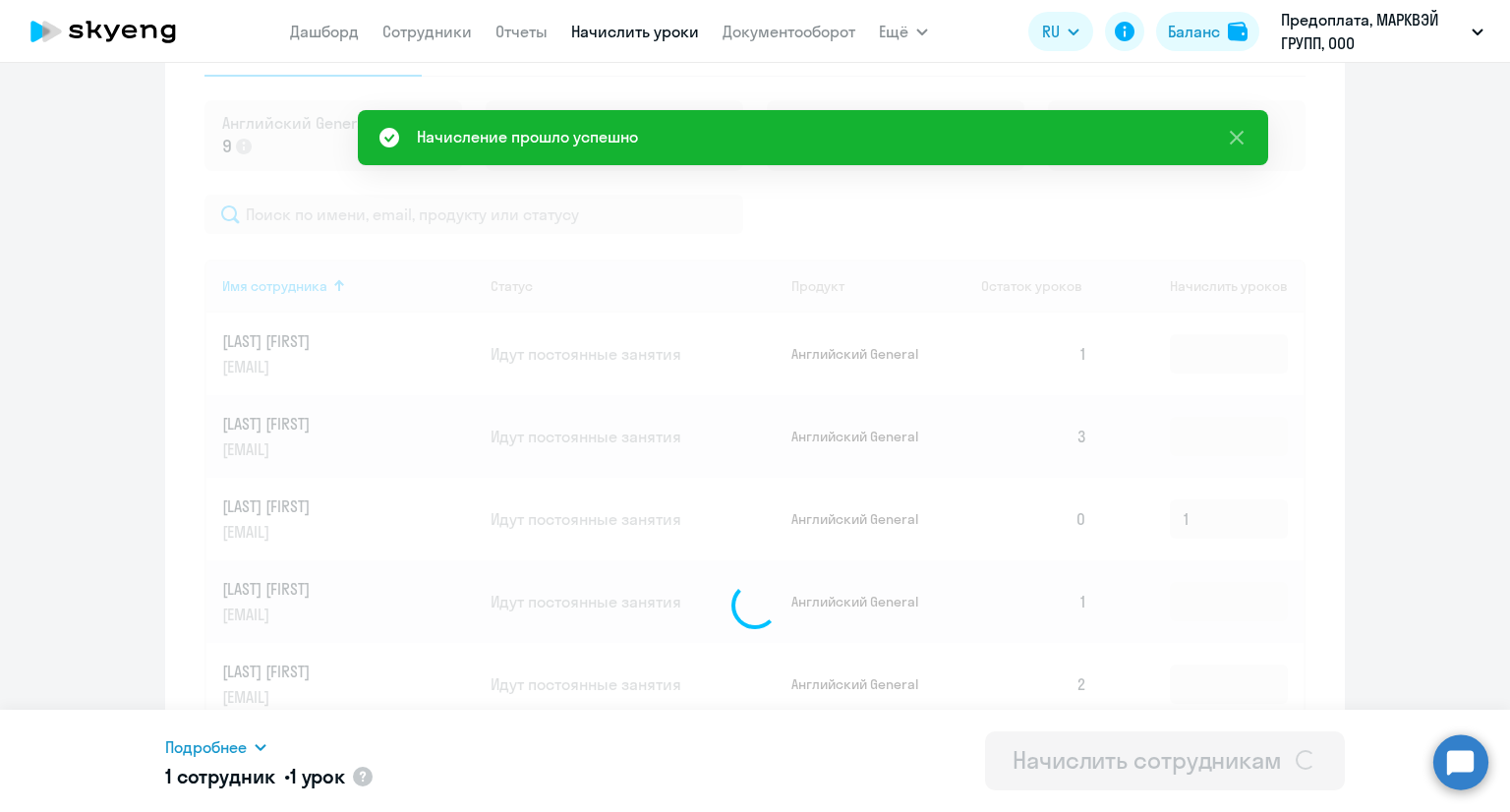 type 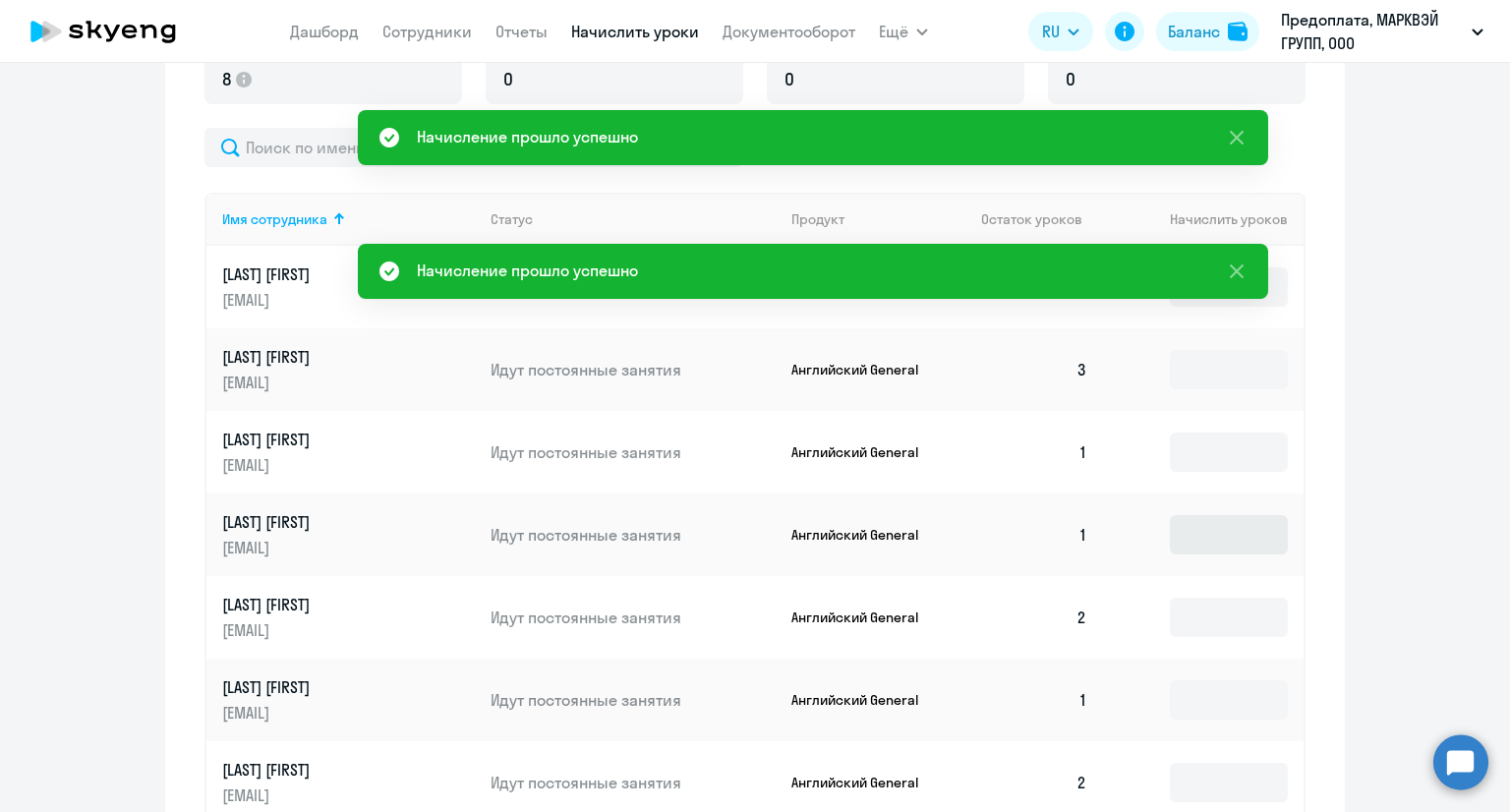 scroll, scrollTop: 790, scrollLeft: 0, axis: vertical 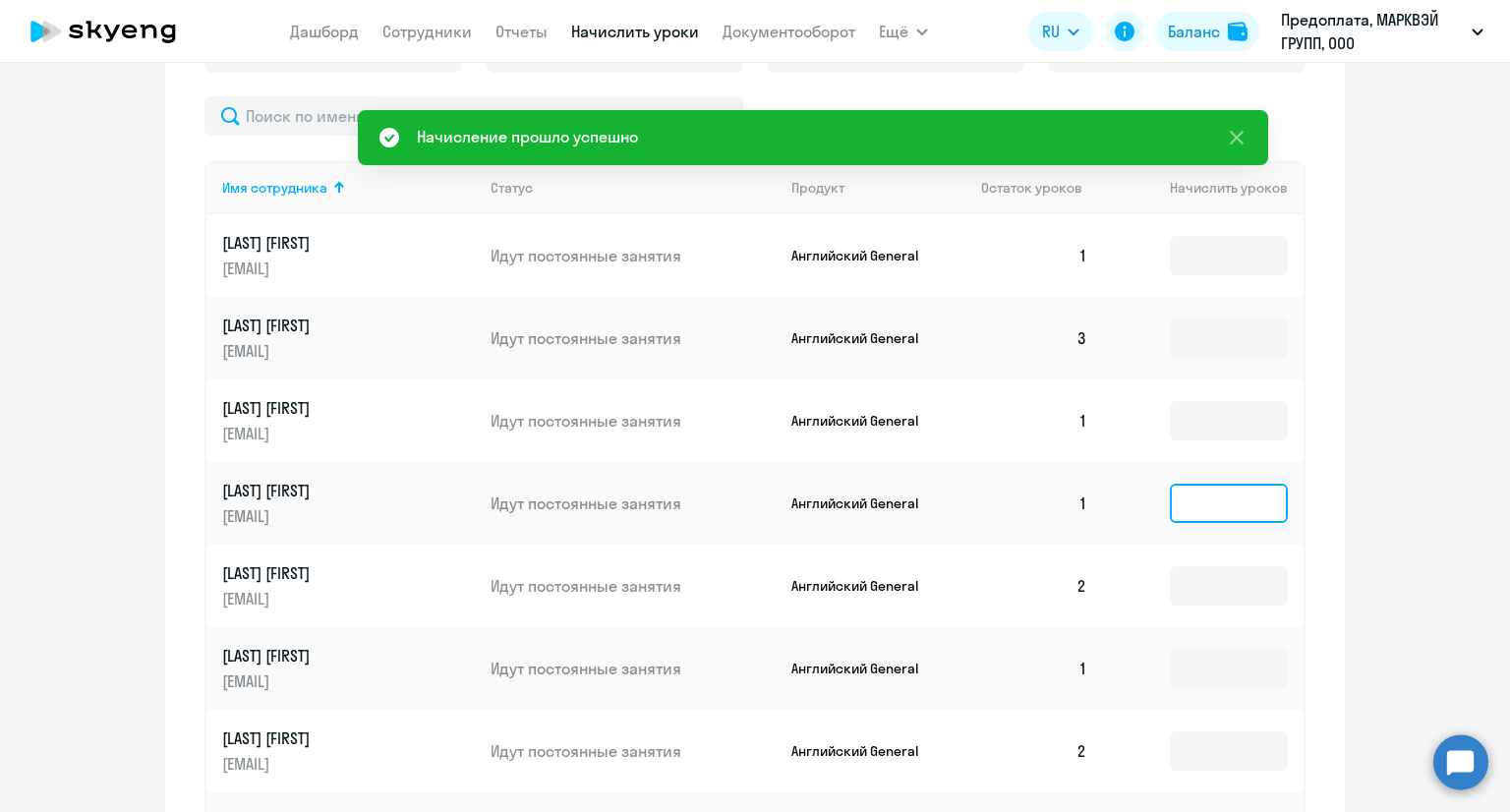 click 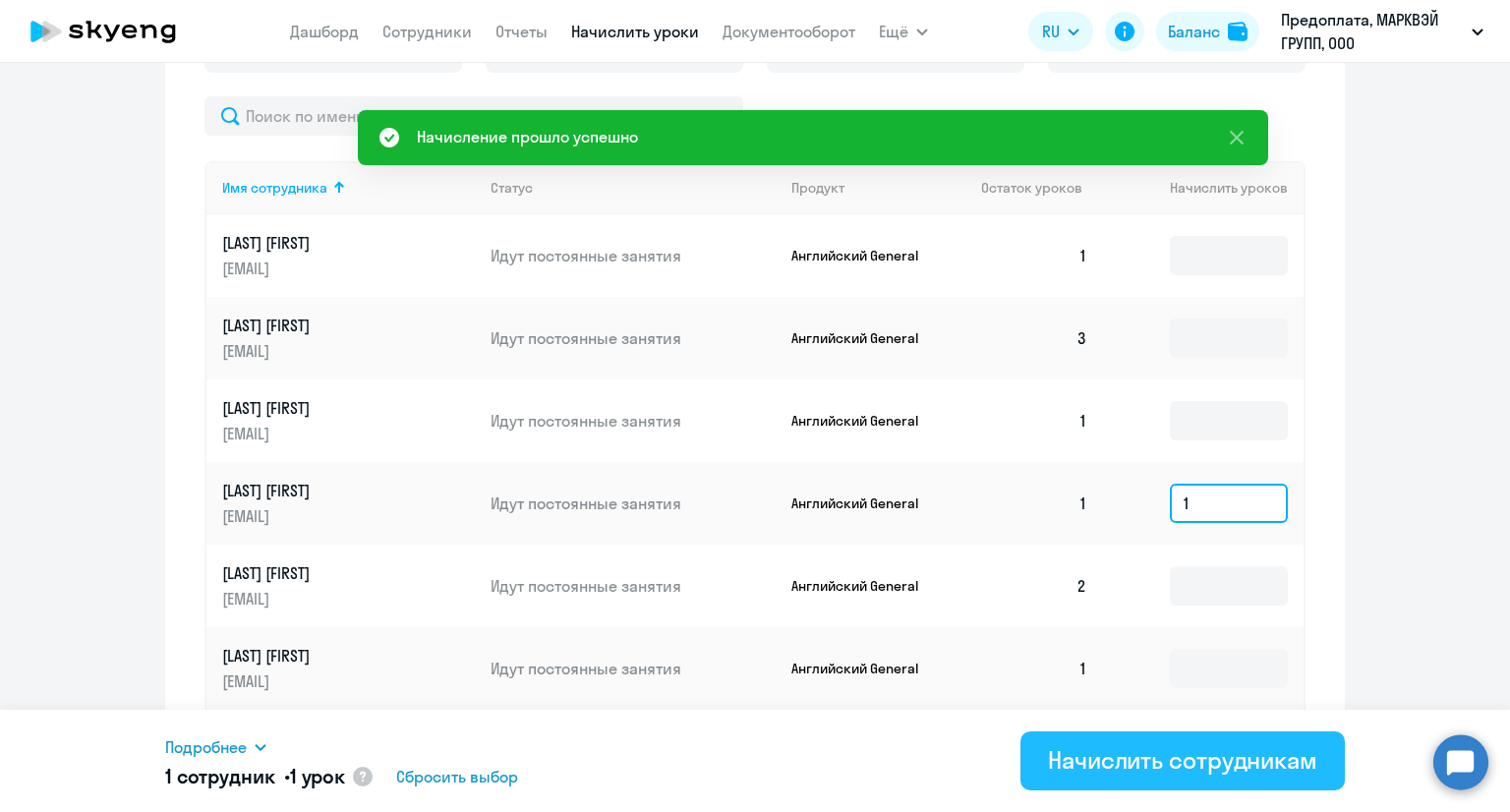 type on "1" 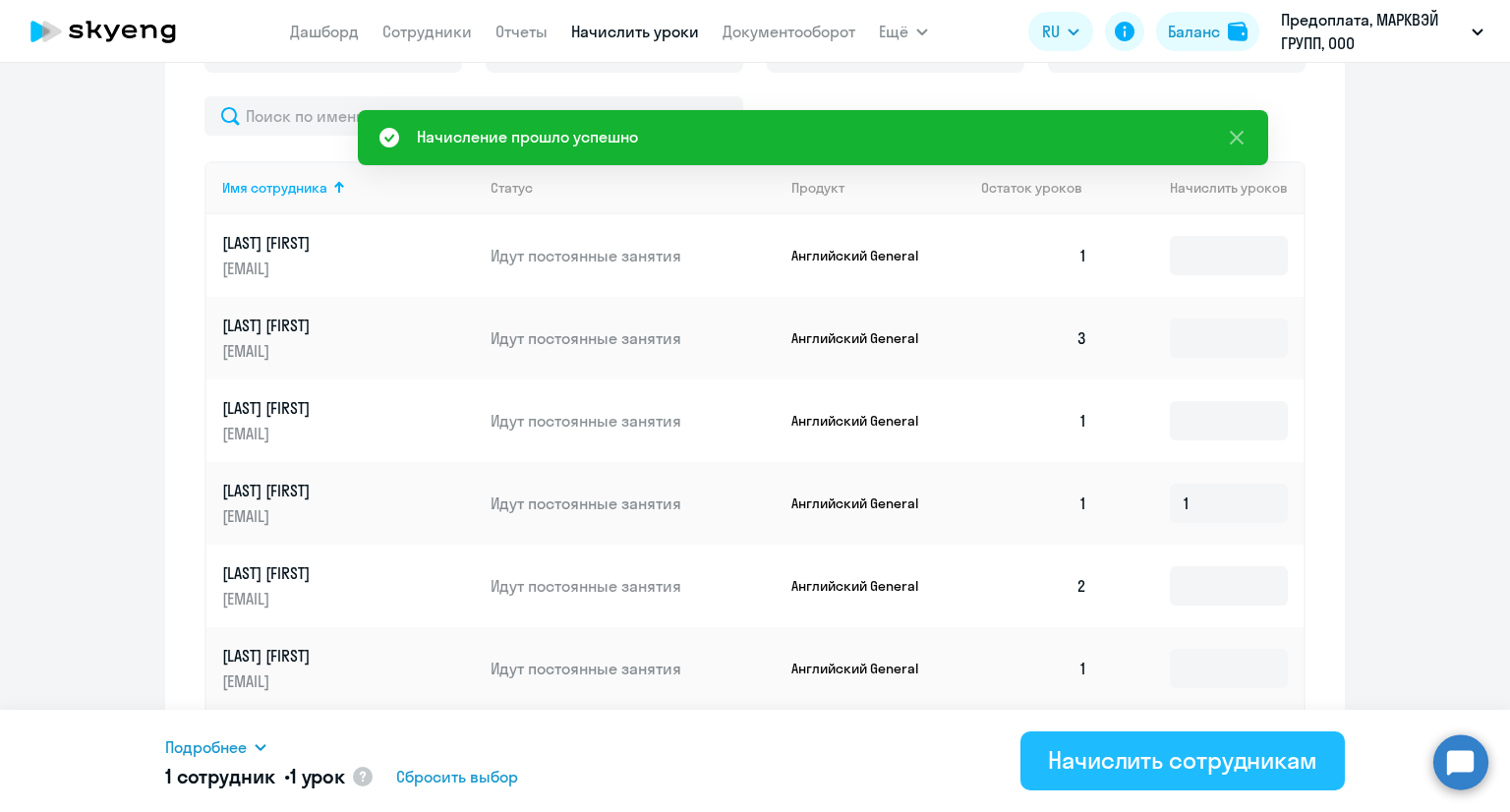 click on "Начислить сотрудникам" at bounding box center [1183, 761] 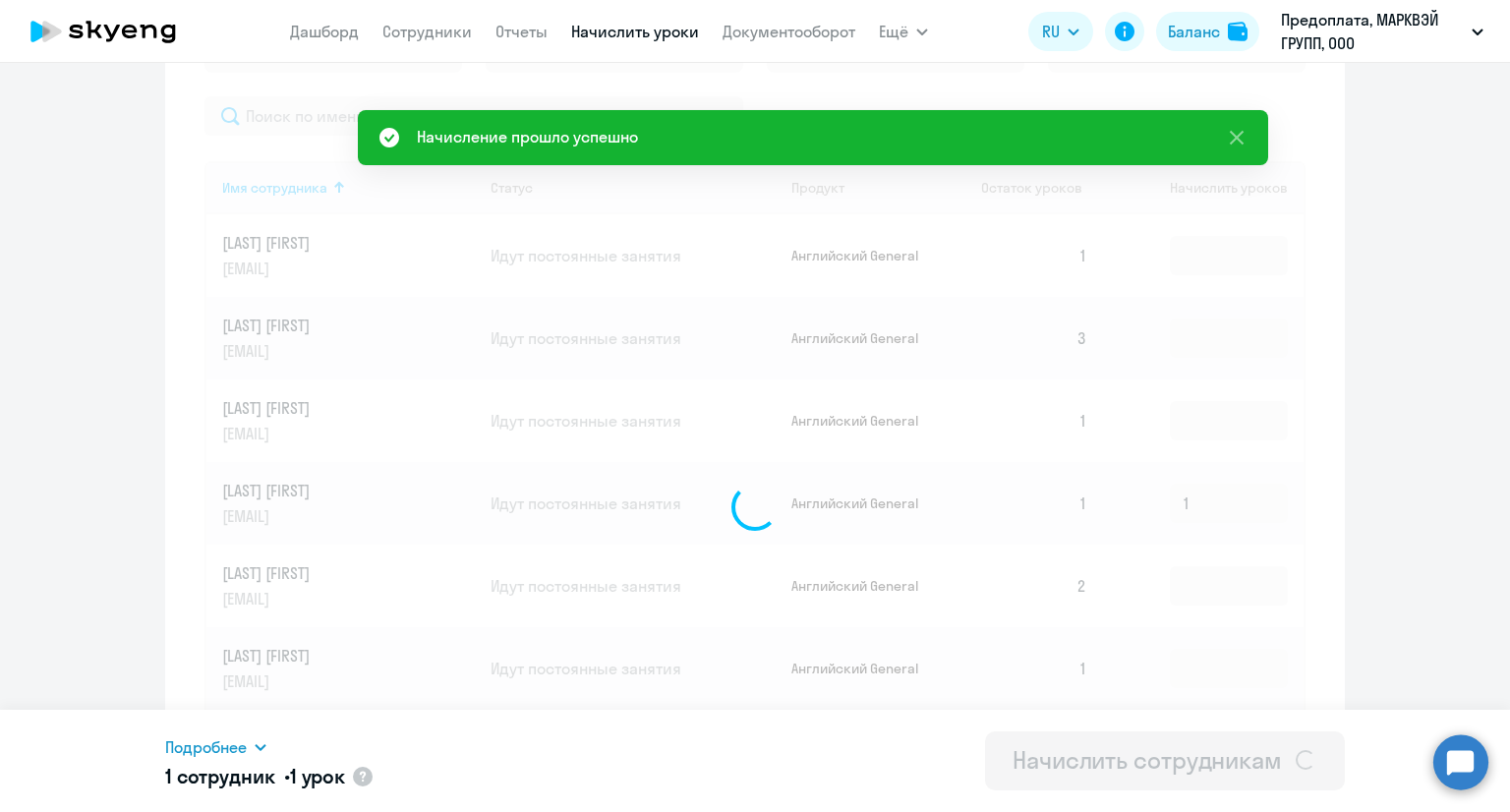type 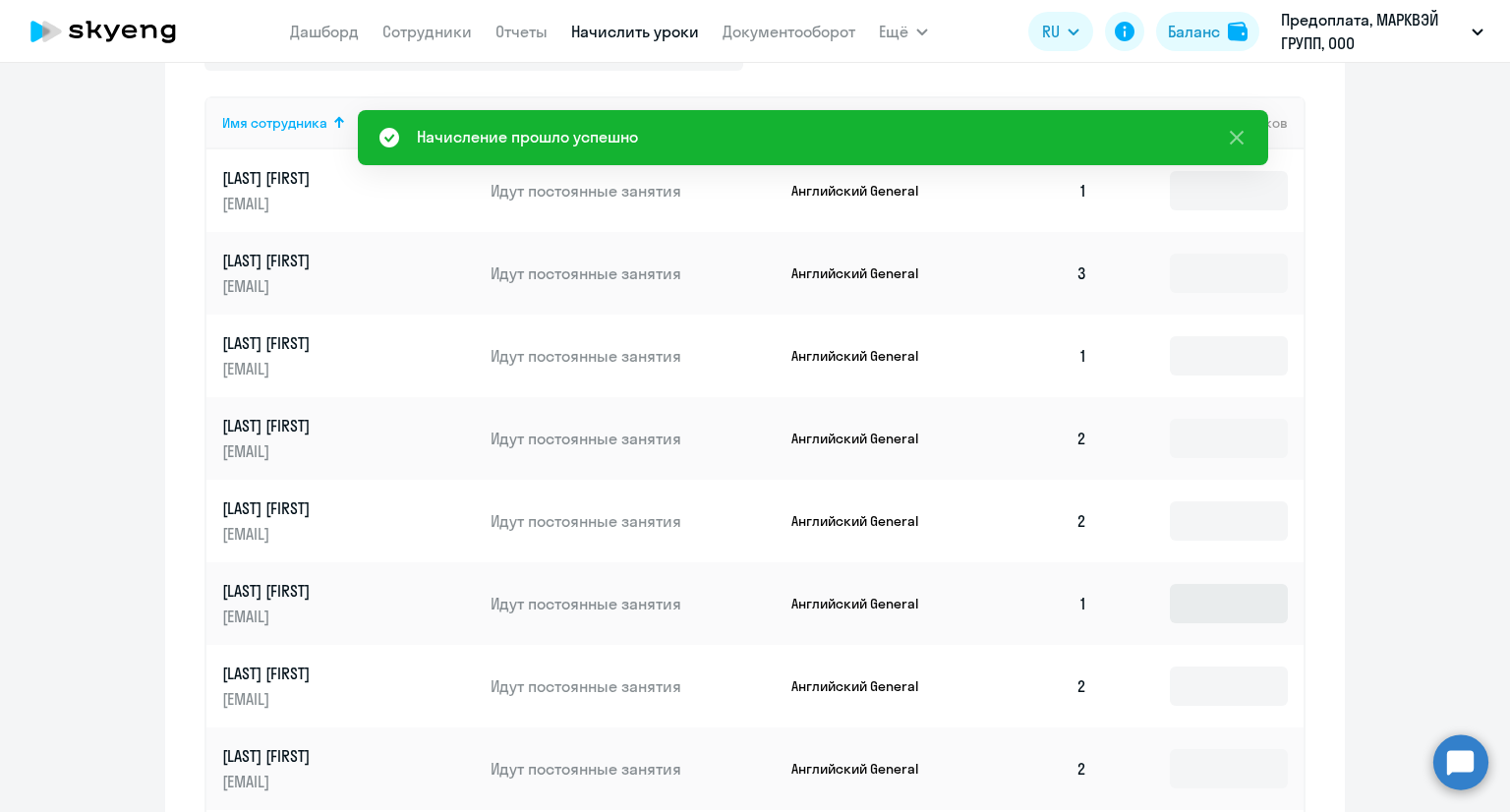 scroll, scrollTop: 889, scrollLeft: 0, axis: vertical 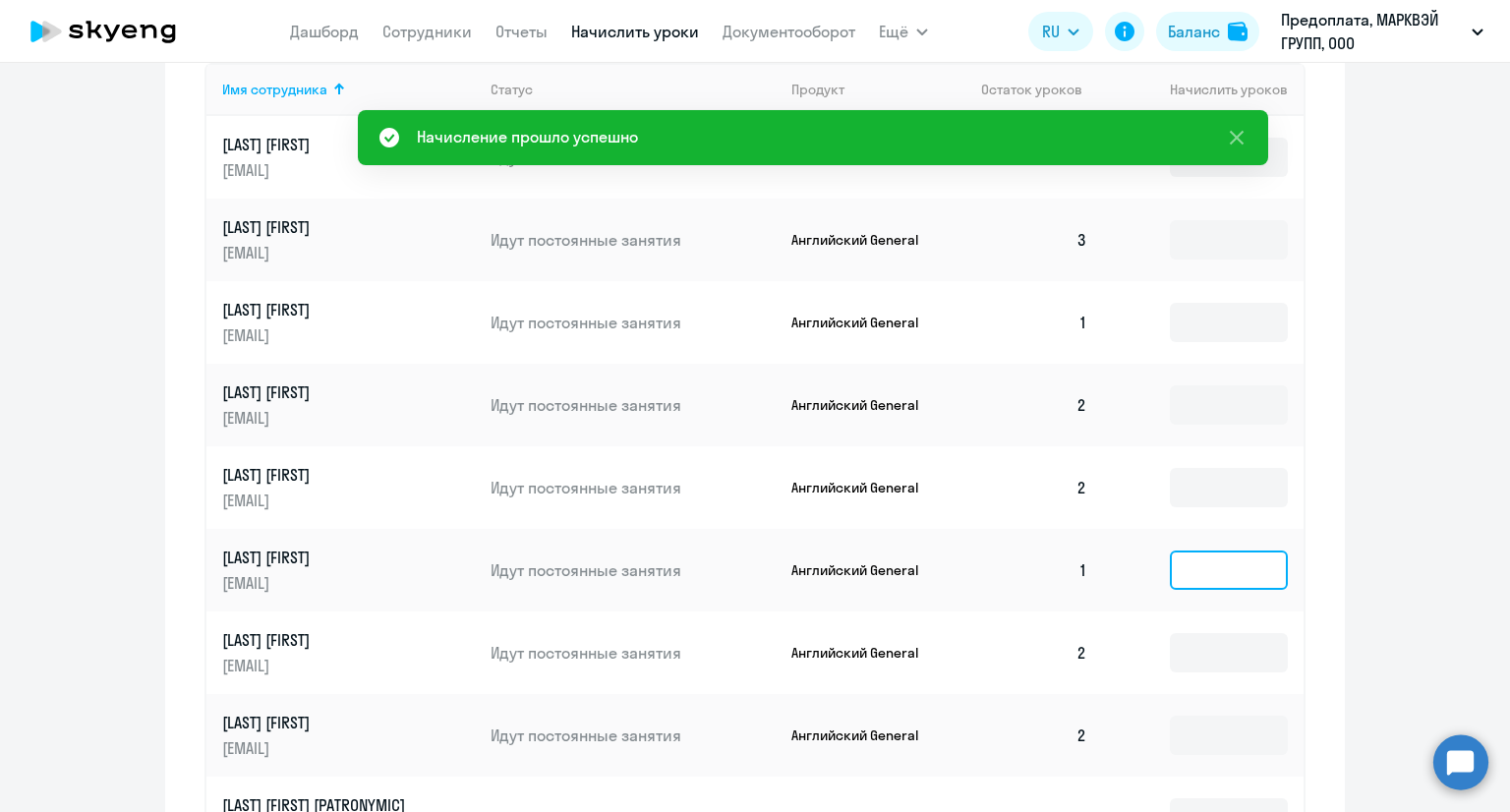 click 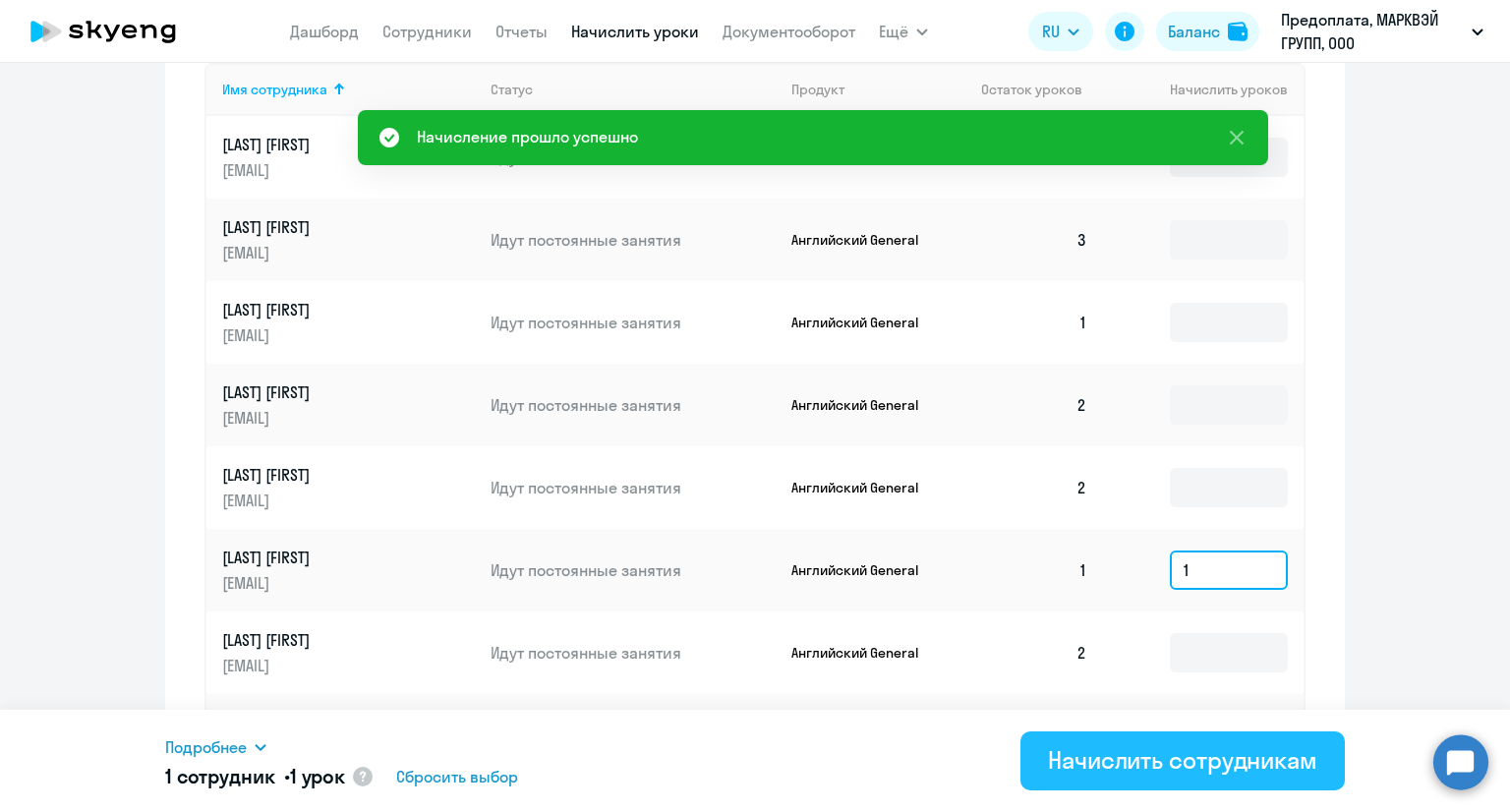 type on "1" 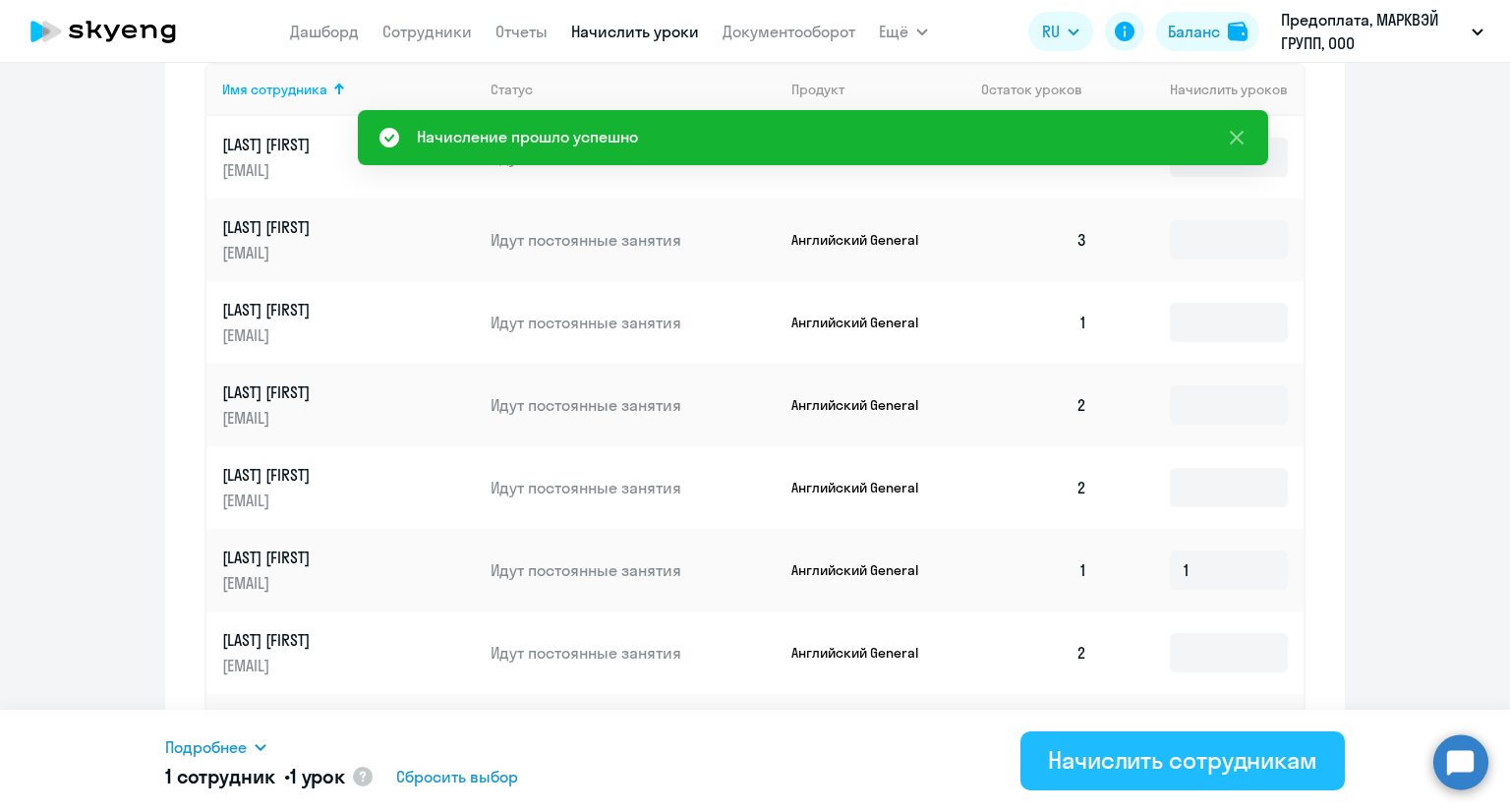 click on "Начислить сотрудникам" at bounding box center (1183, 760) 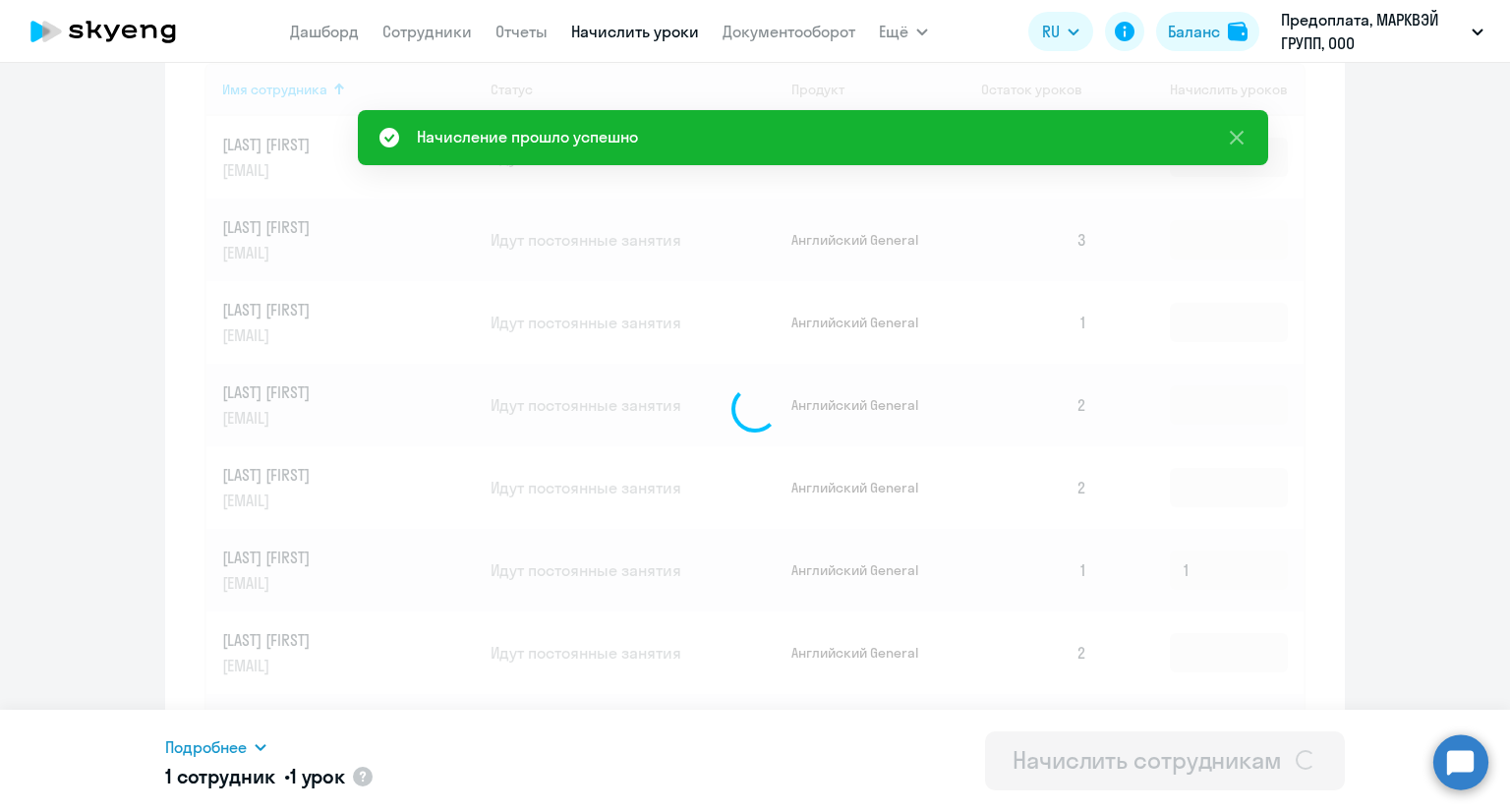 type 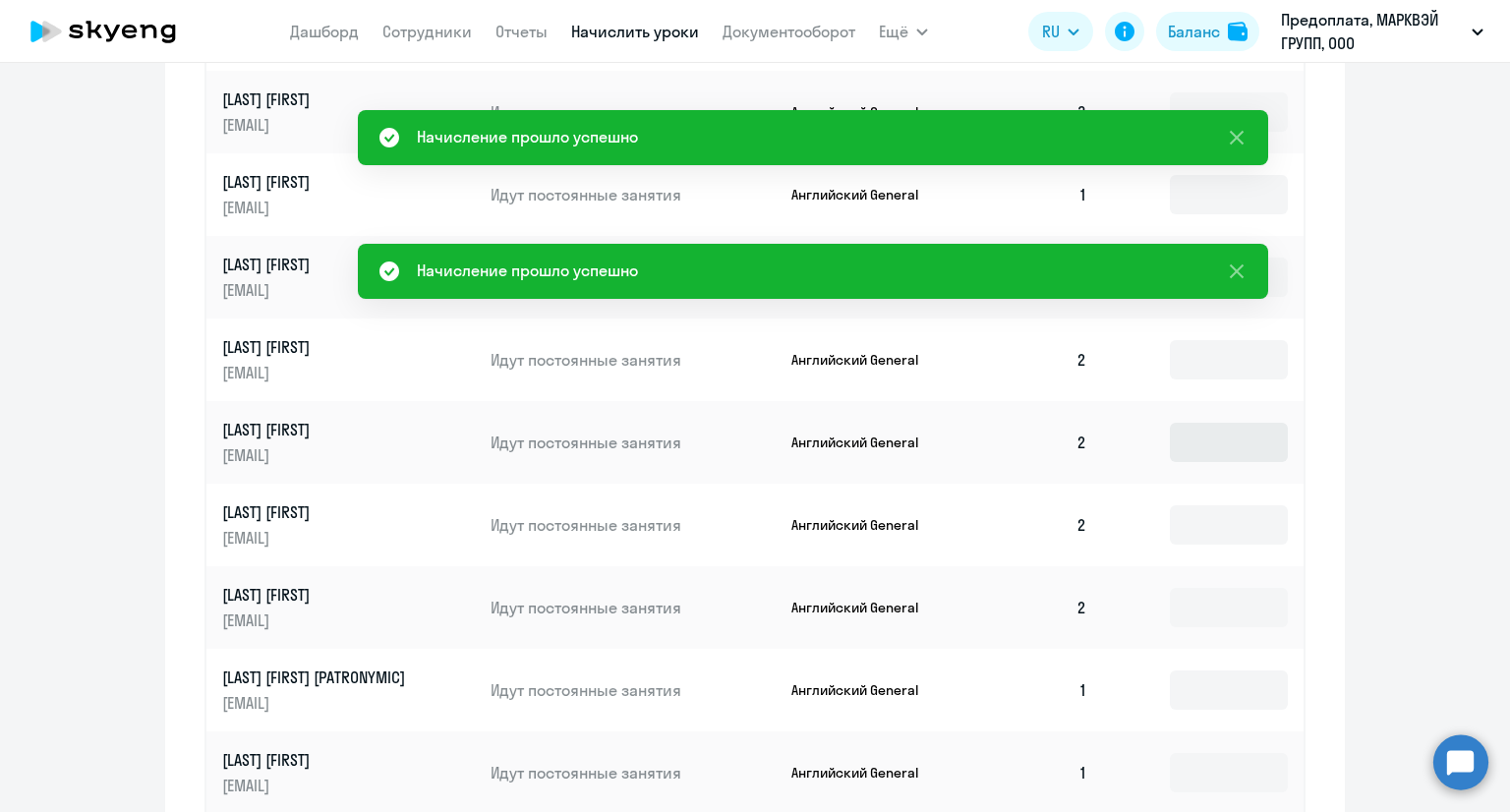 scroll, scrollTop: 1184, scrollLeft: 0, axis: vertical 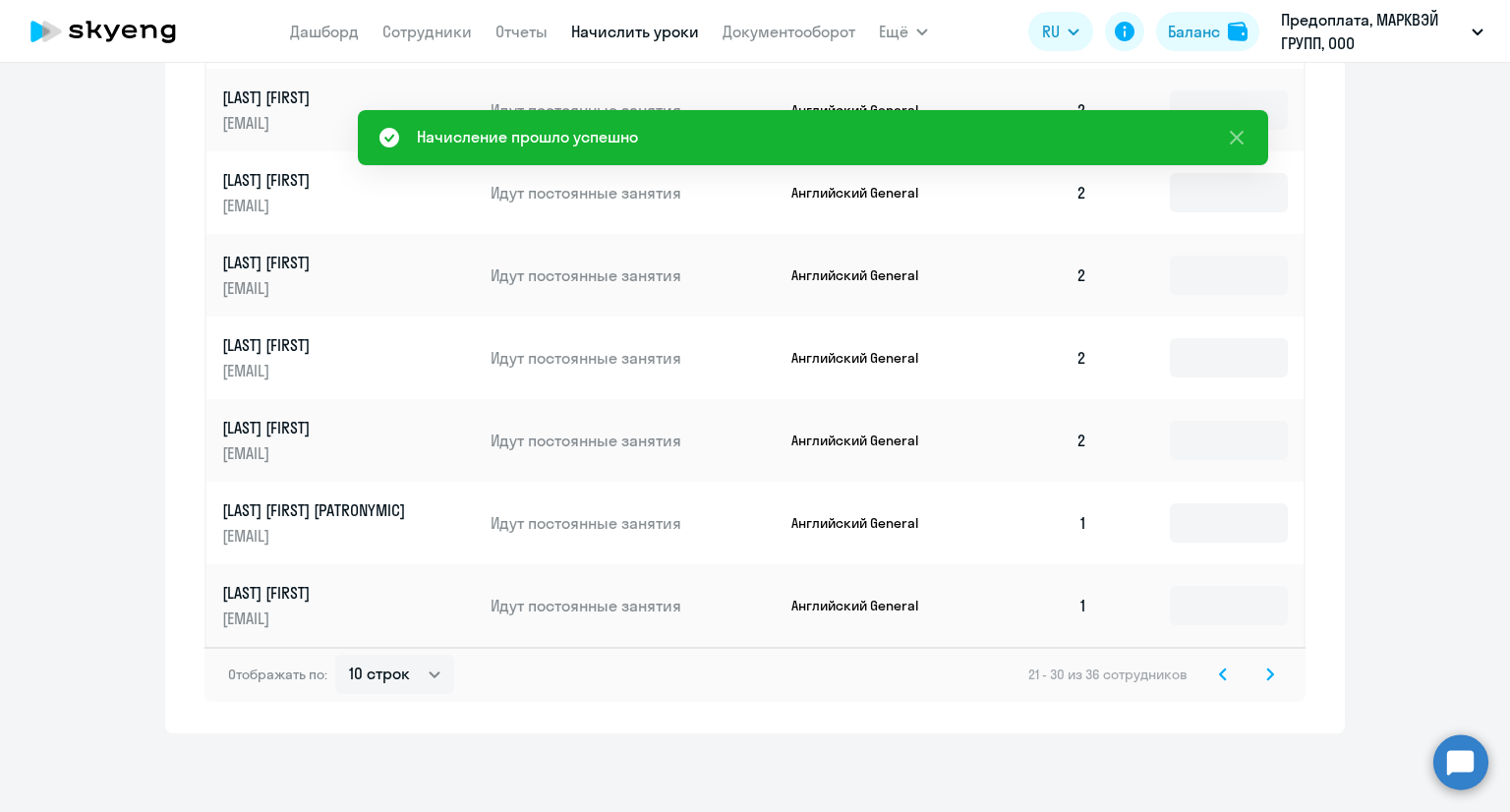 click 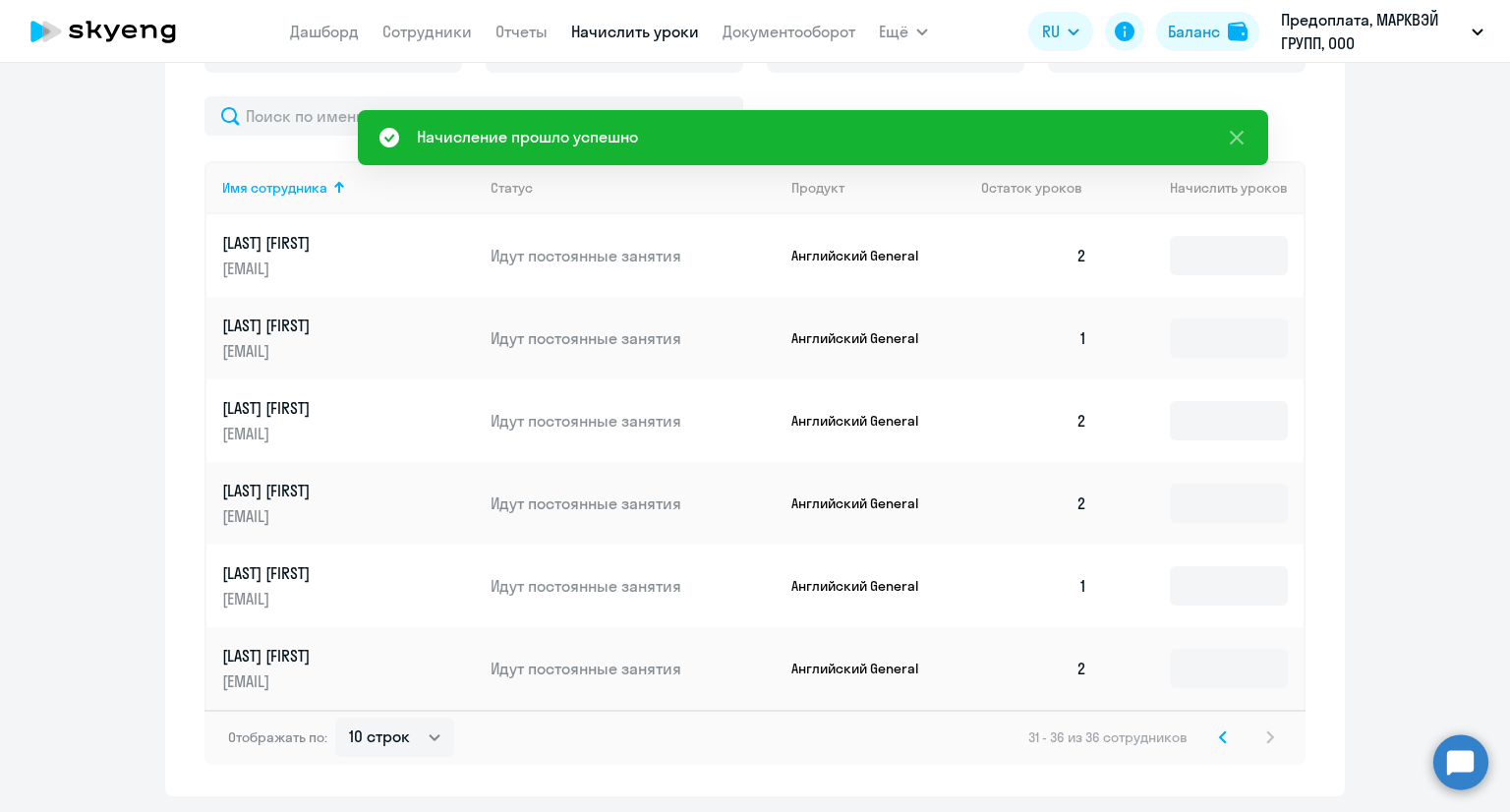 scroll, scrollTop: 755, scrollLeft: 0, axis: vertical 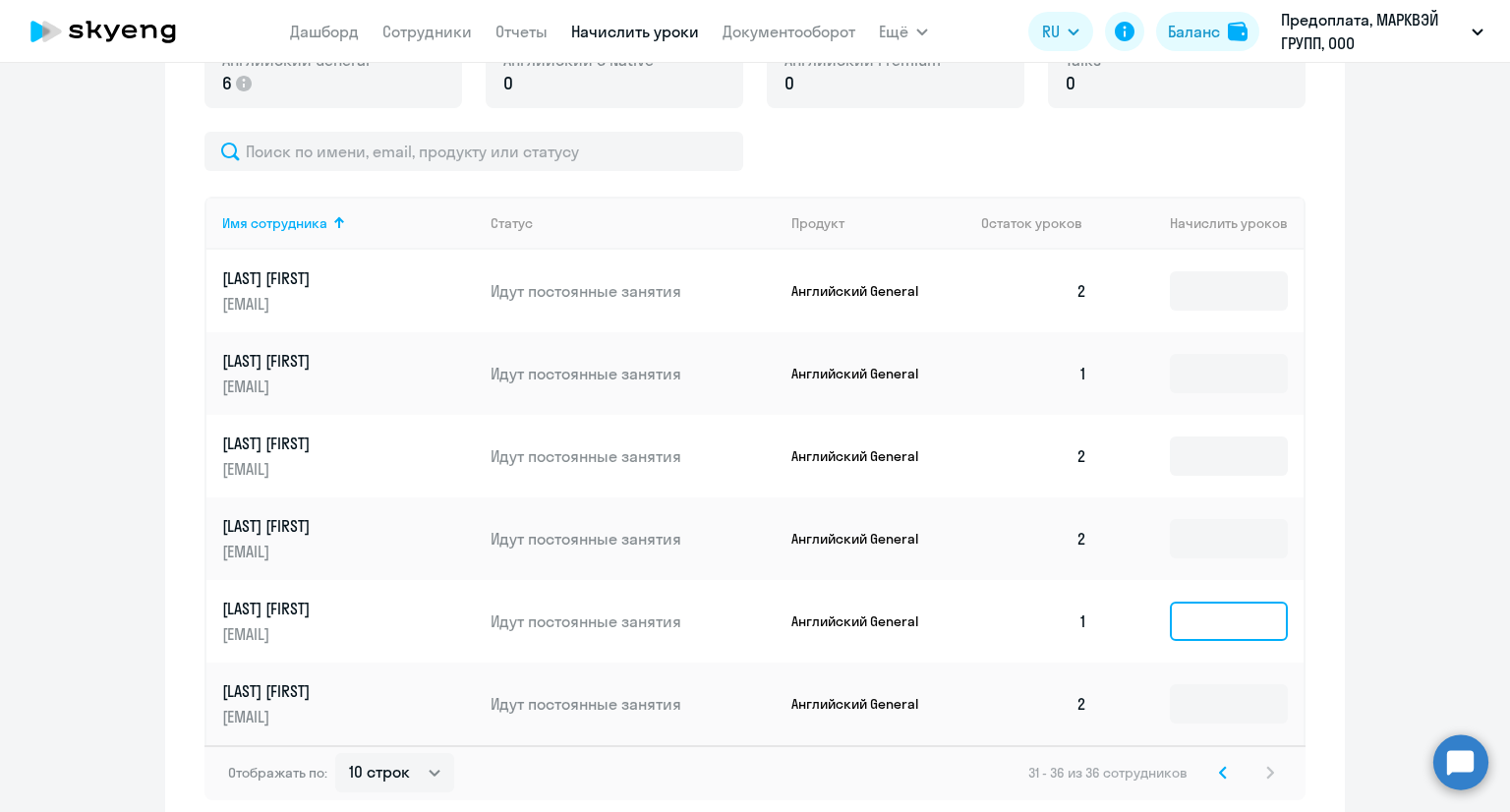 click 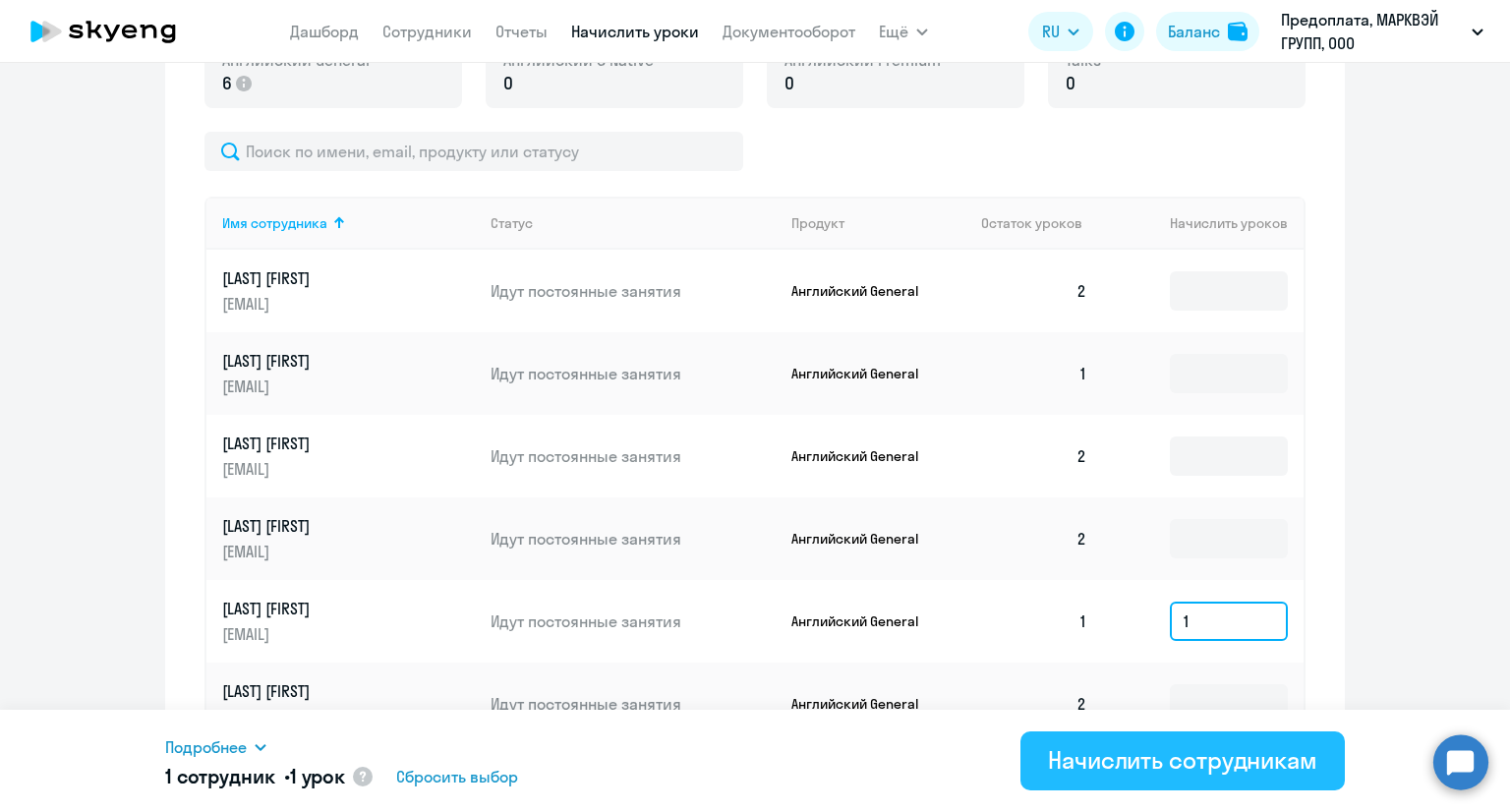 type on "1" 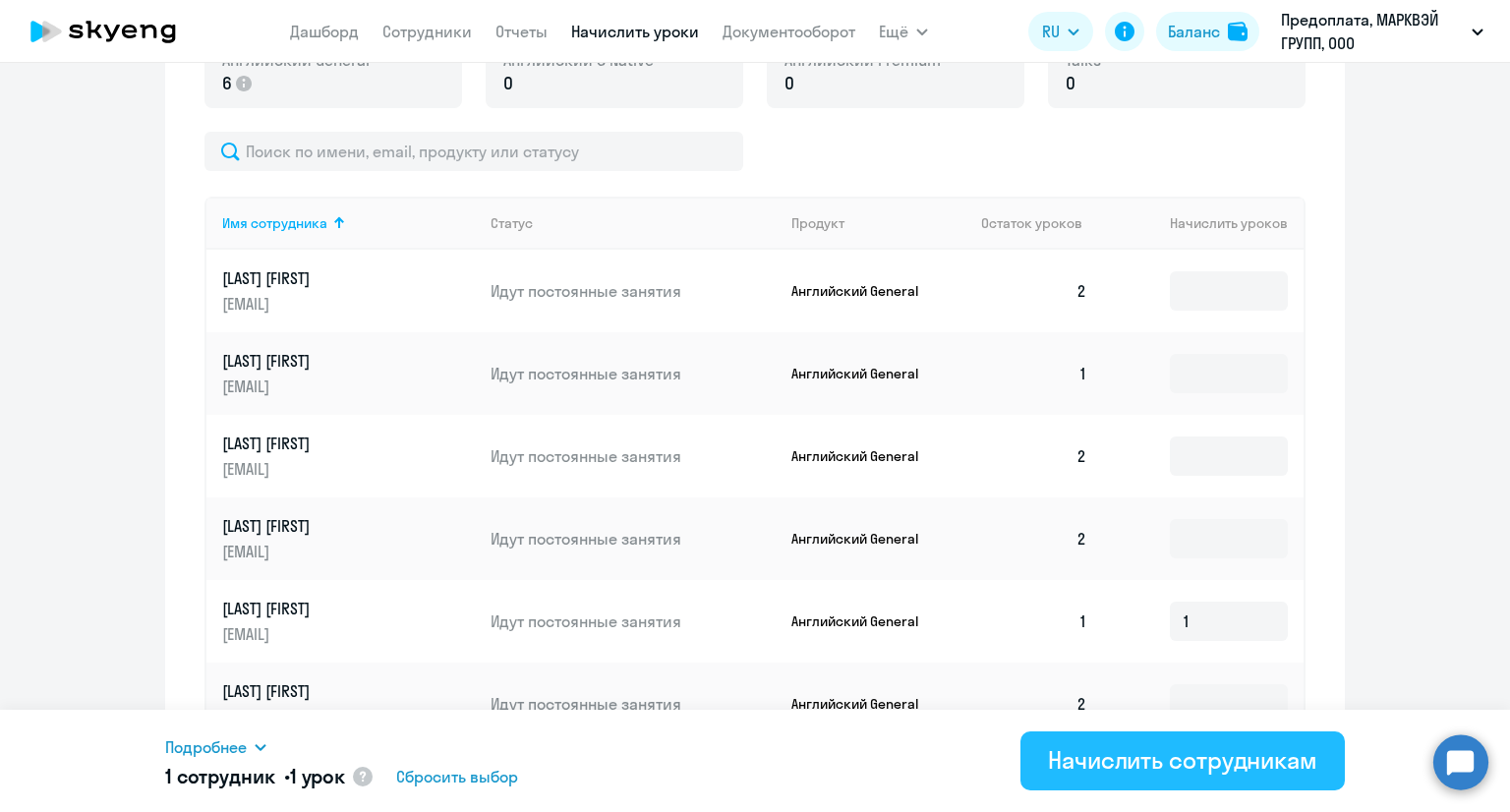 click on "Начислить сотрудникам" at bounding box center (1183, 760) 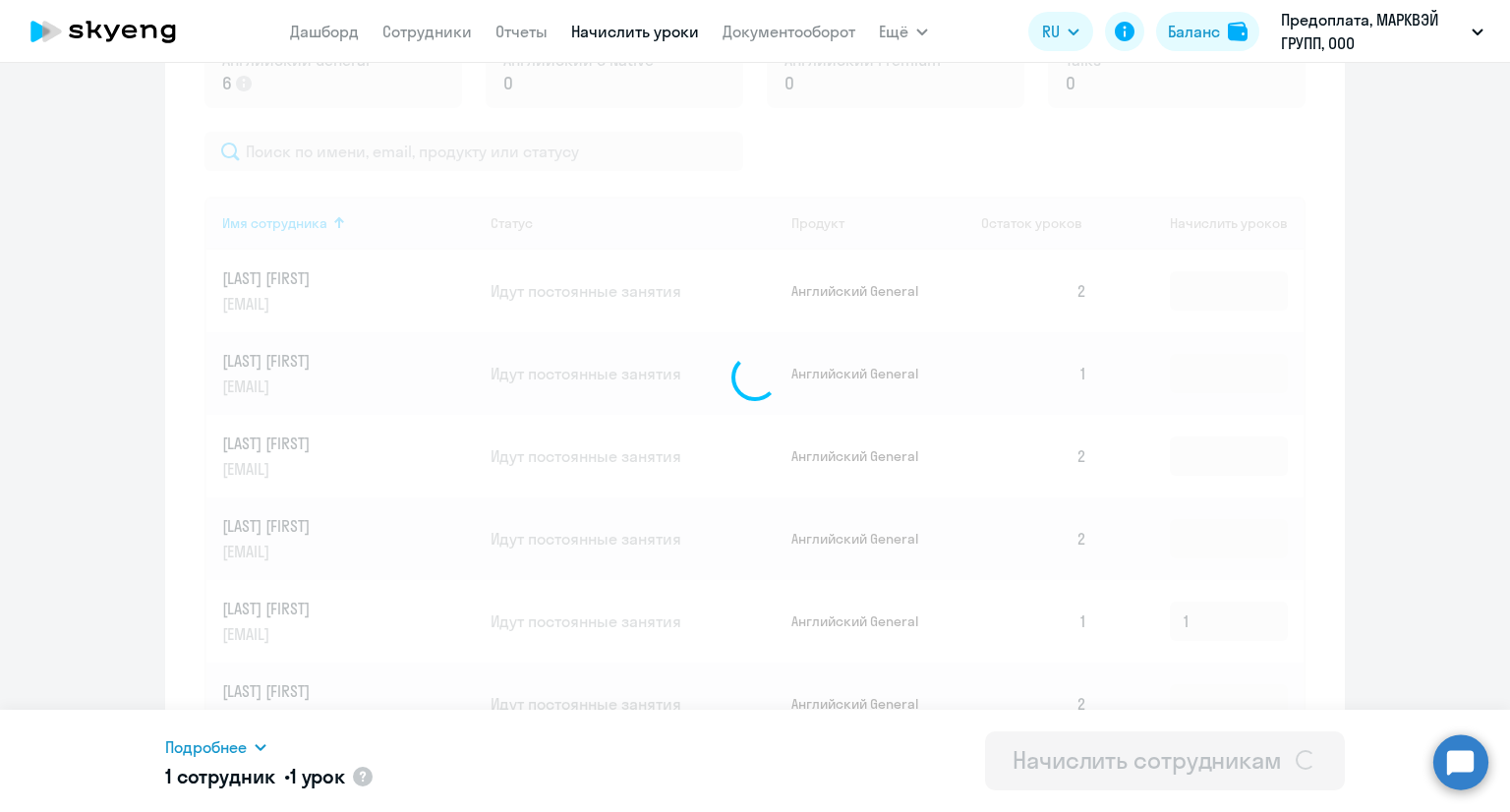 type 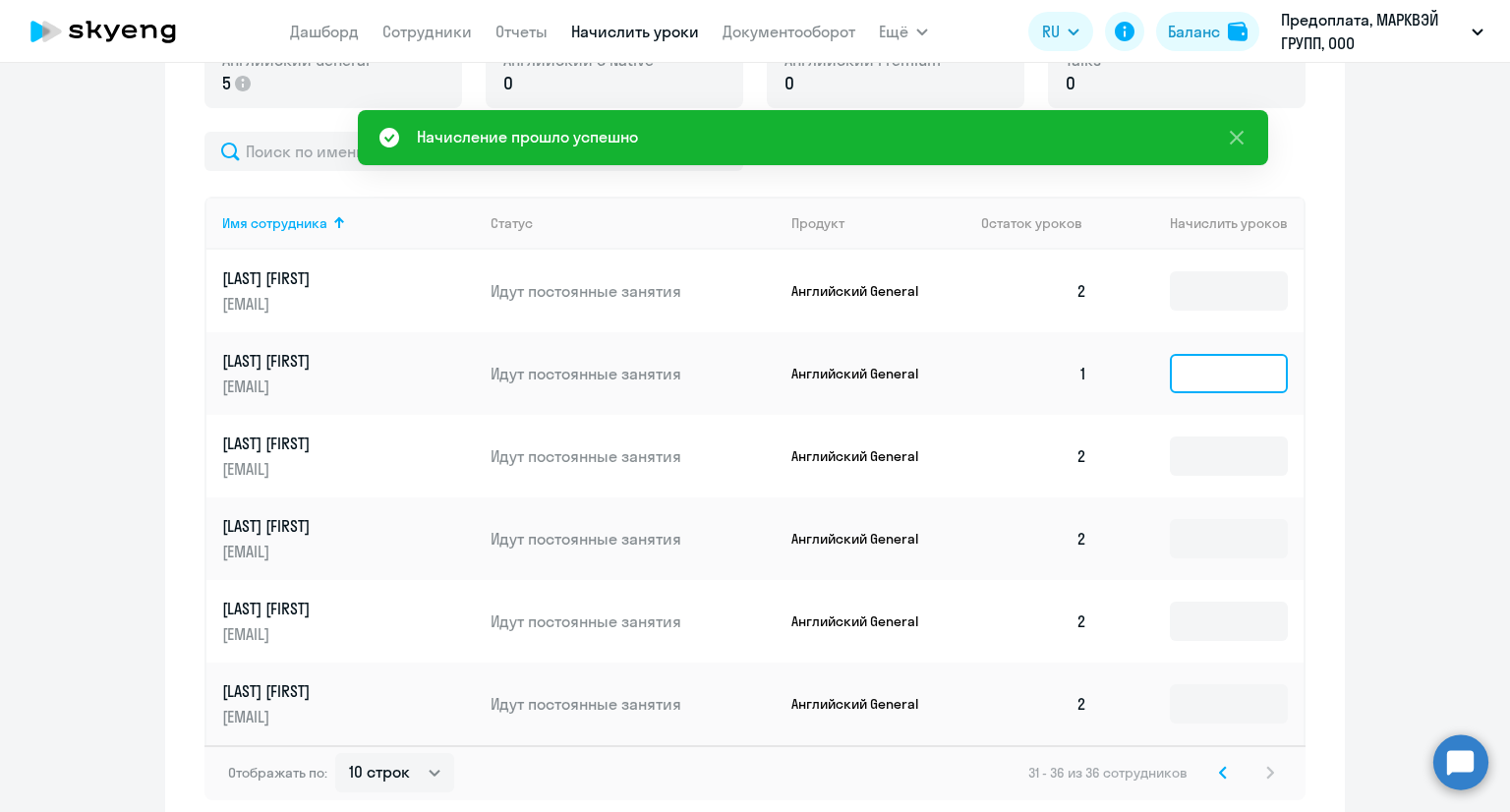 click 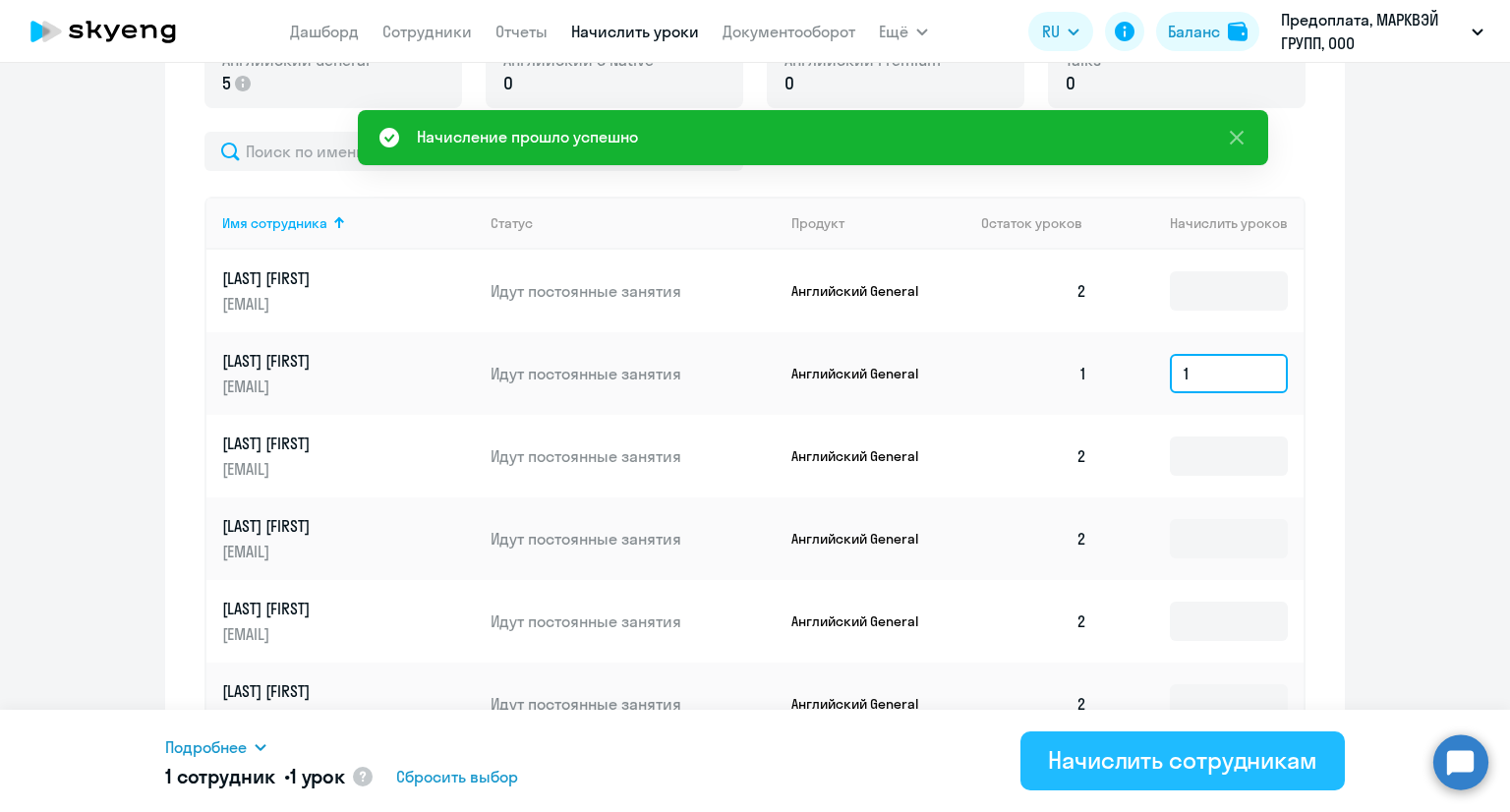 type on "1" 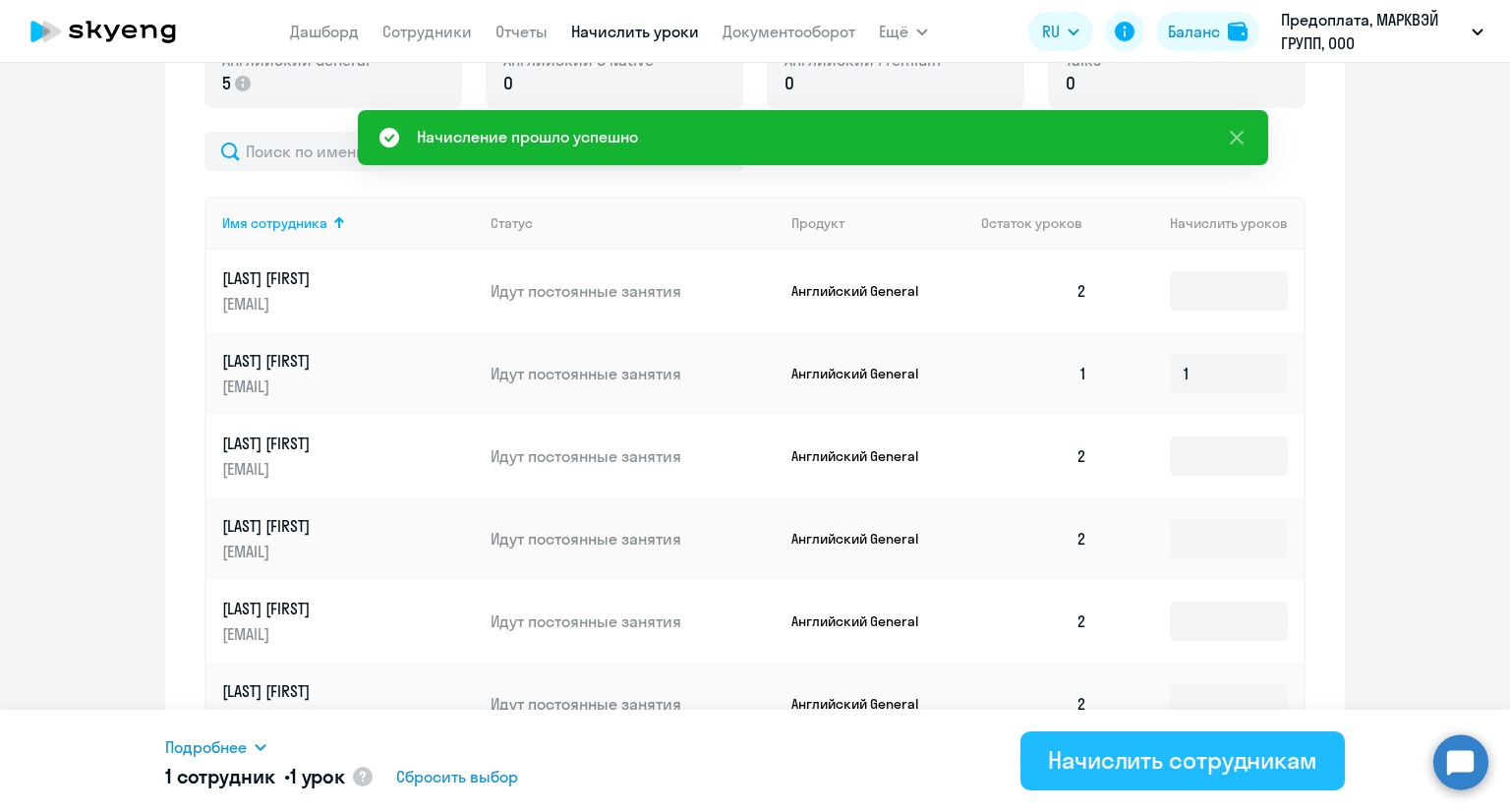 click on "Начислить сотрудникам" at bounding box center (1183, 760) 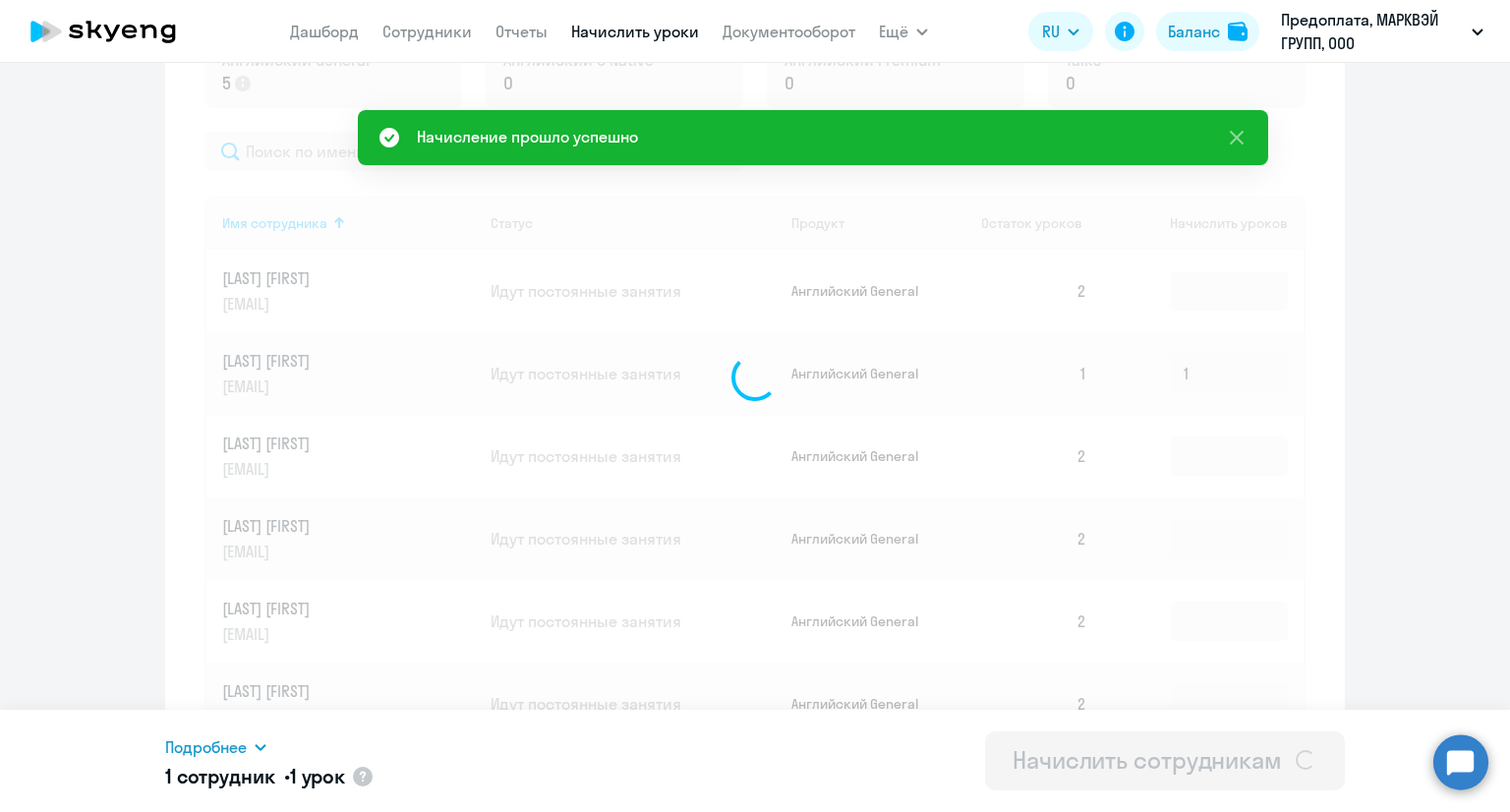 type 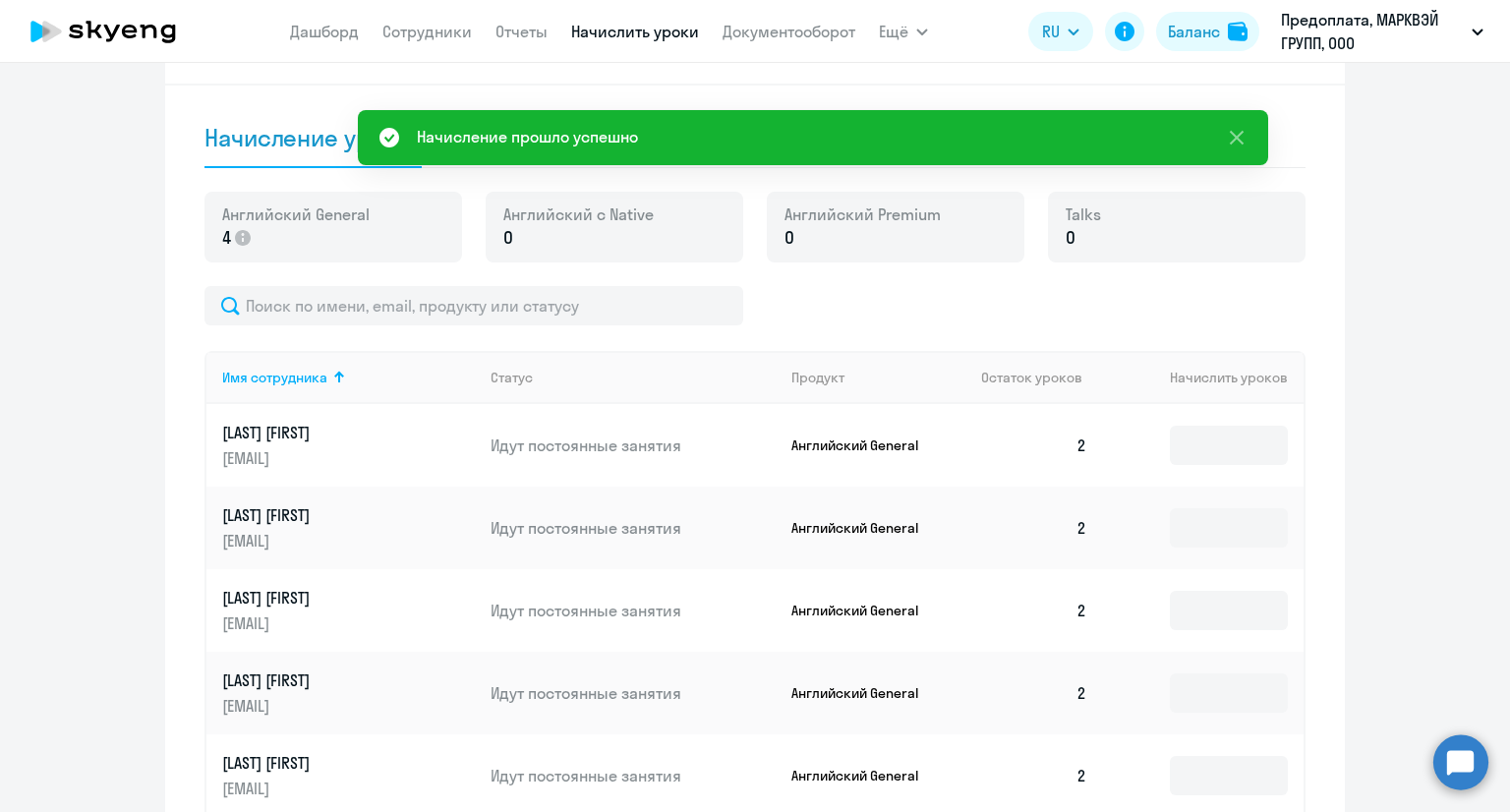 scroll, scrollTop: 263, scrollLeft: 0, axis: vertical 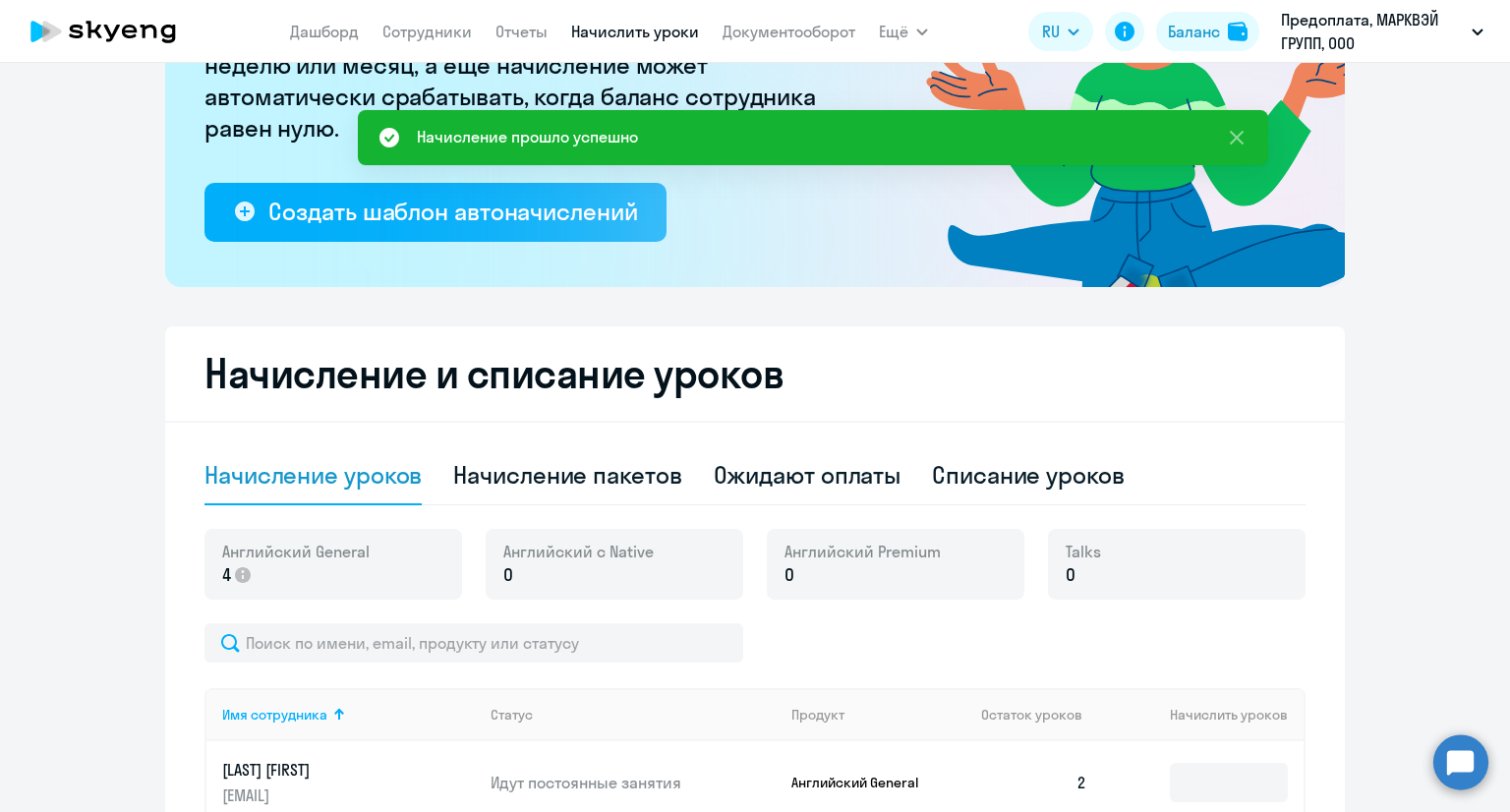 click on "Сотрудники" at bounding box center (427, 31) 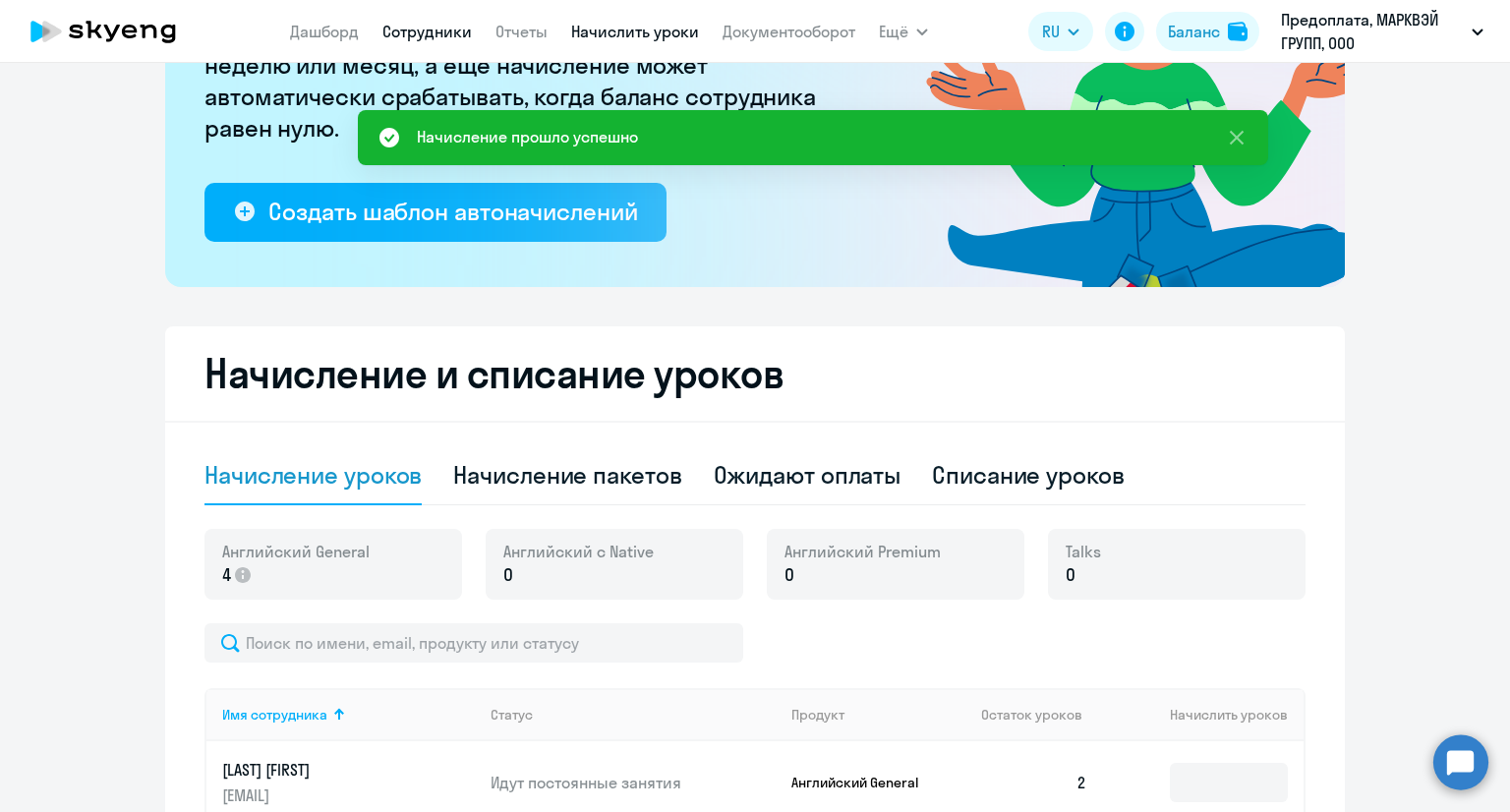 click on "Сотрудники" at bounding box center [427, 31] 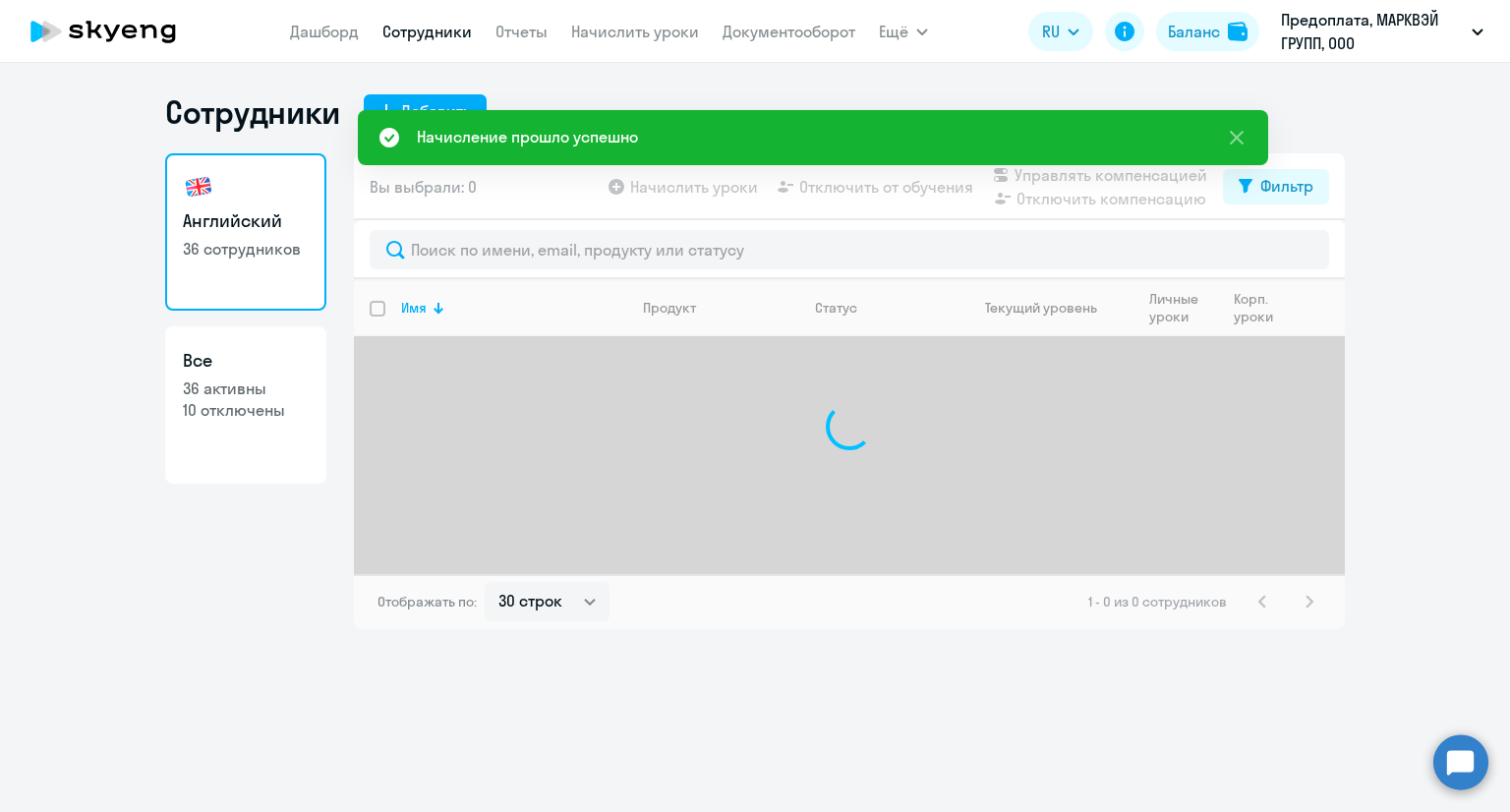 scroll, scrollTop: 0, scrollLeft: 0, axis: both 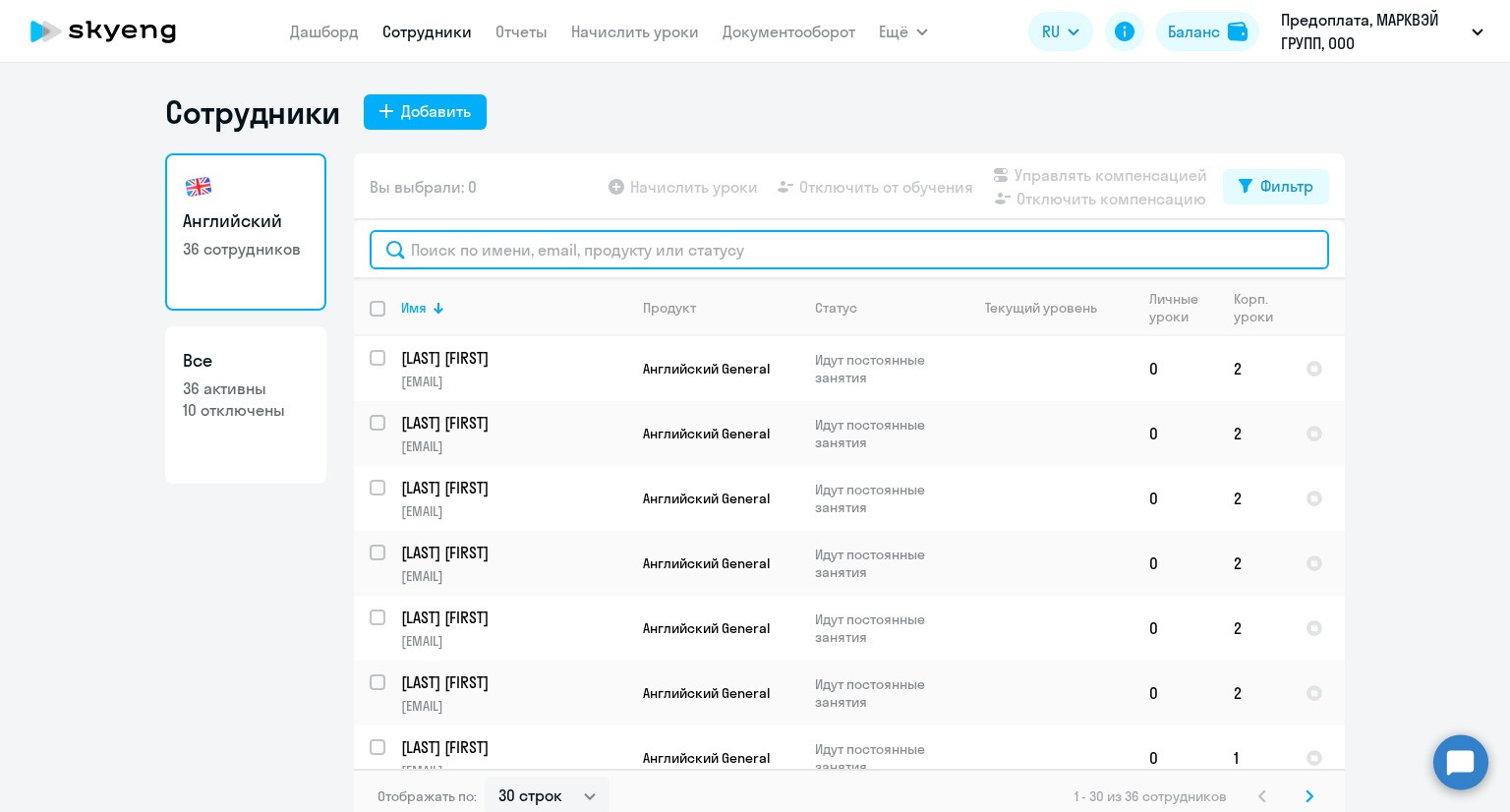 click 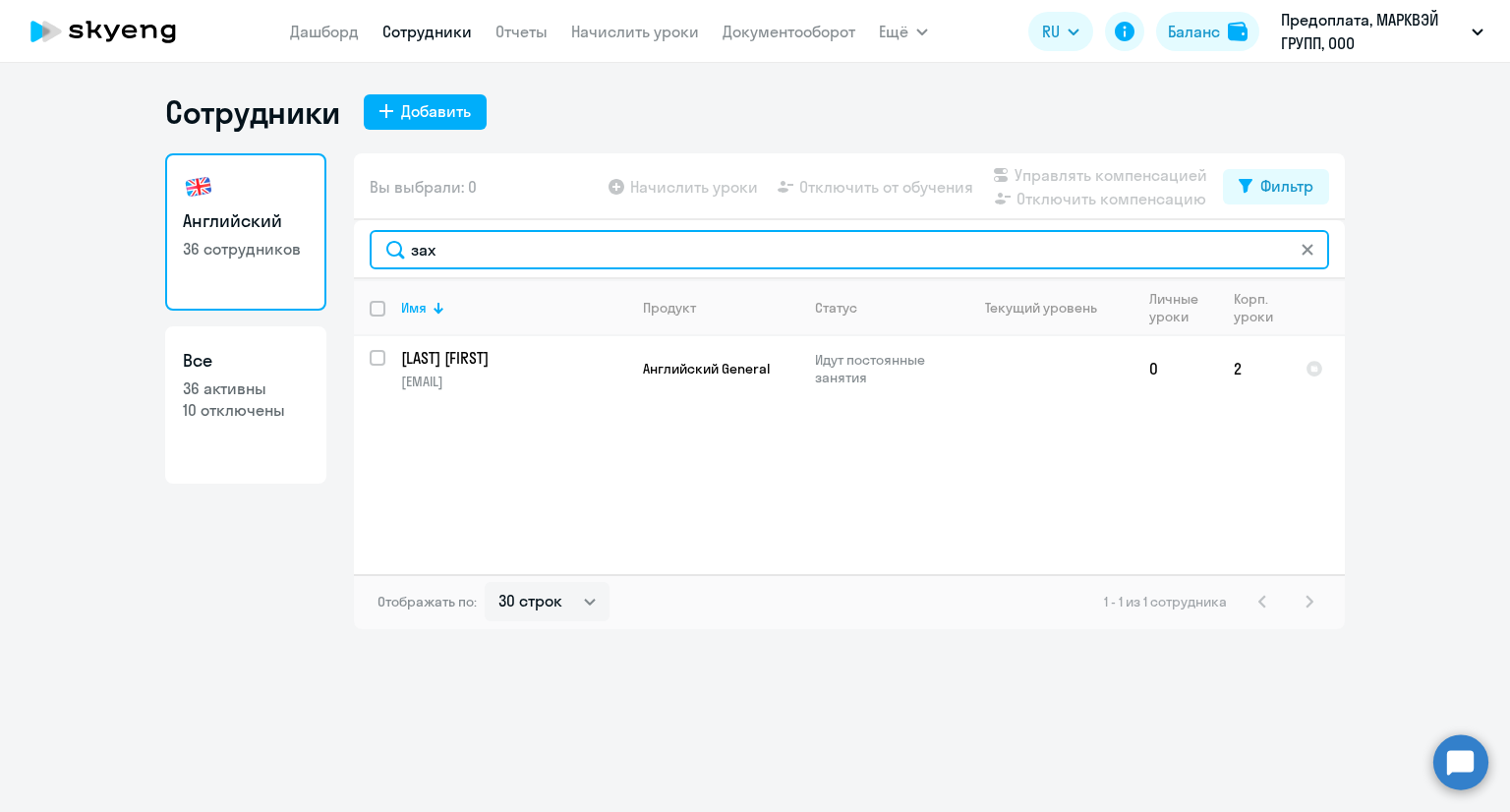 type on "зах" 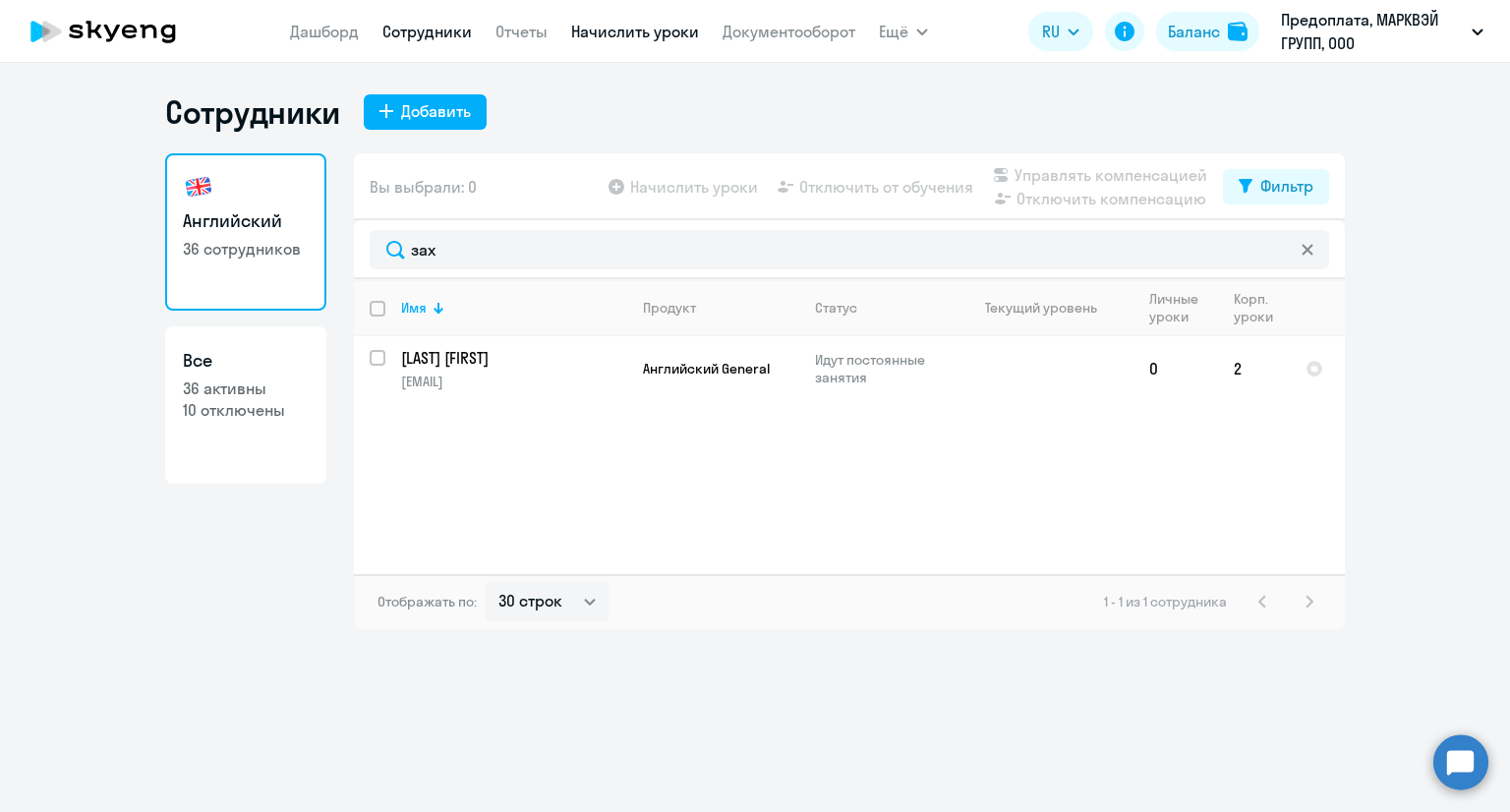 click on "Начислить уроки" at bounding box center [635, 31] 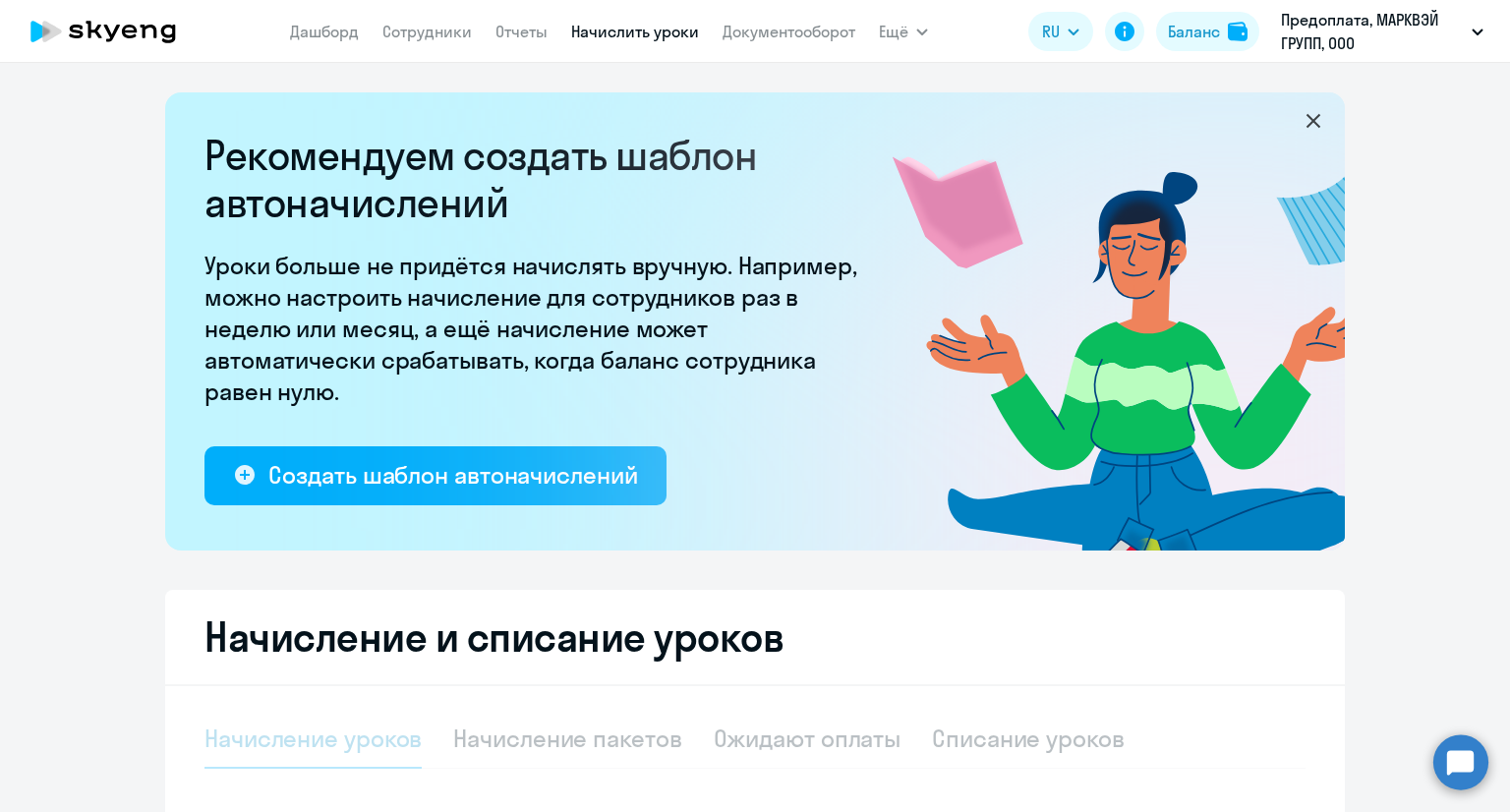 select on "10" 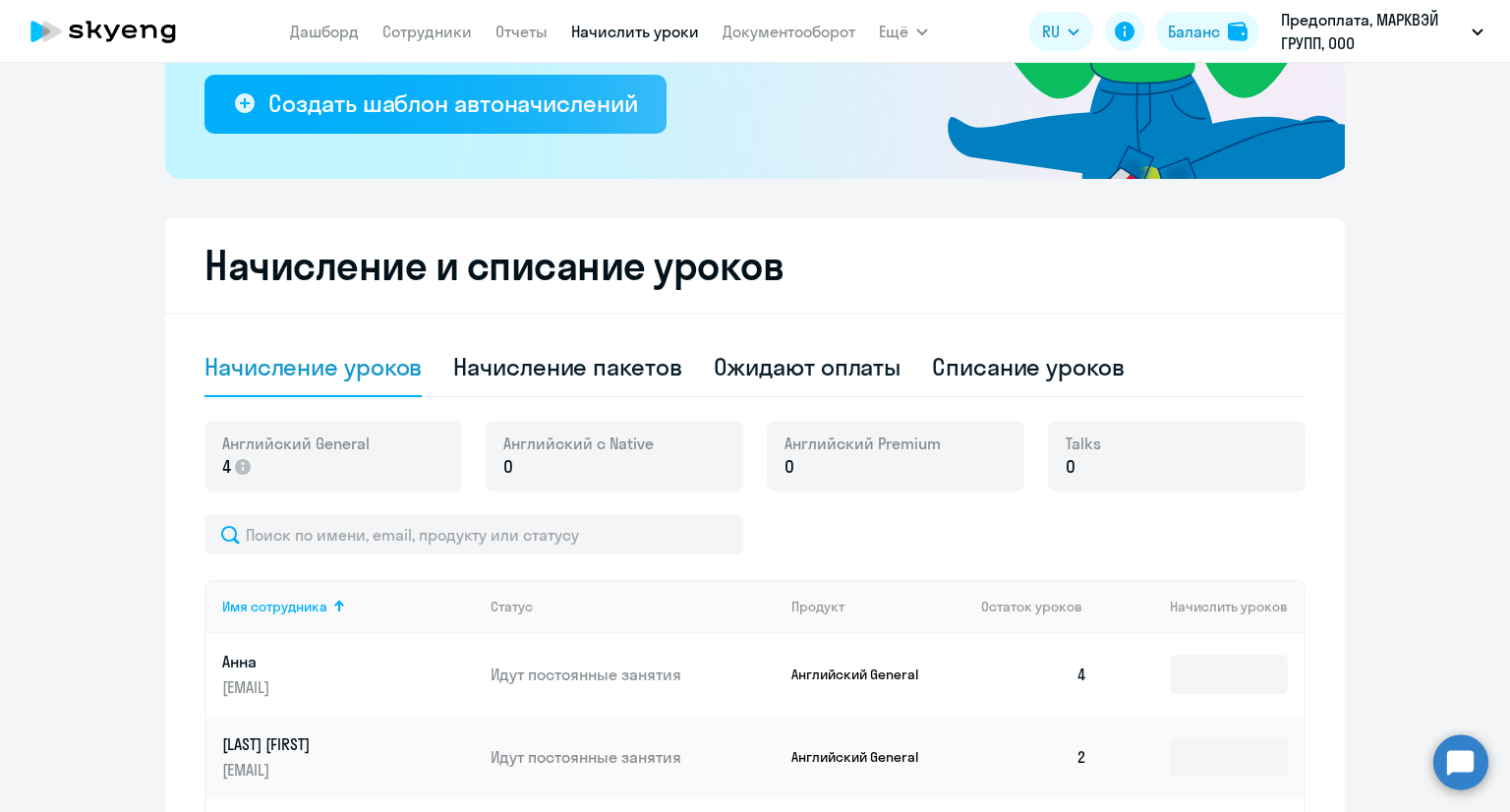 scroll, scrollTop: 393, scrollLeft: 0, axis: vertical 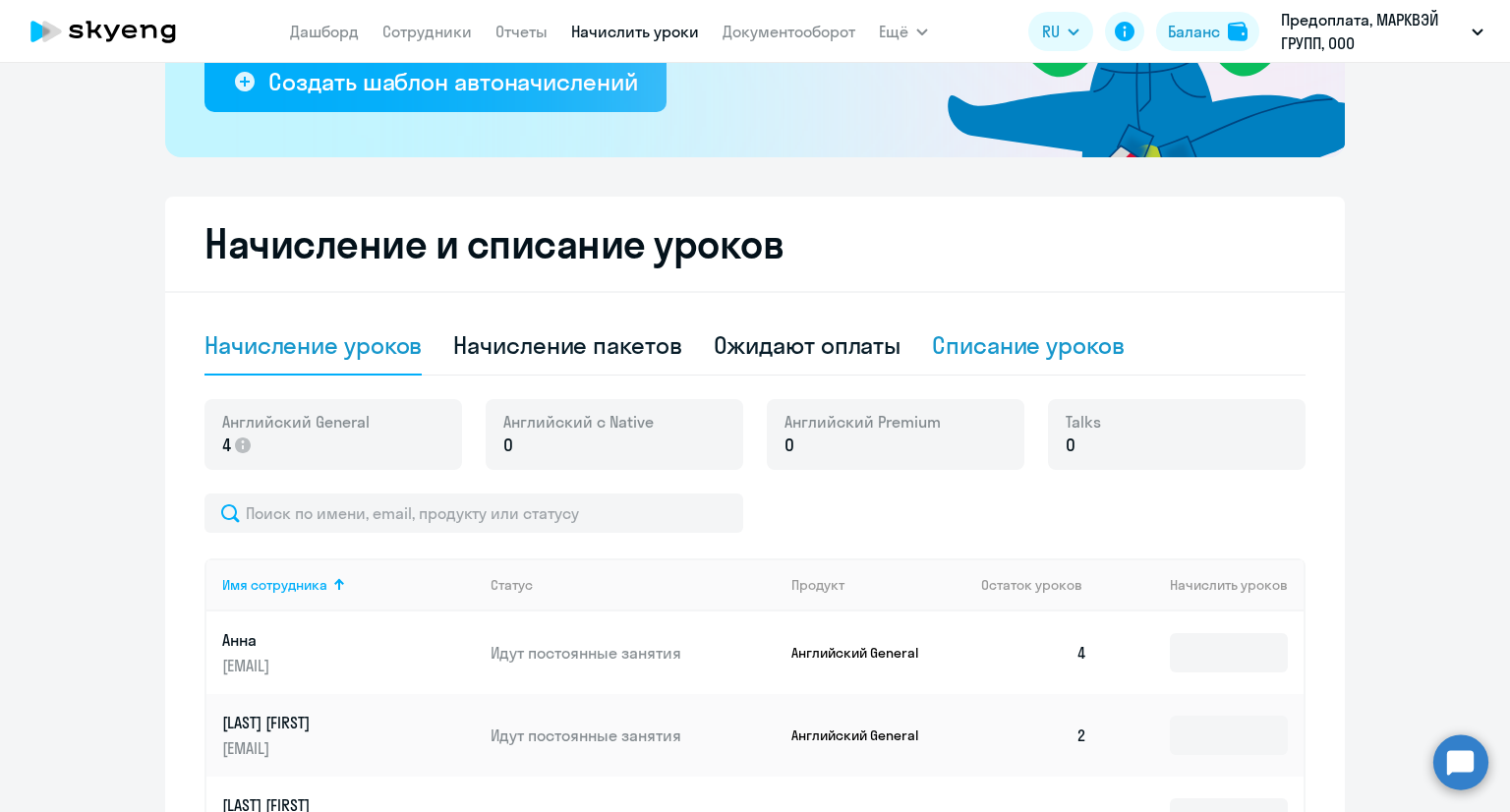 click on "Списание уроков" 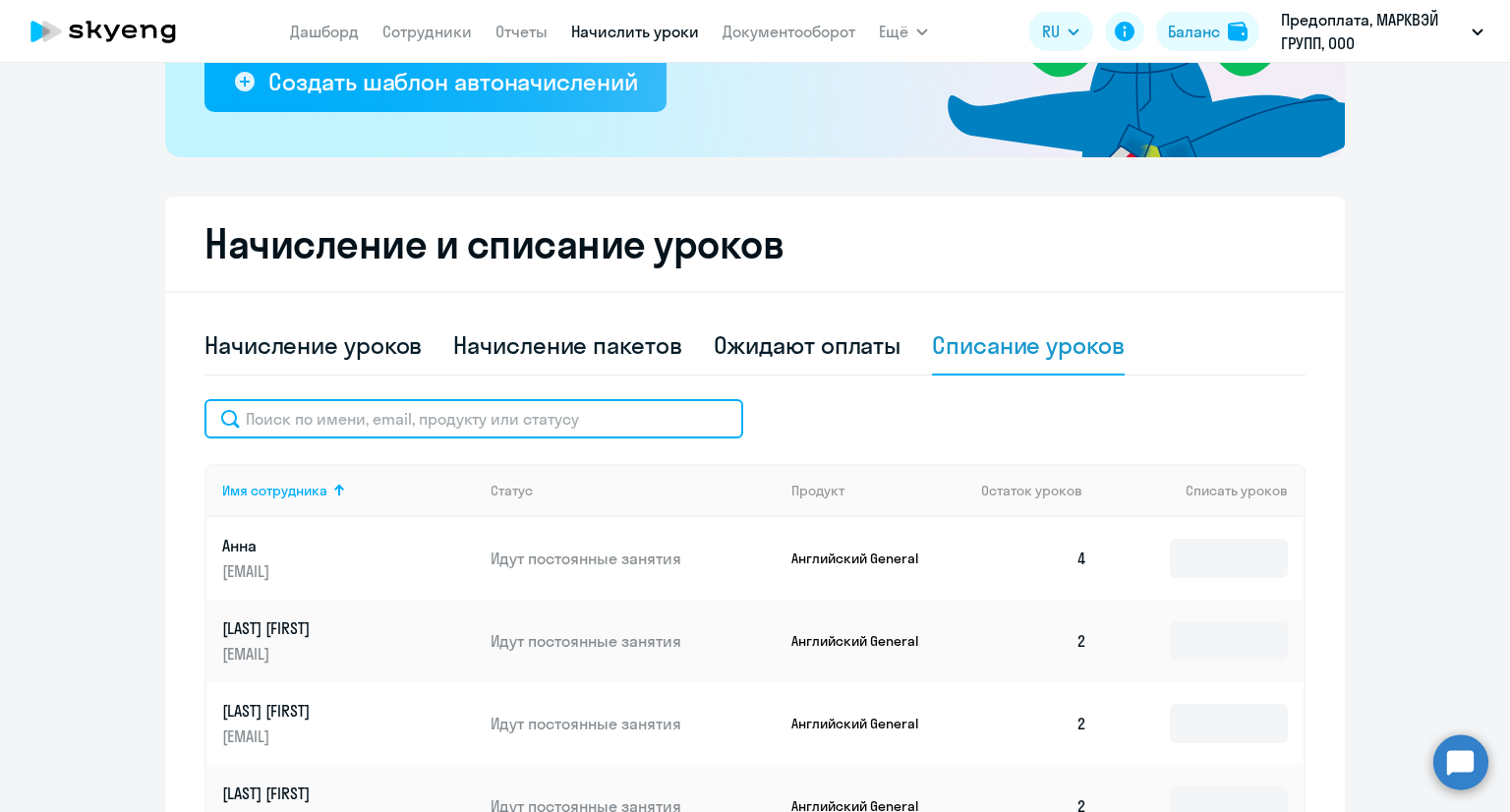 click 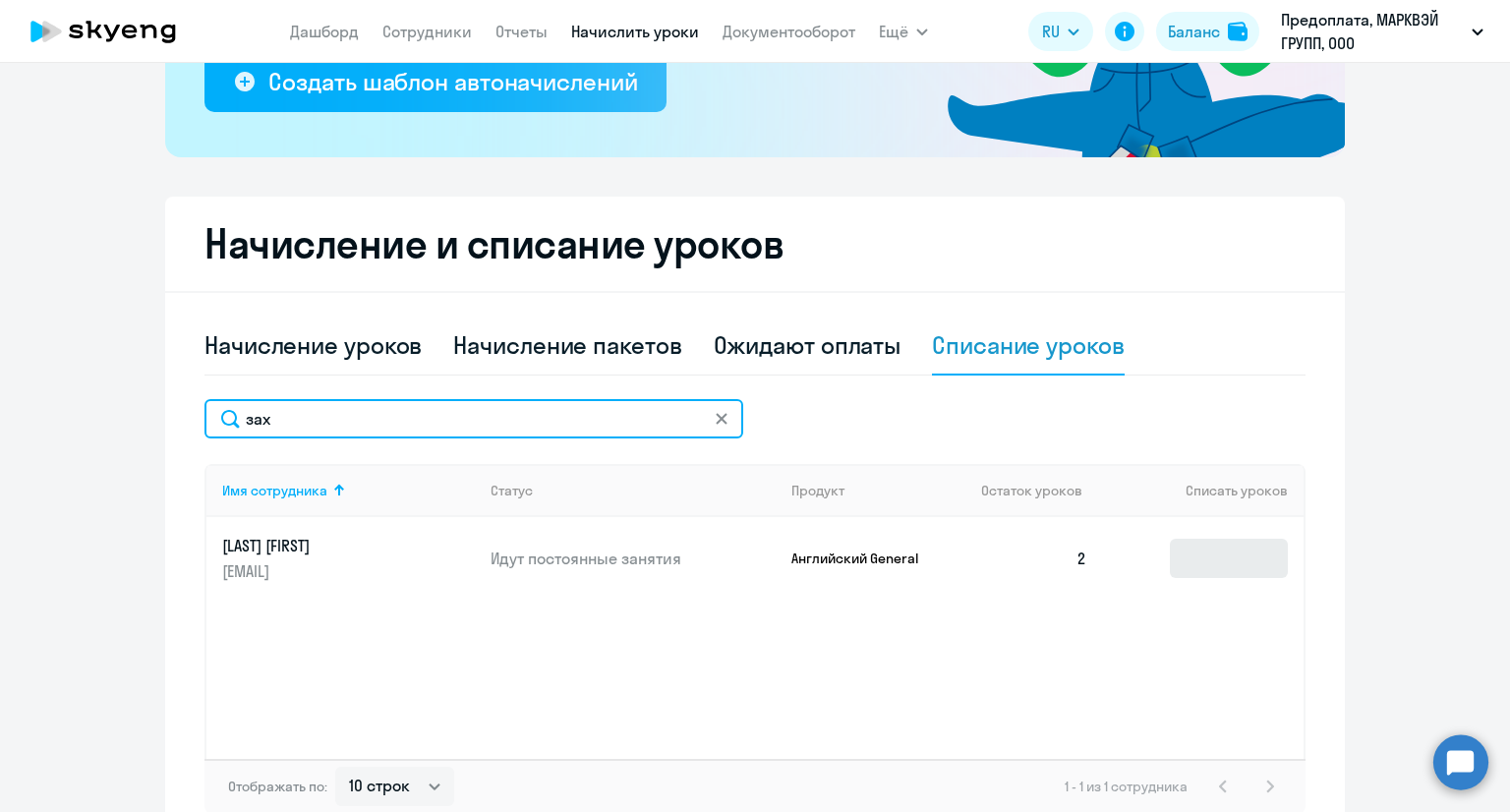 type on "зах" 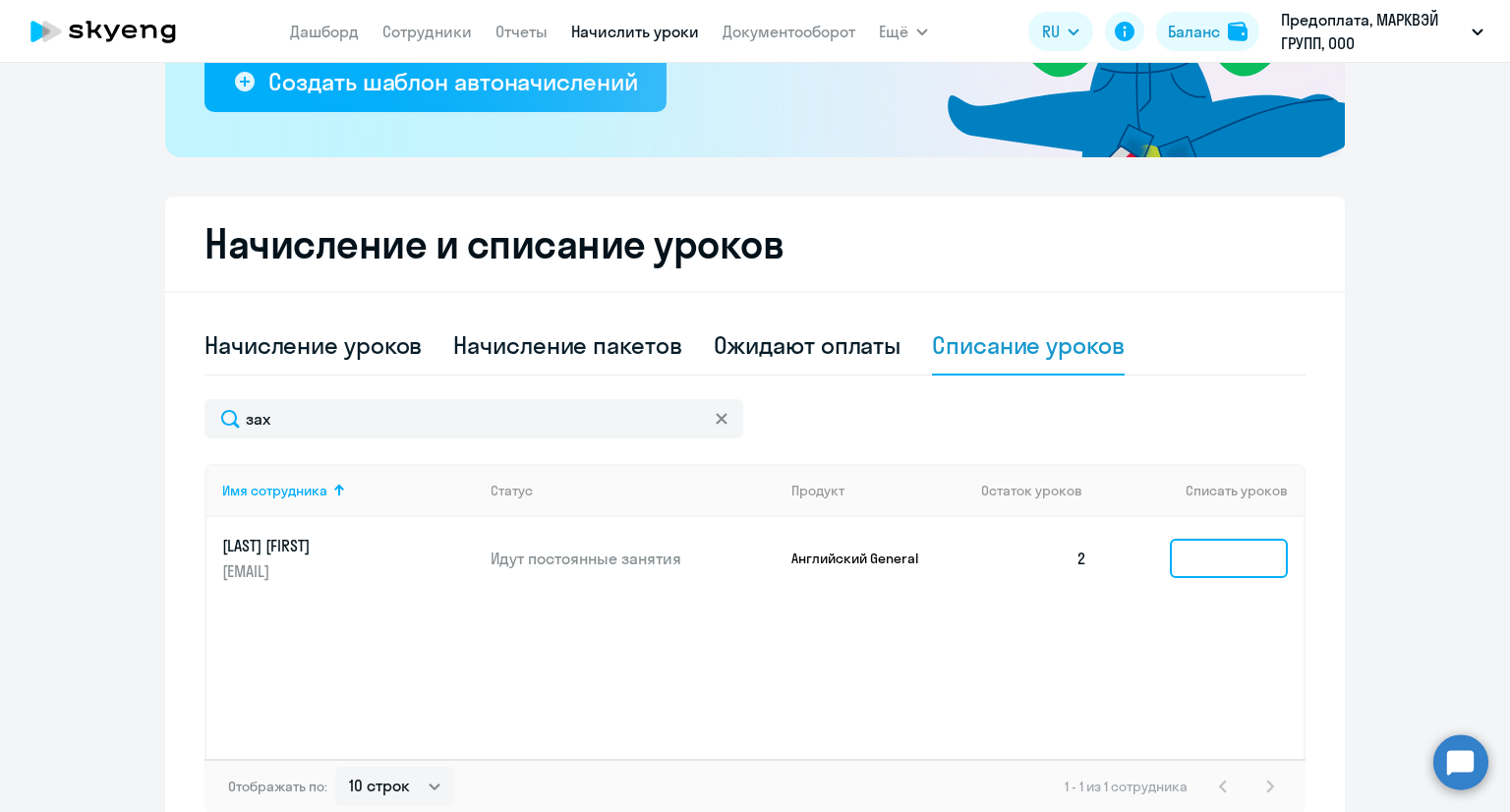 click 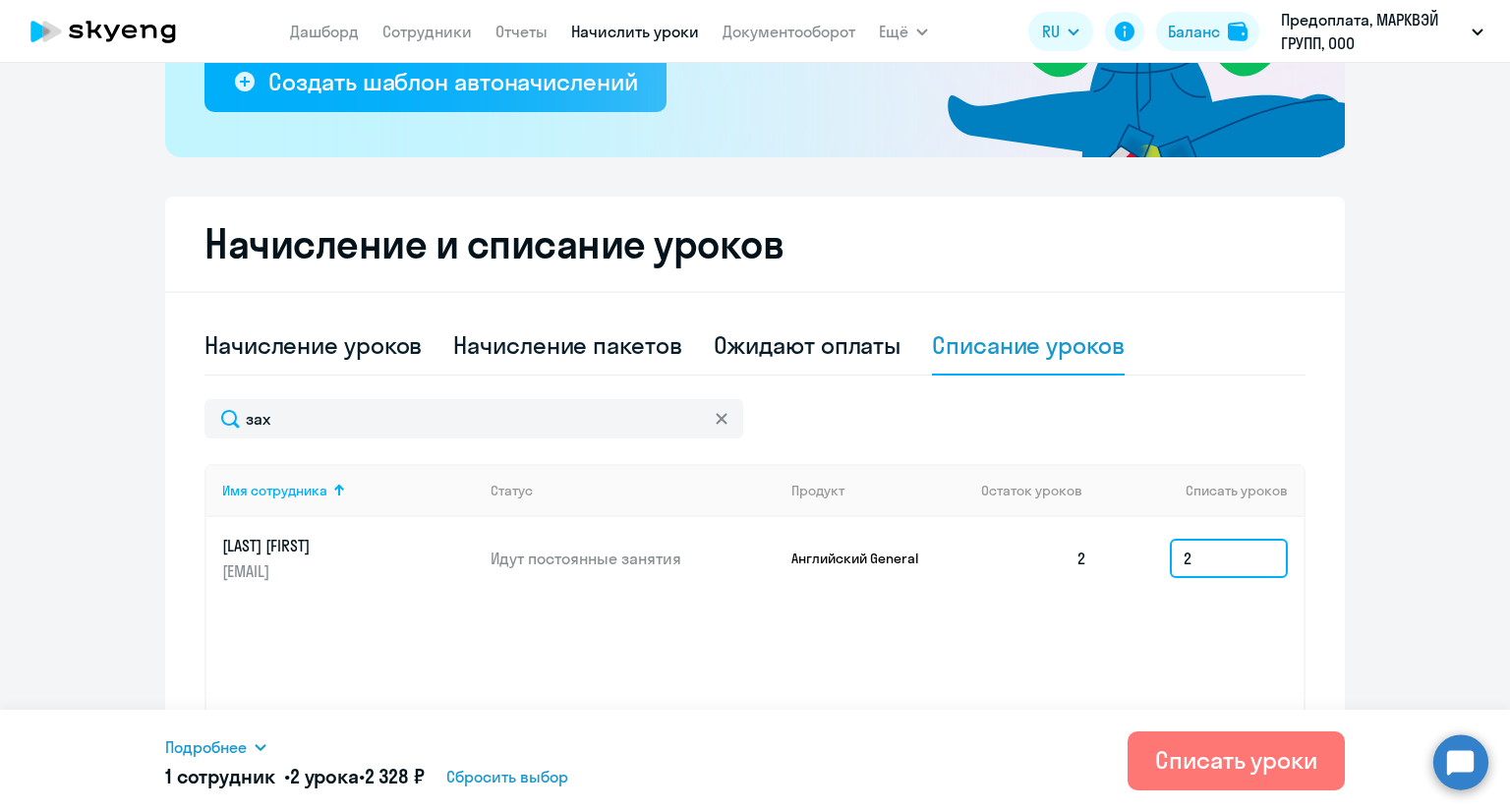 type on "2" 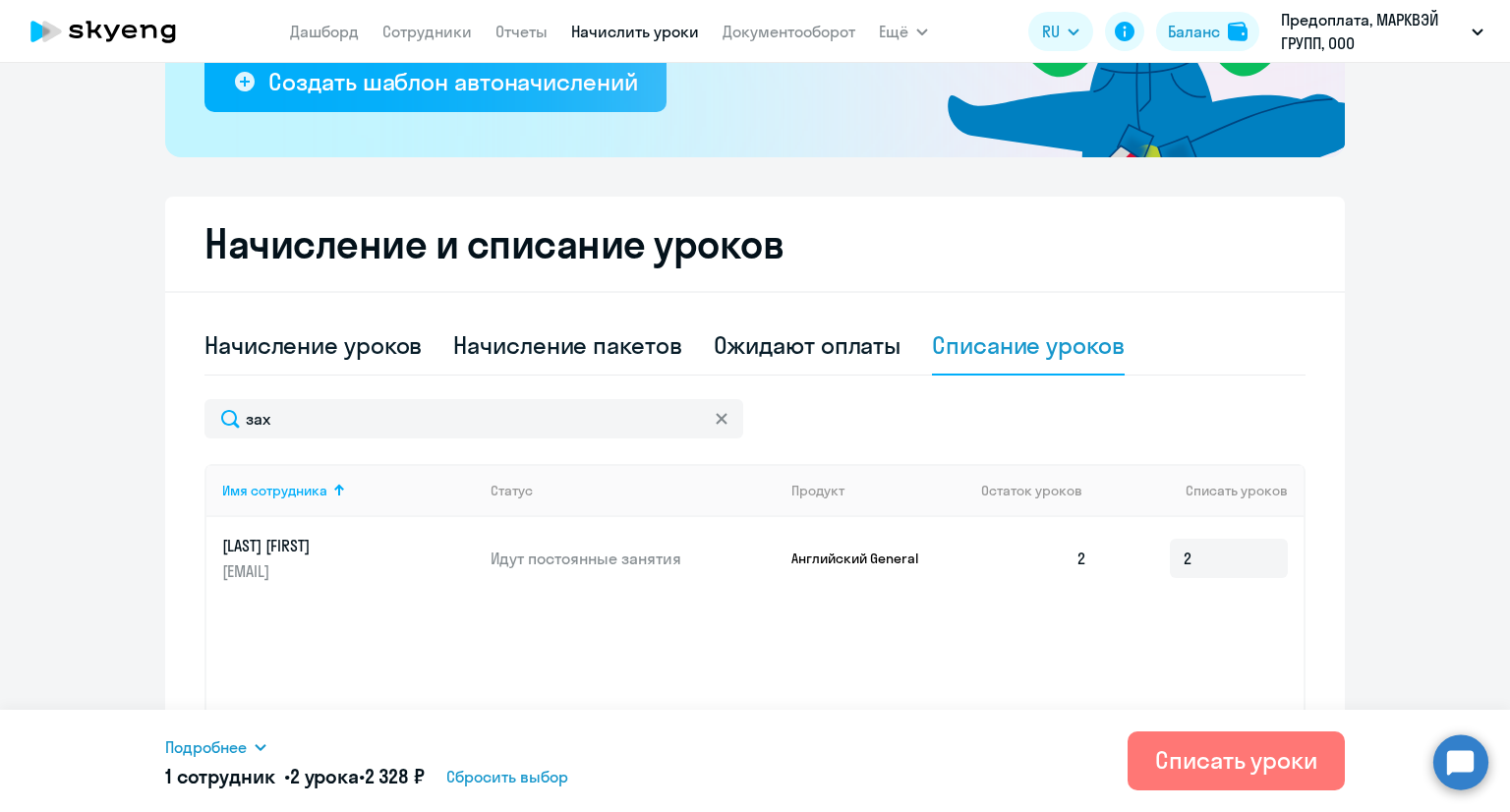 click on "[LAST]   [STATUS]   [PRODUCT]   [REMAINING]   2  2" 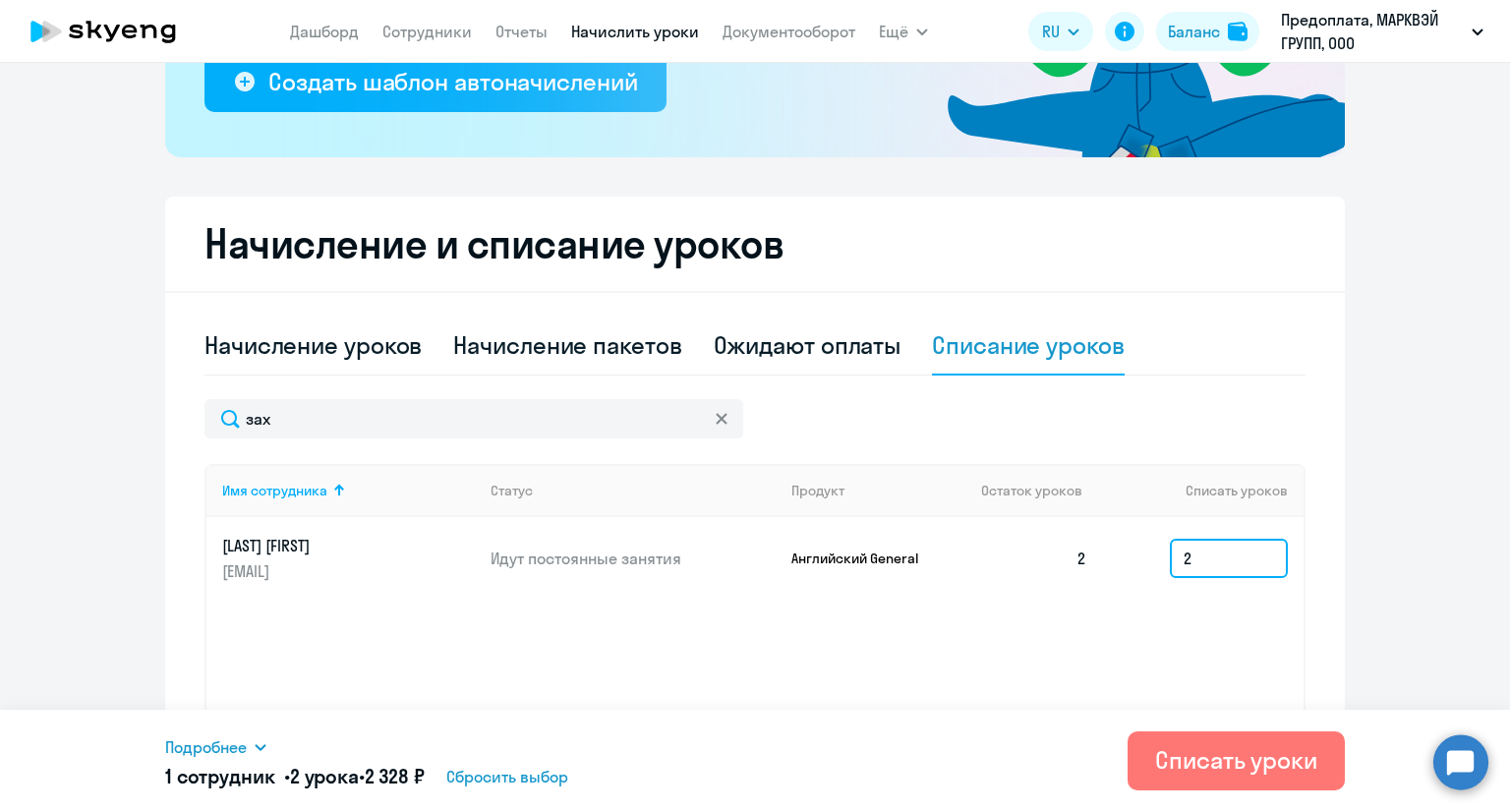 click on "2" 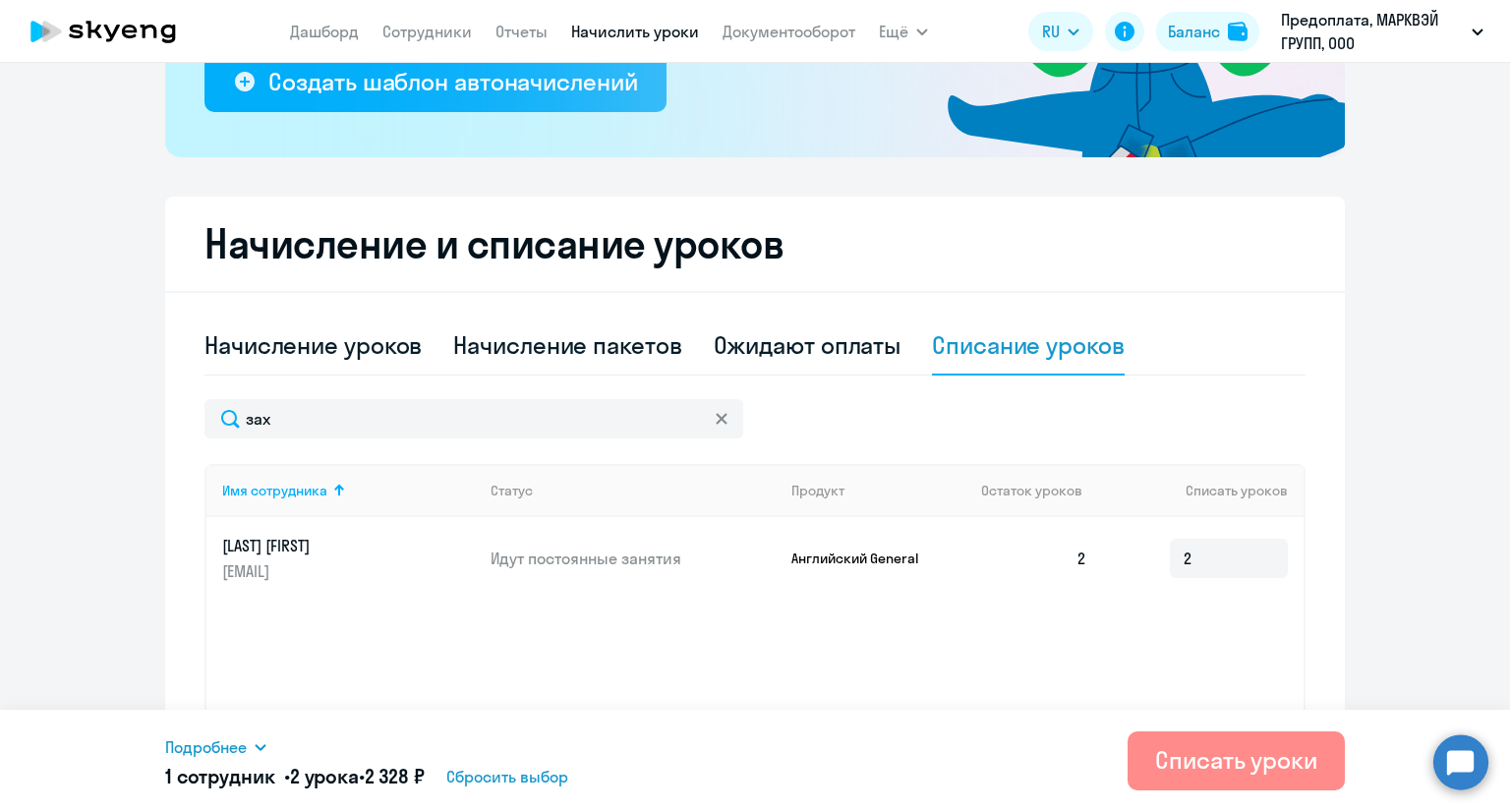 click on "Списать уроки" at bounding box center (1236, 760) 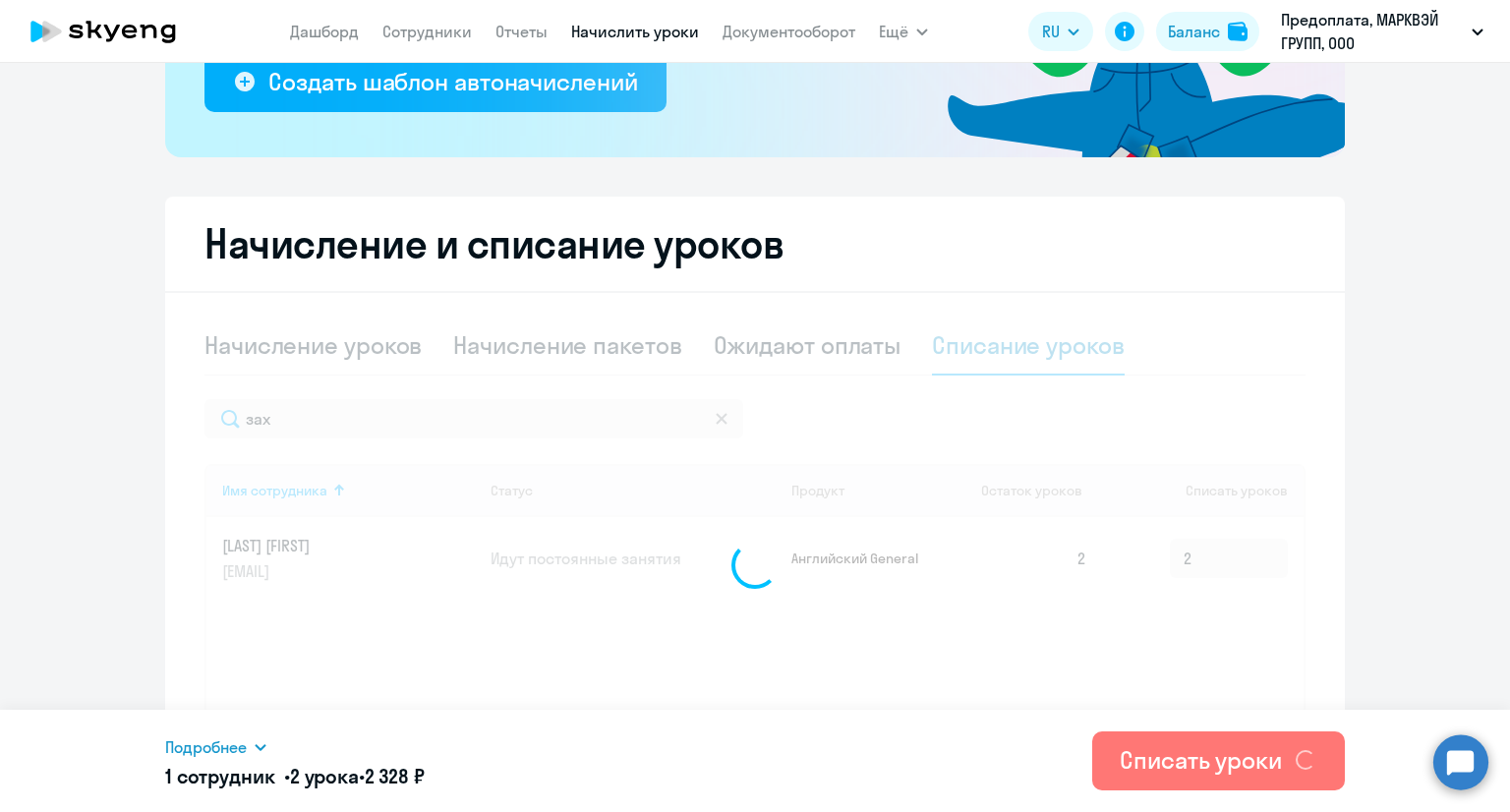 type 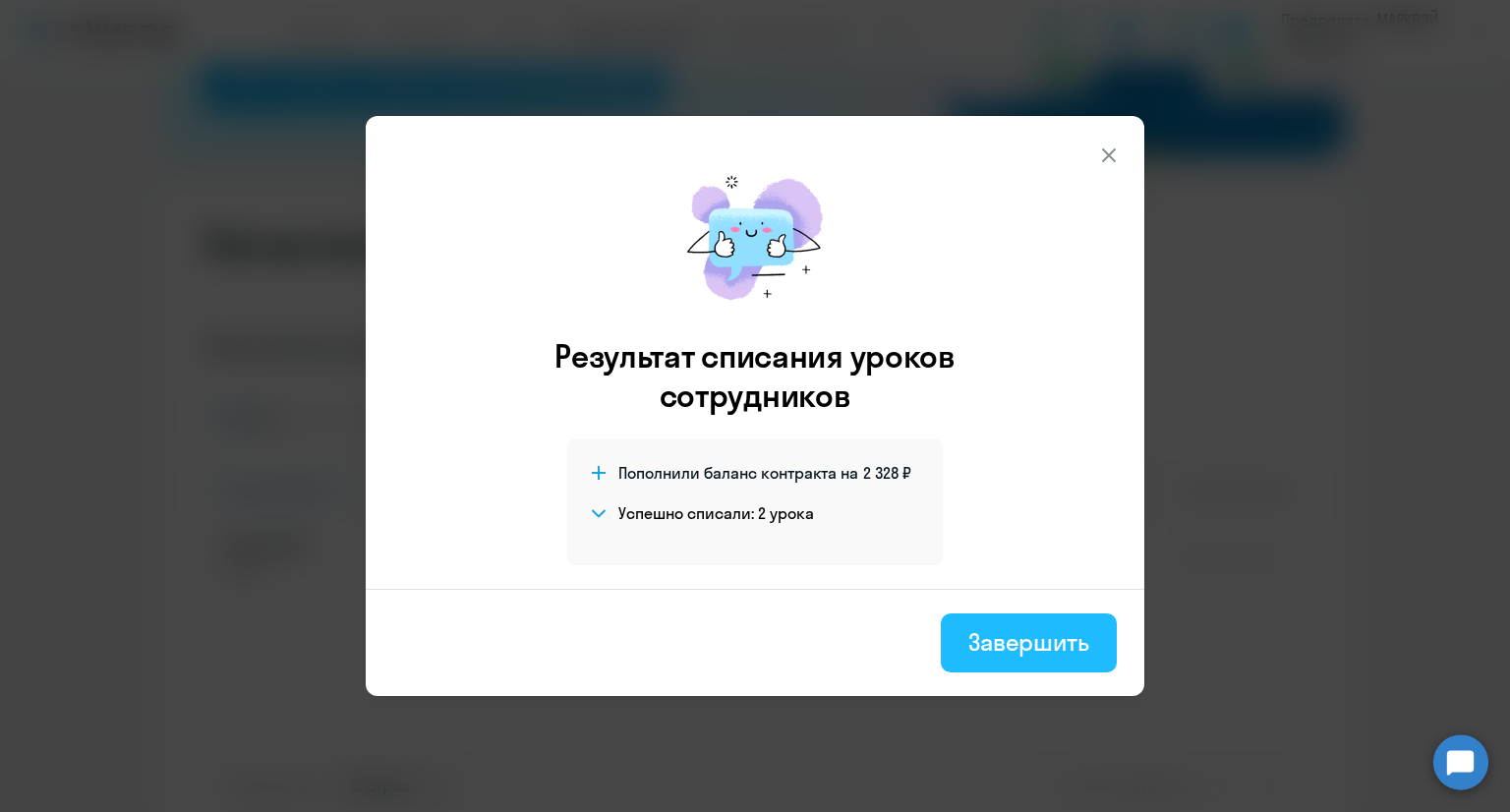 click on "Завершить" at bounding box center [1028, 643] 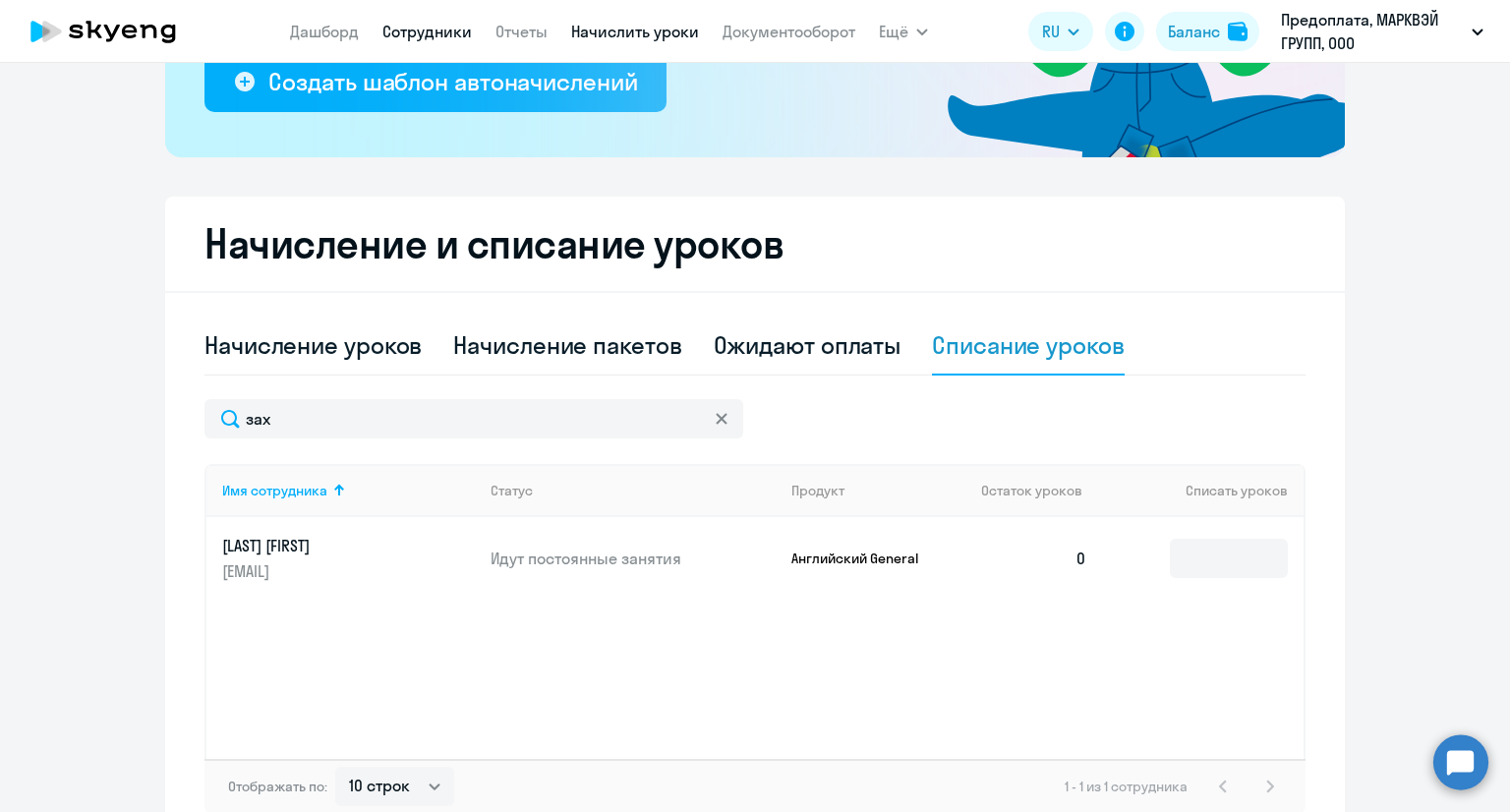 click on "Сотрудники" at bounding box center (427, 31) 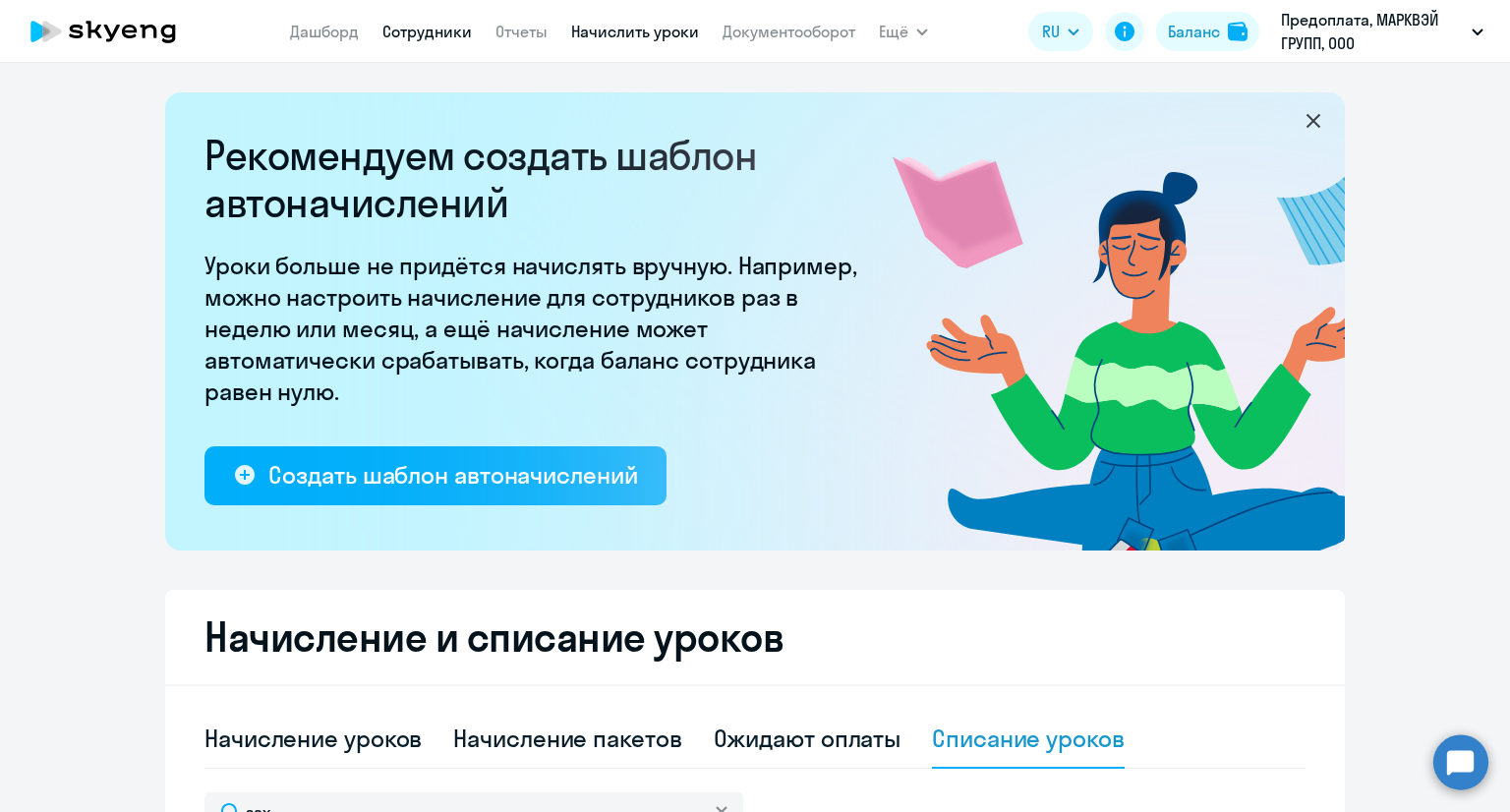 select on "30" 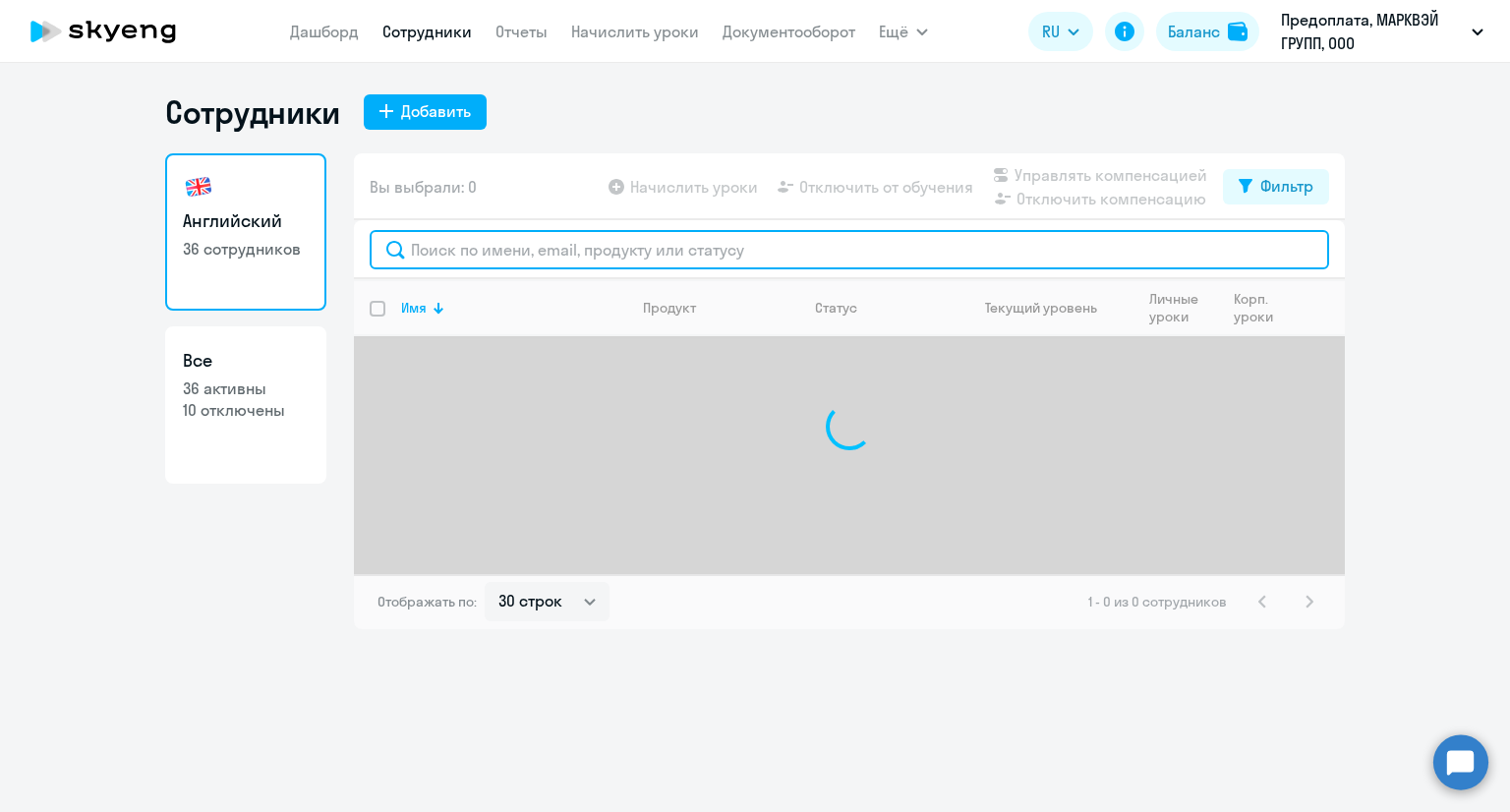 click 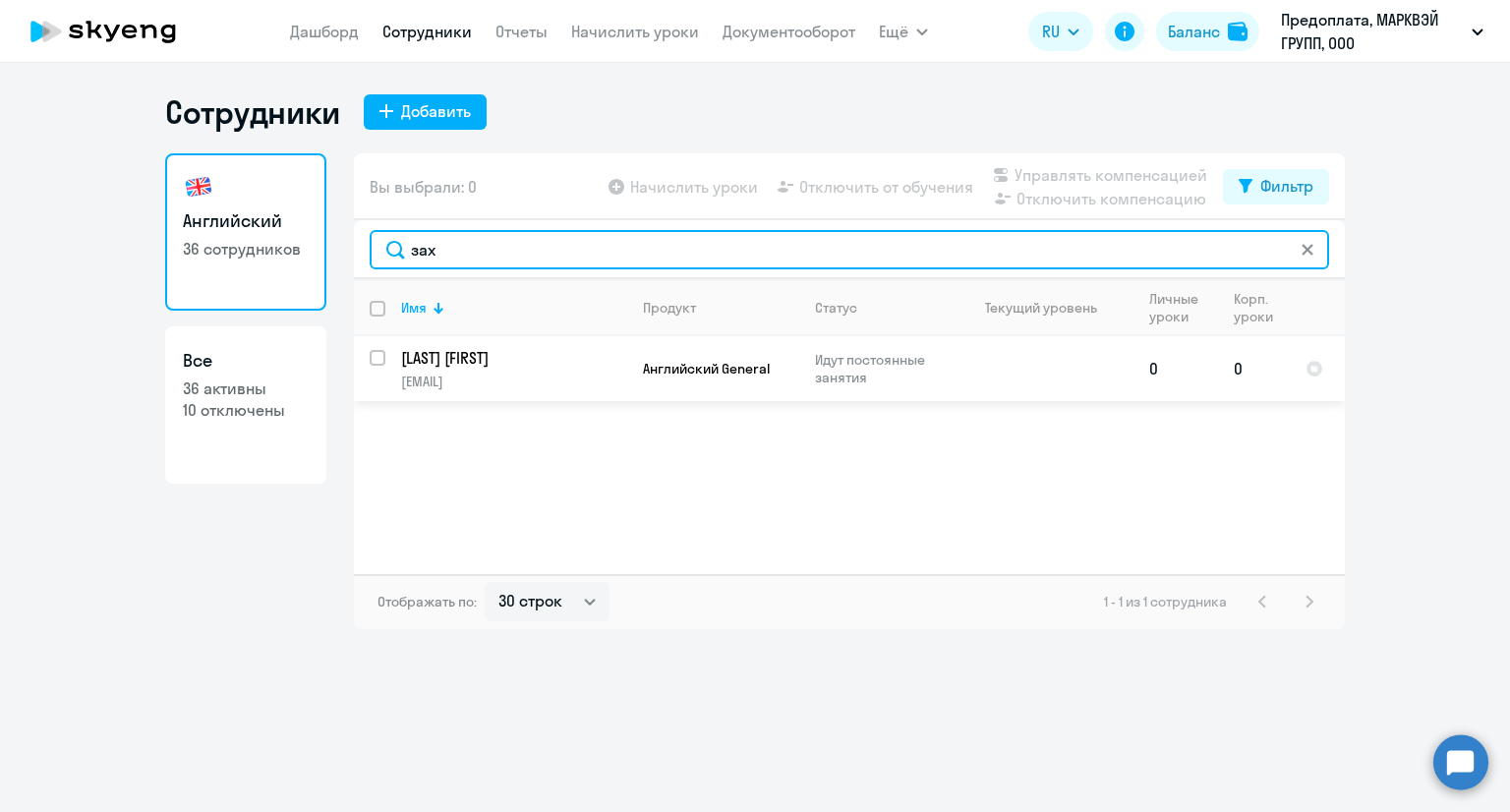type on "зах" 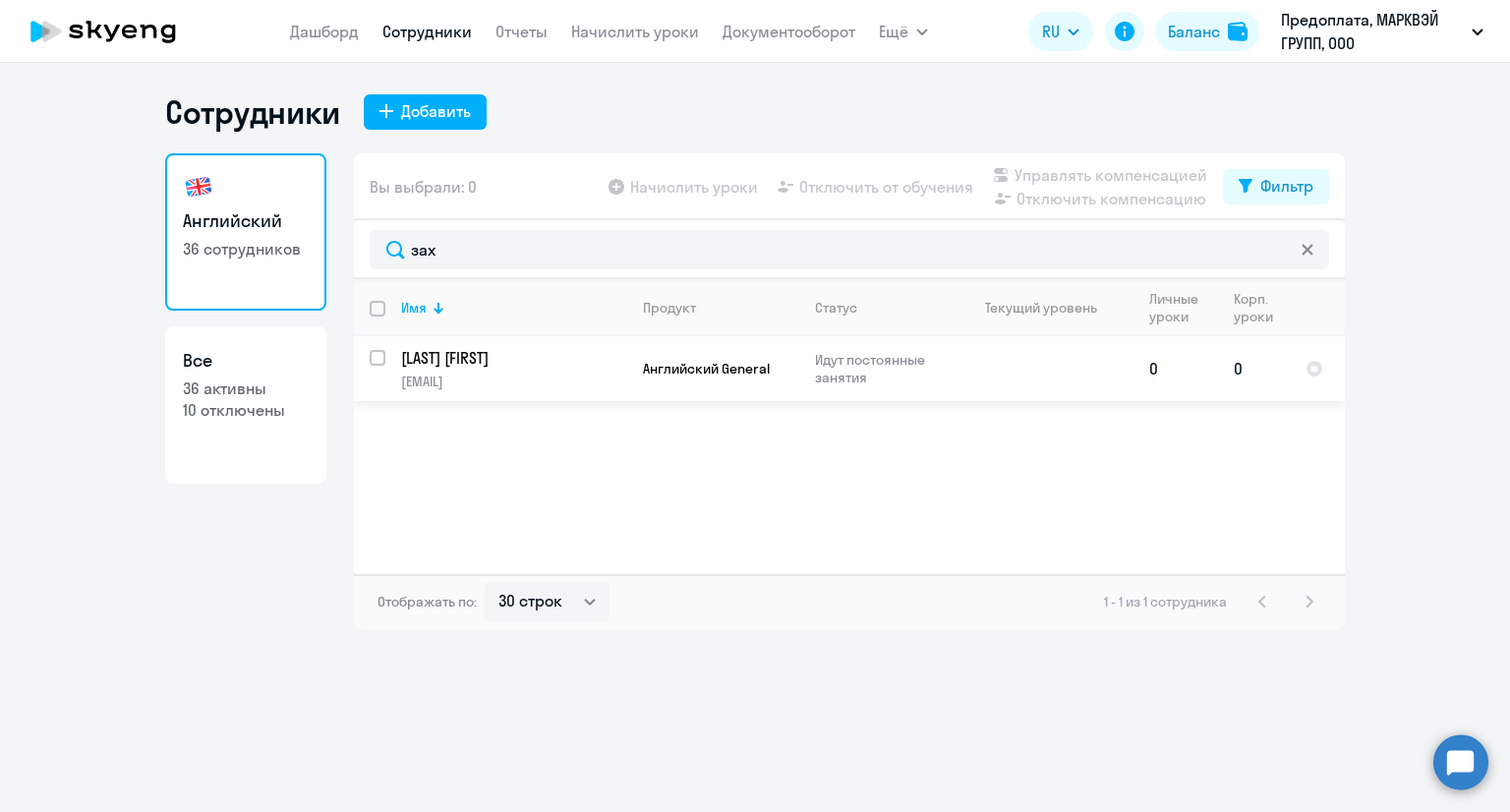 click at bounding box center [389, 370] 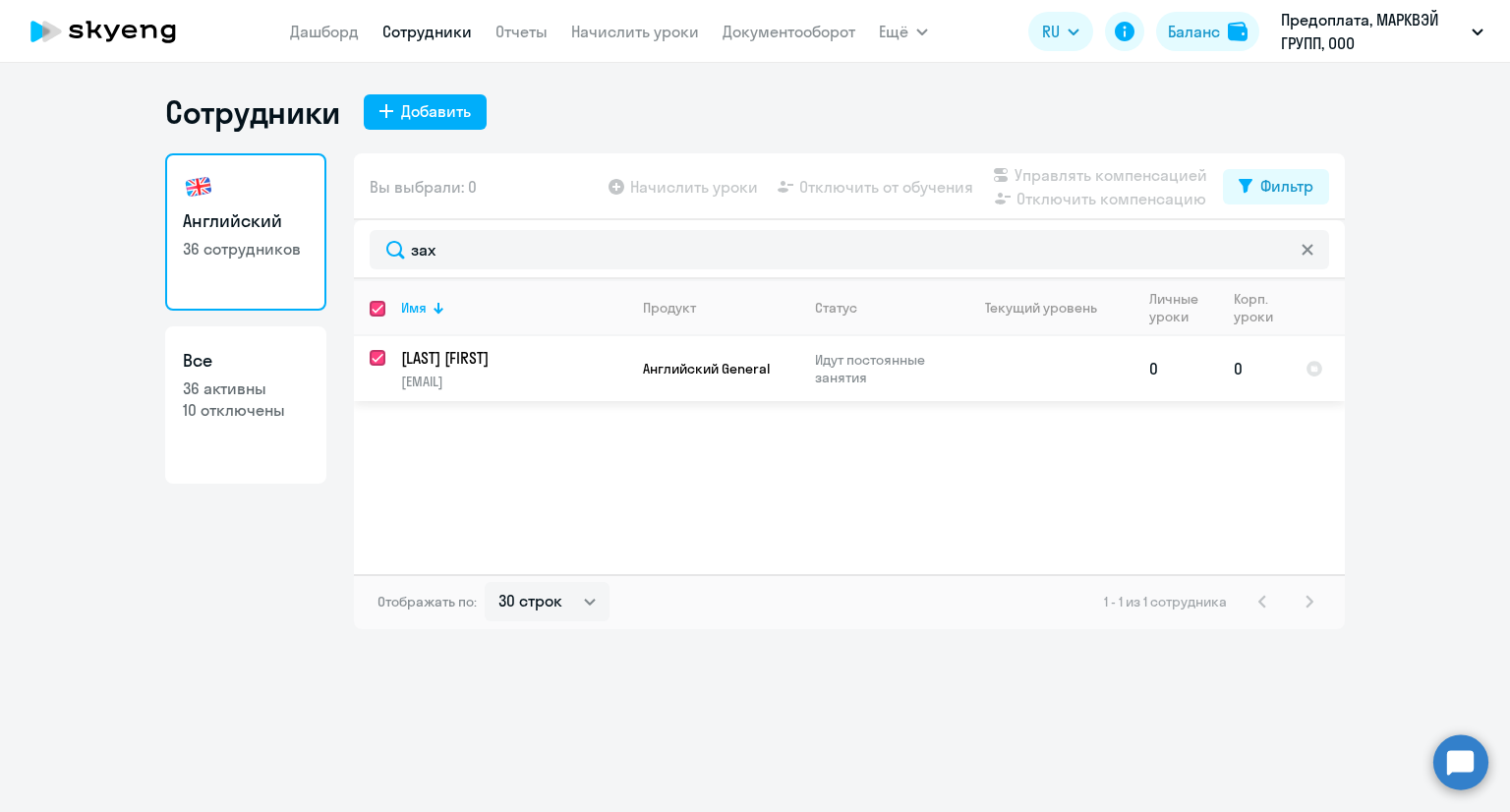 checkbox on "true" 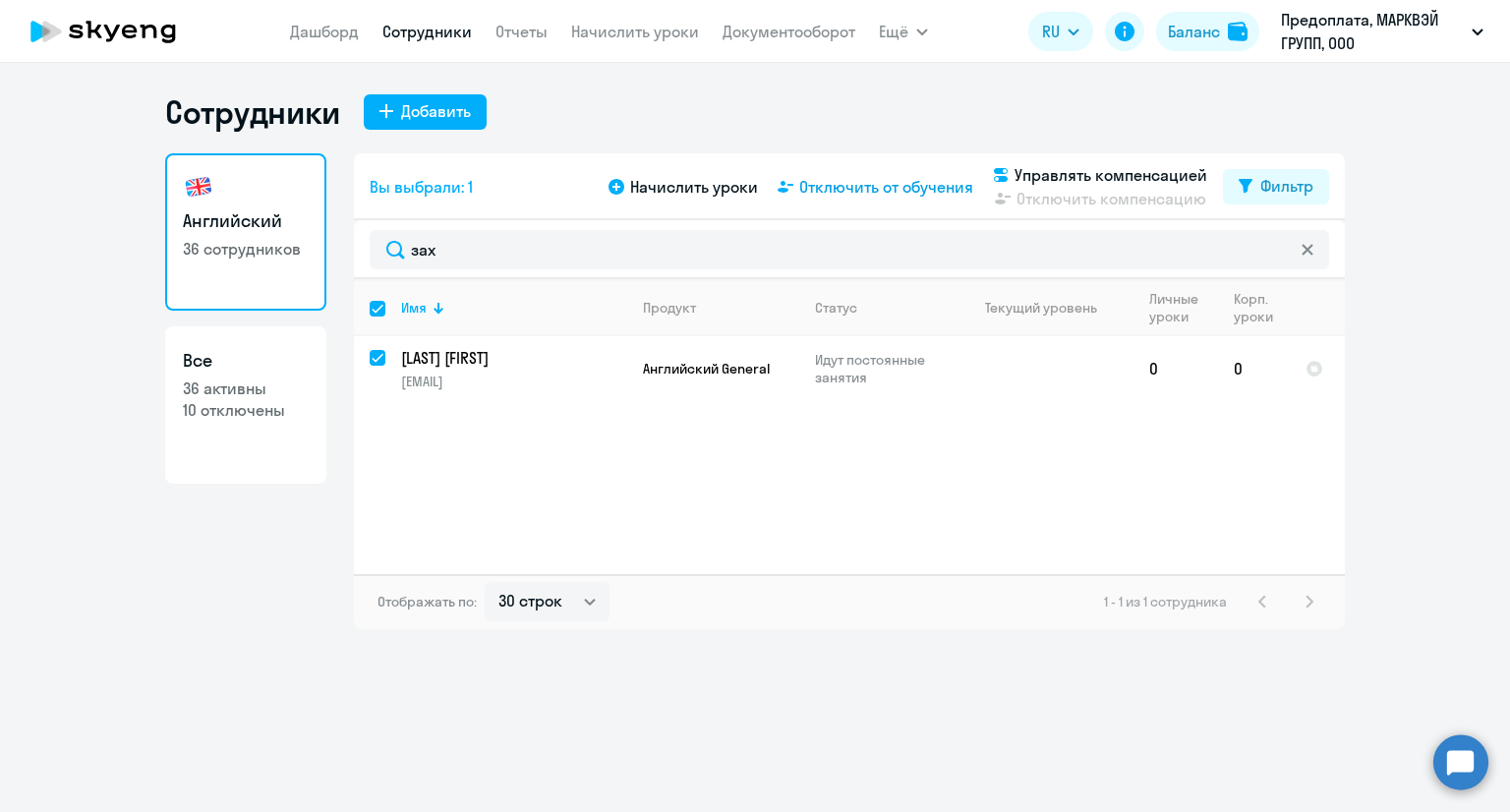 click on "Отключить от обучения" 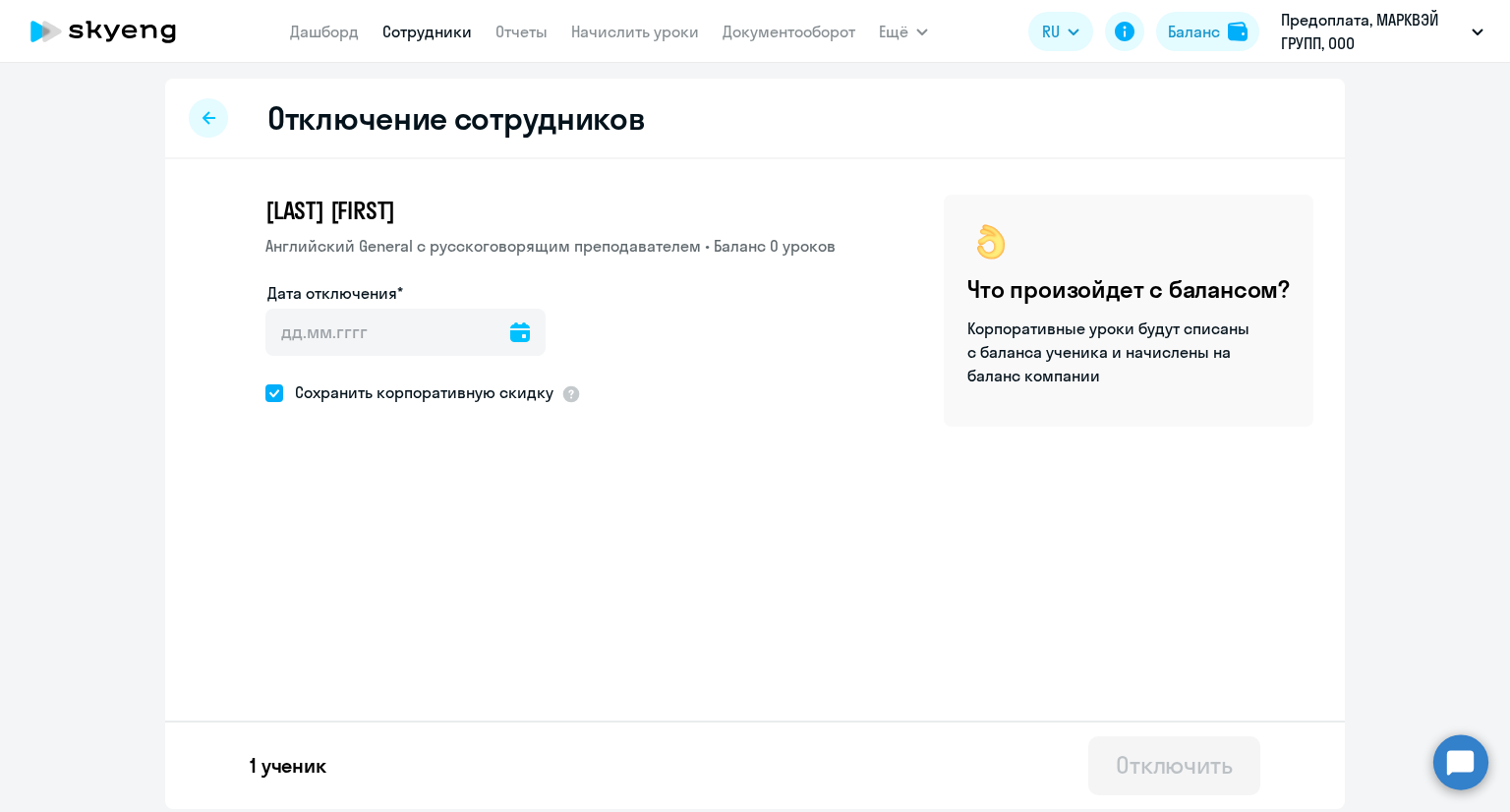 click 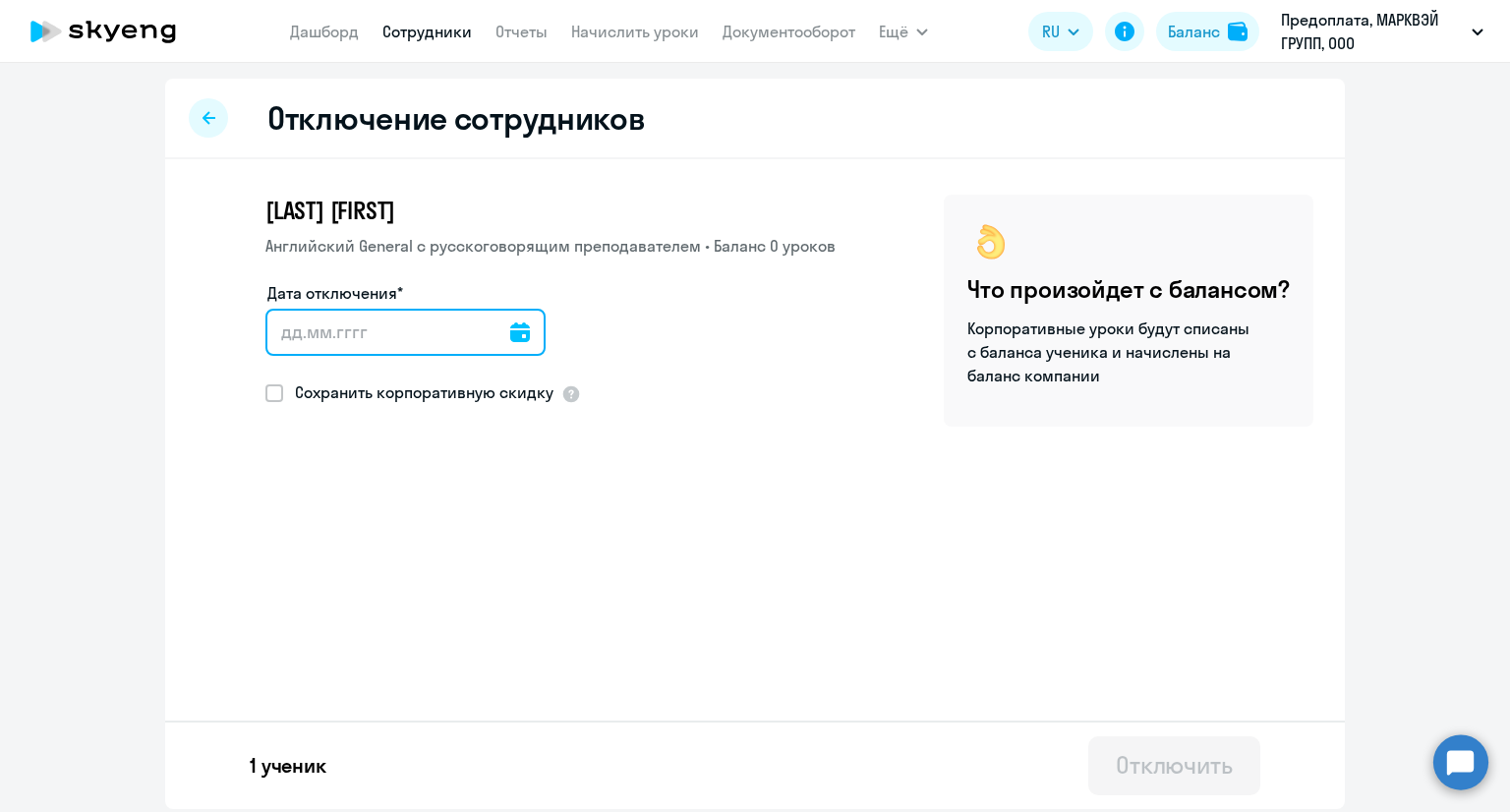 click on "Дата отключения*" at bounding box center (405, 332) 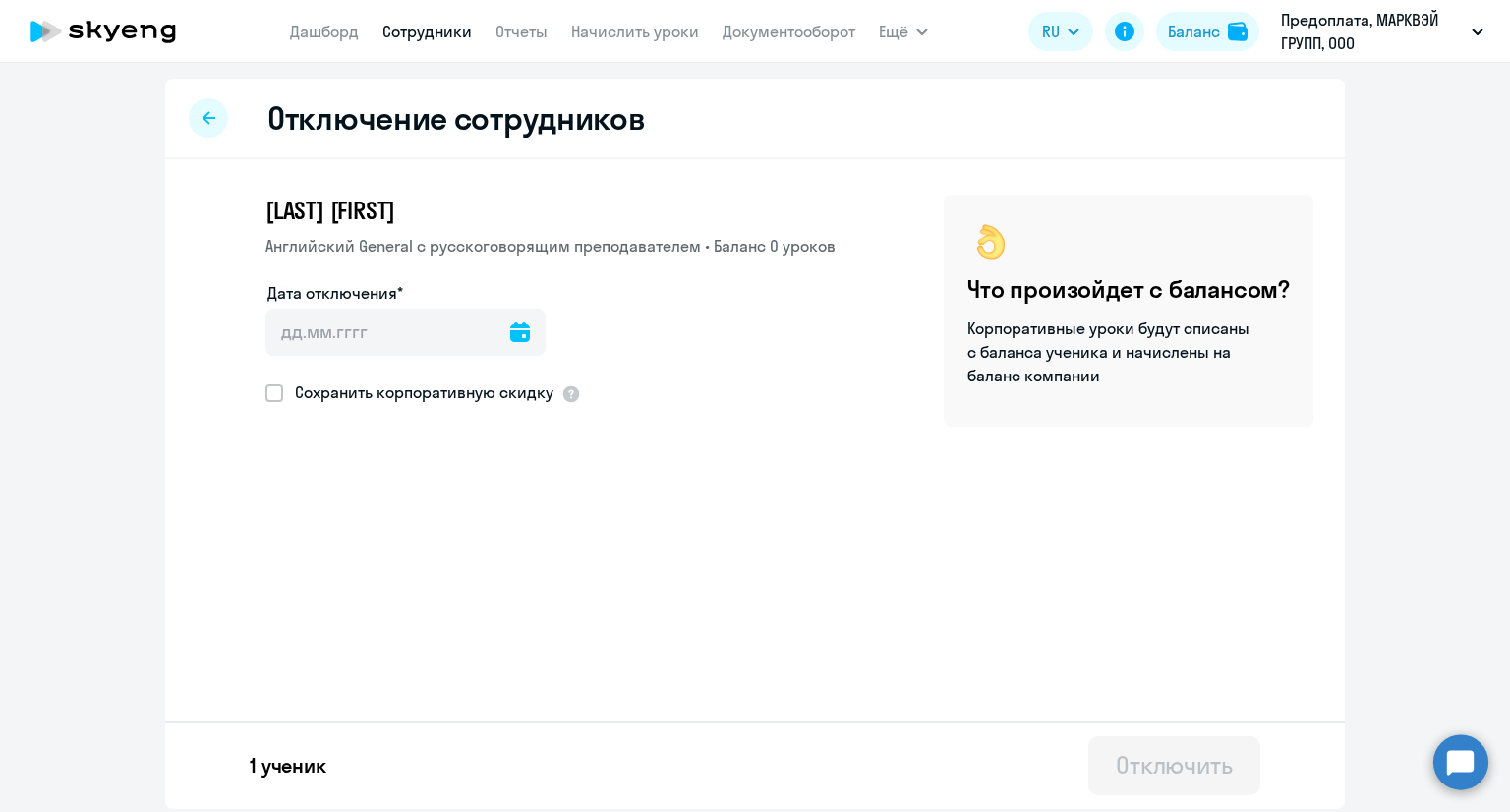click 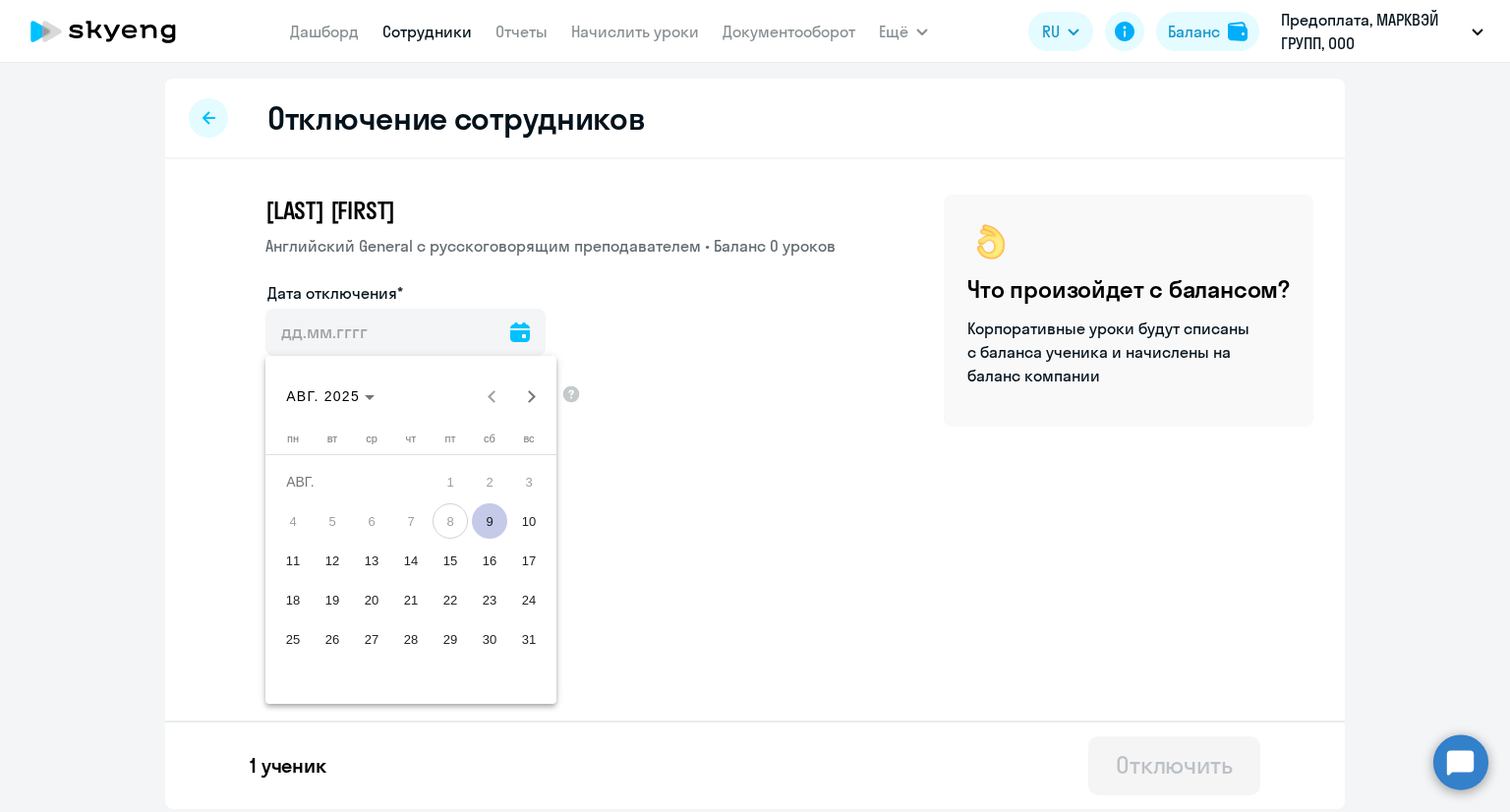 click on "9" at bounding box center [490, 521] 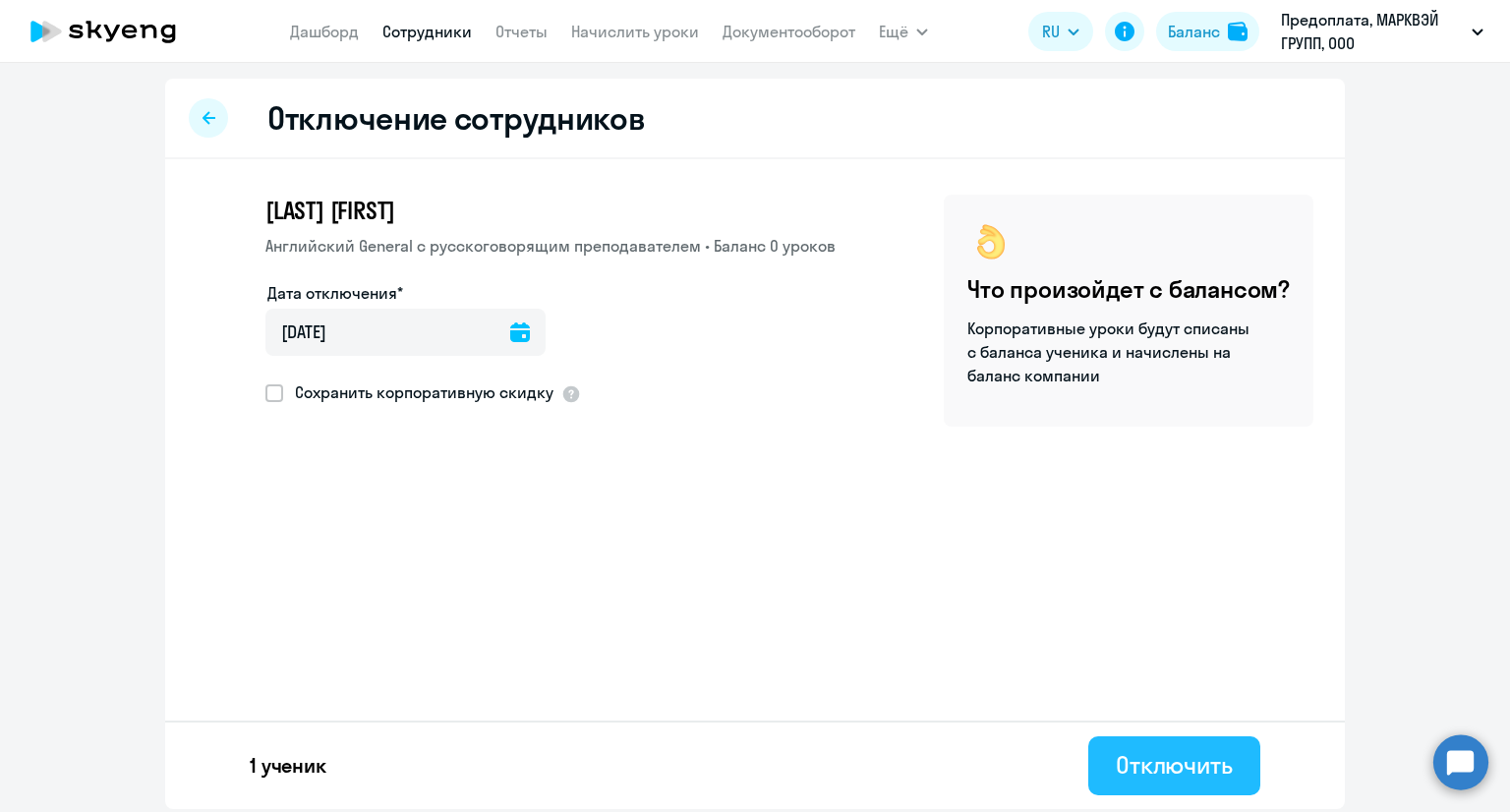 click on "Отключить" 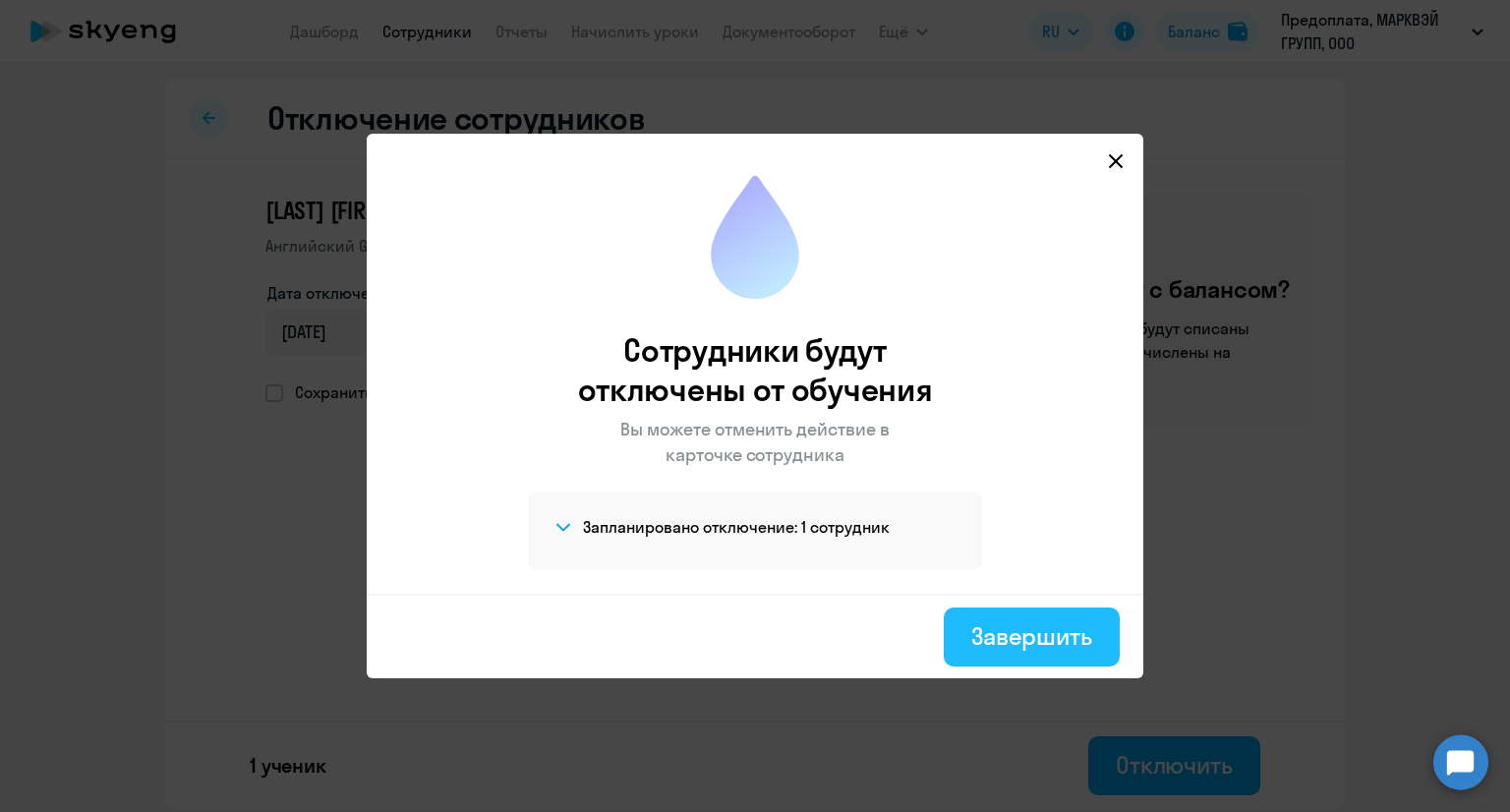 click on "Завершить" at bounding box center [1031, 636] 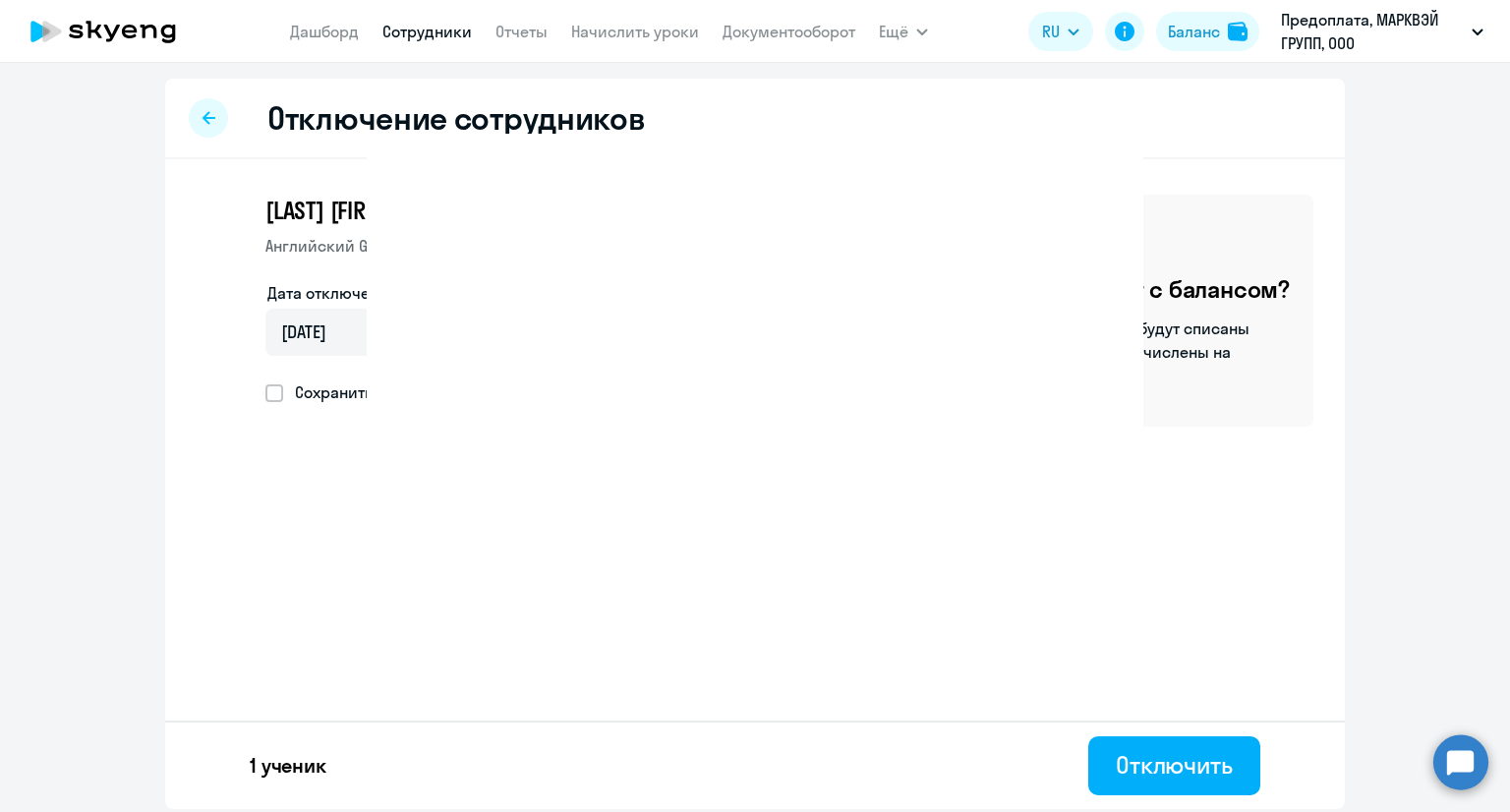 select on "30" 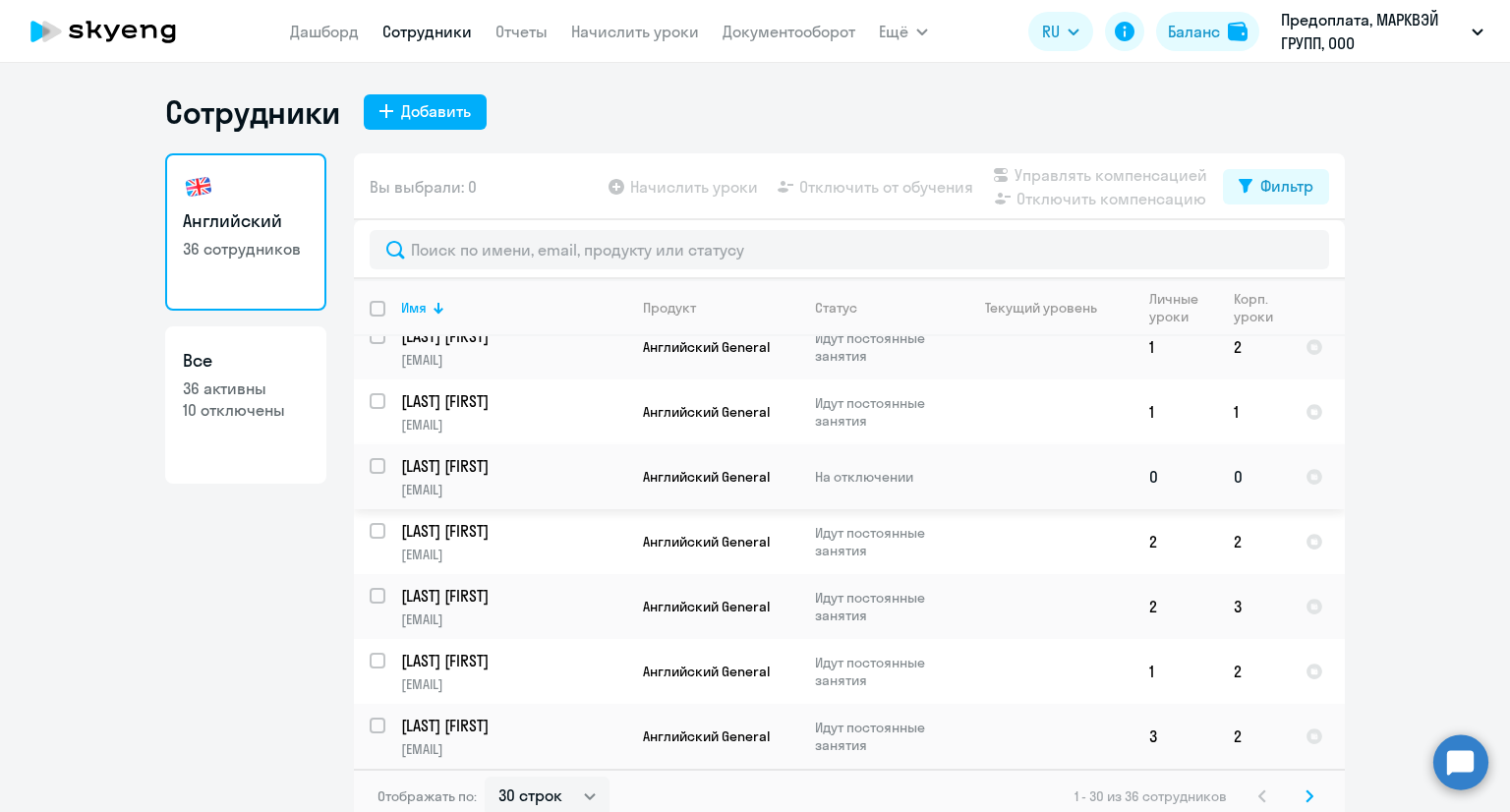 scroll, scrollTop: 1526, scrollLeft: 0, axis: vertical 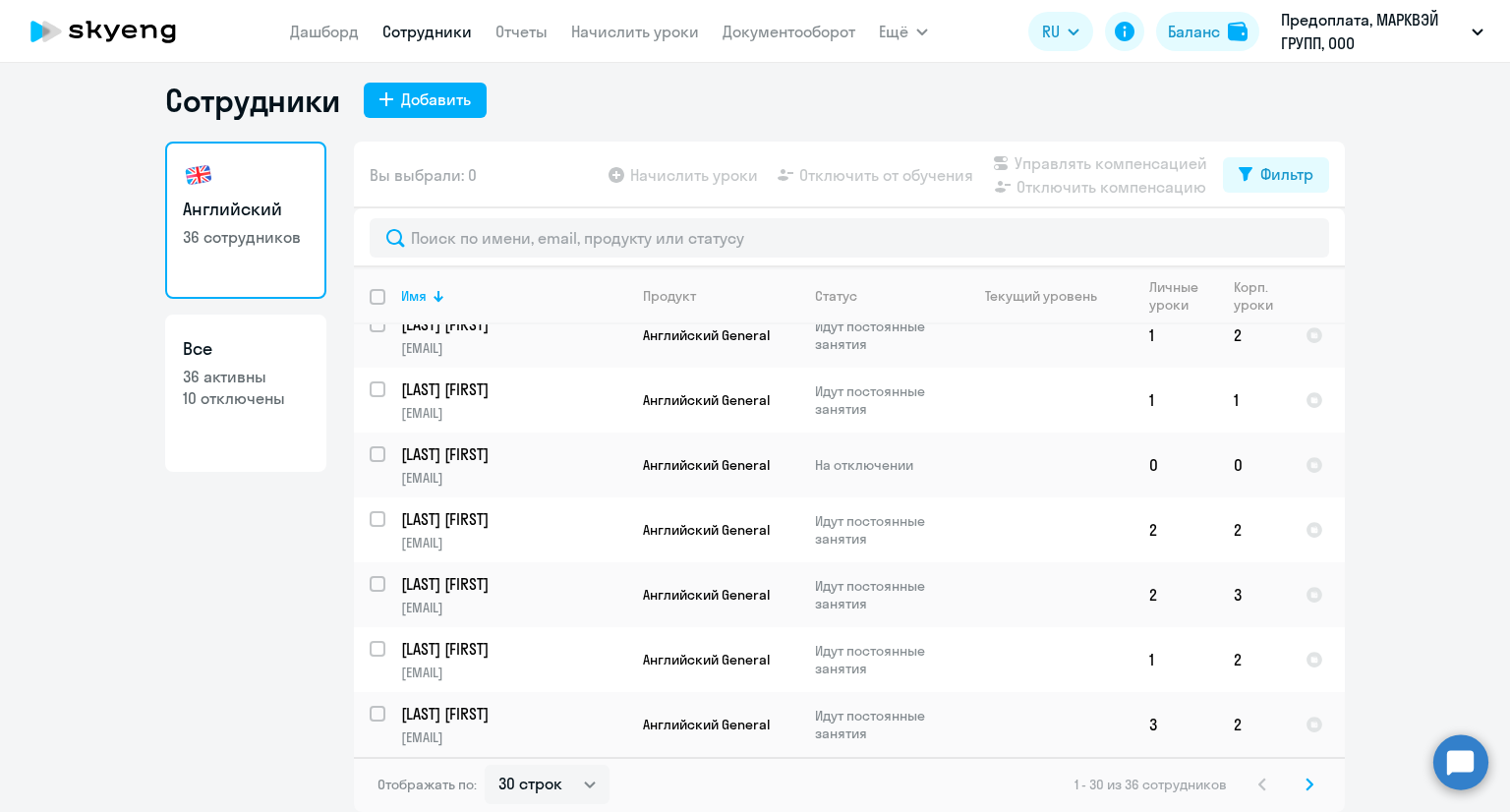 click 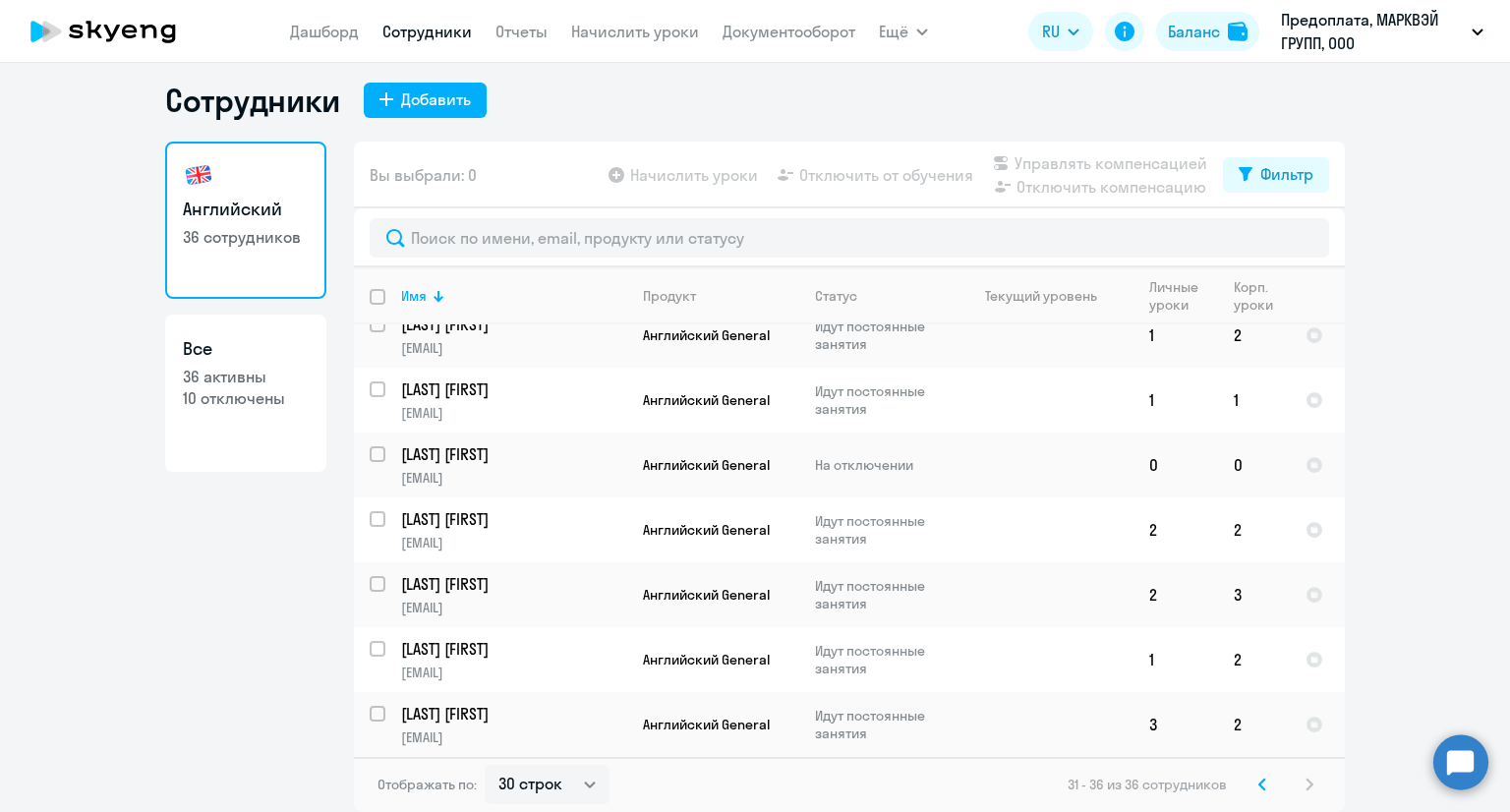 scroll, scrollTop: 0, scrollLeft: 0, axis: both 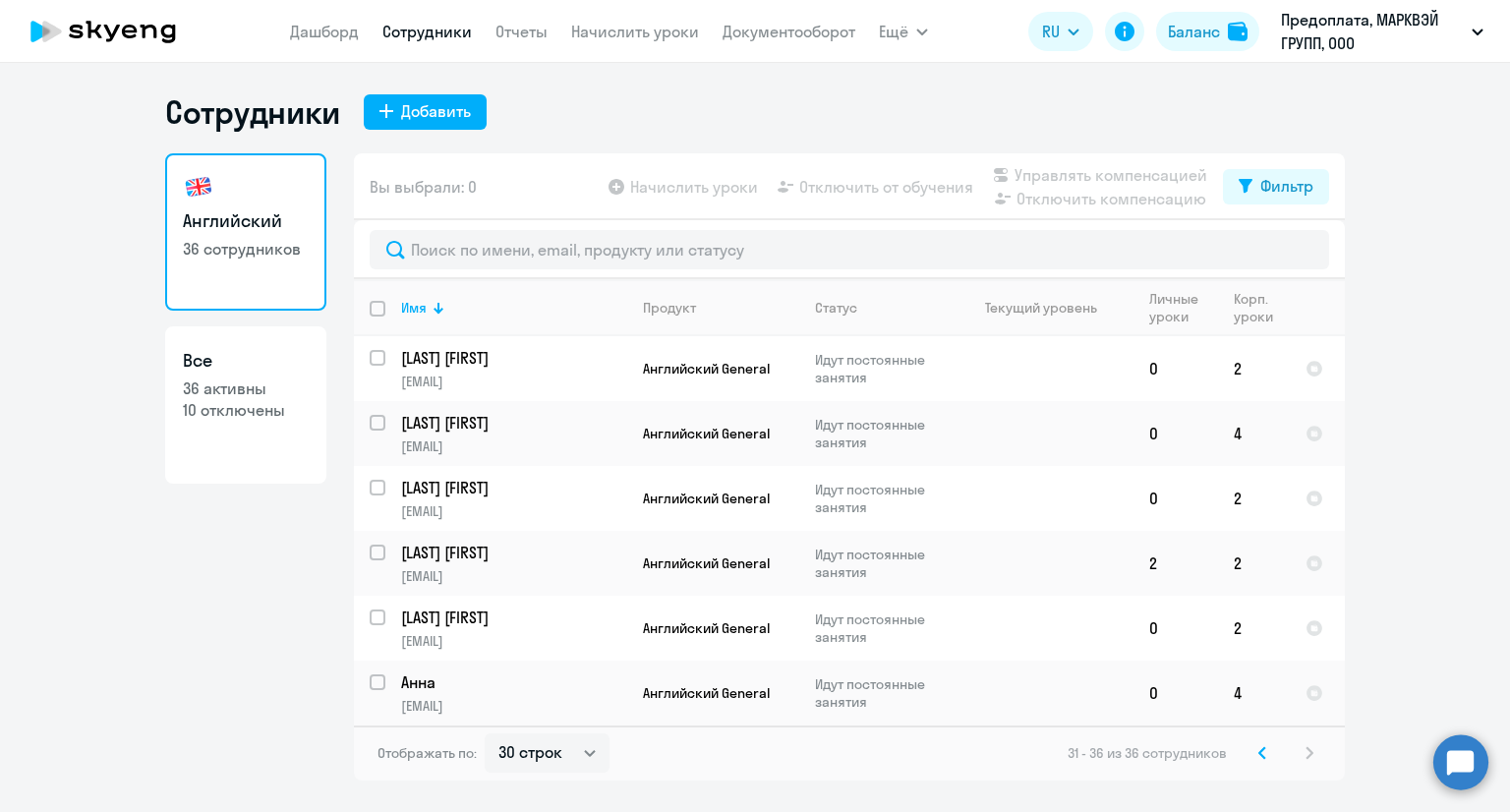click on "Сотрудники" at bounding box center (427, 31) 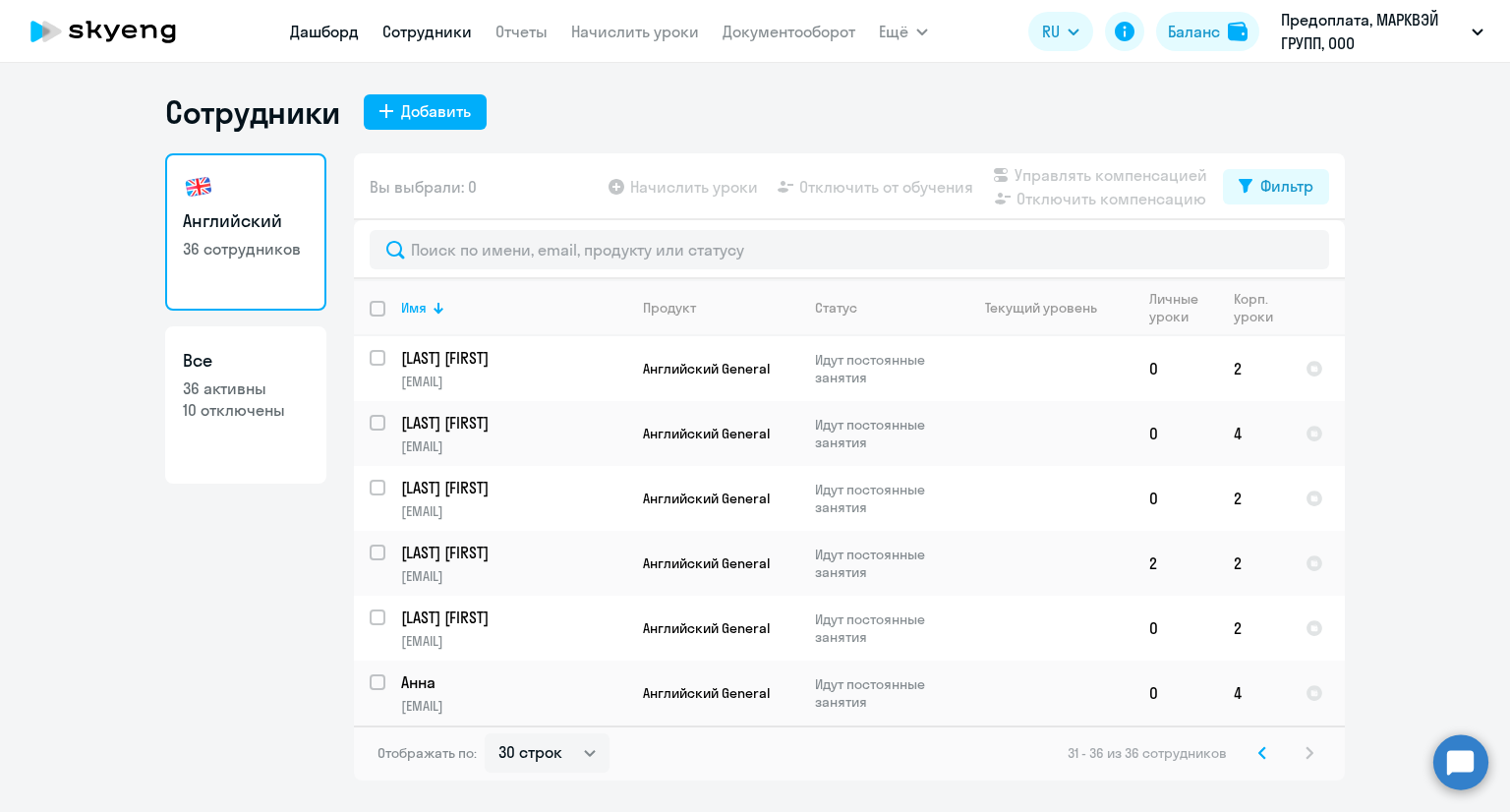 click on "Дашборд" at bounding box center (324, 31) 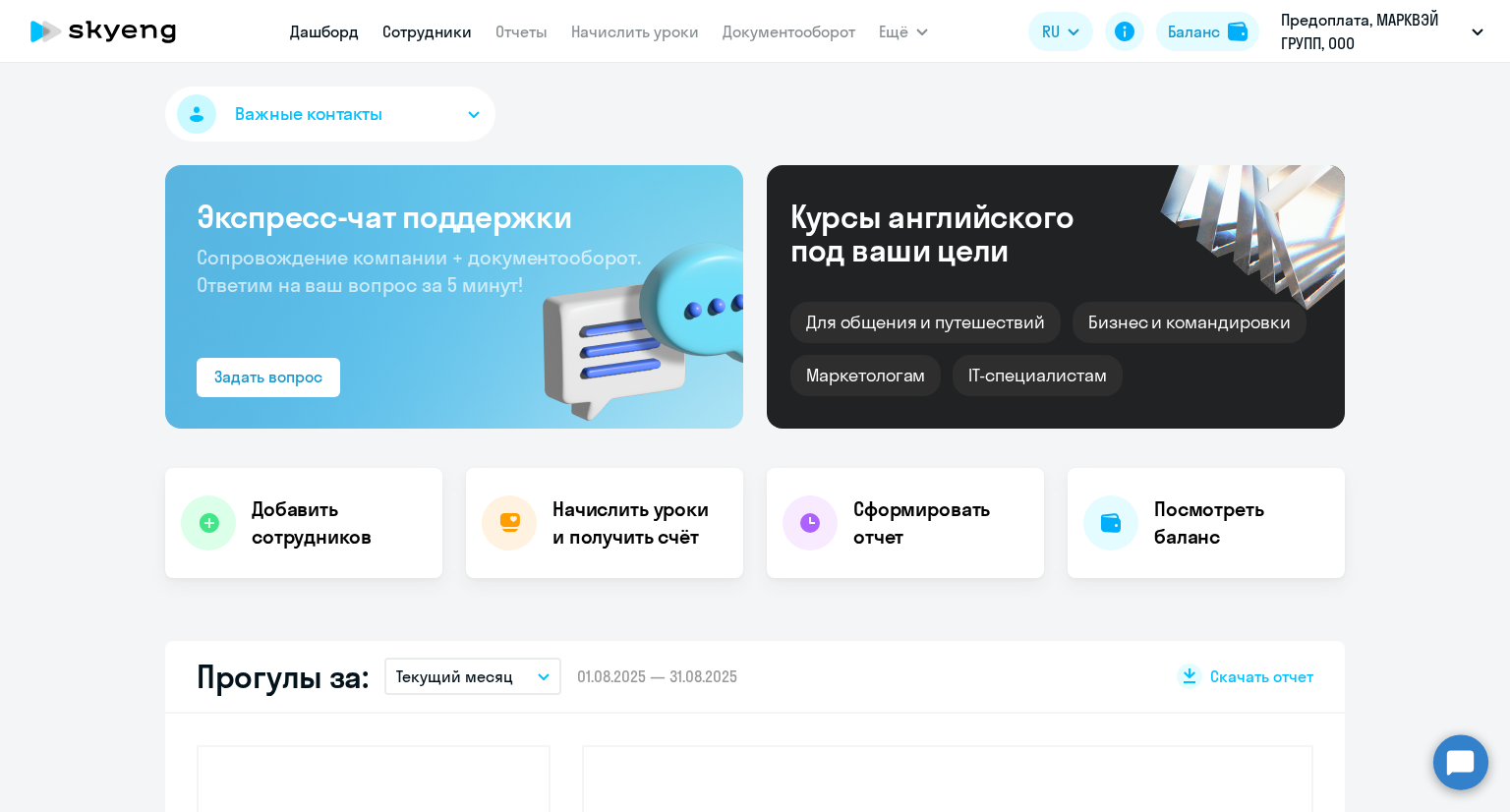 select on "30" 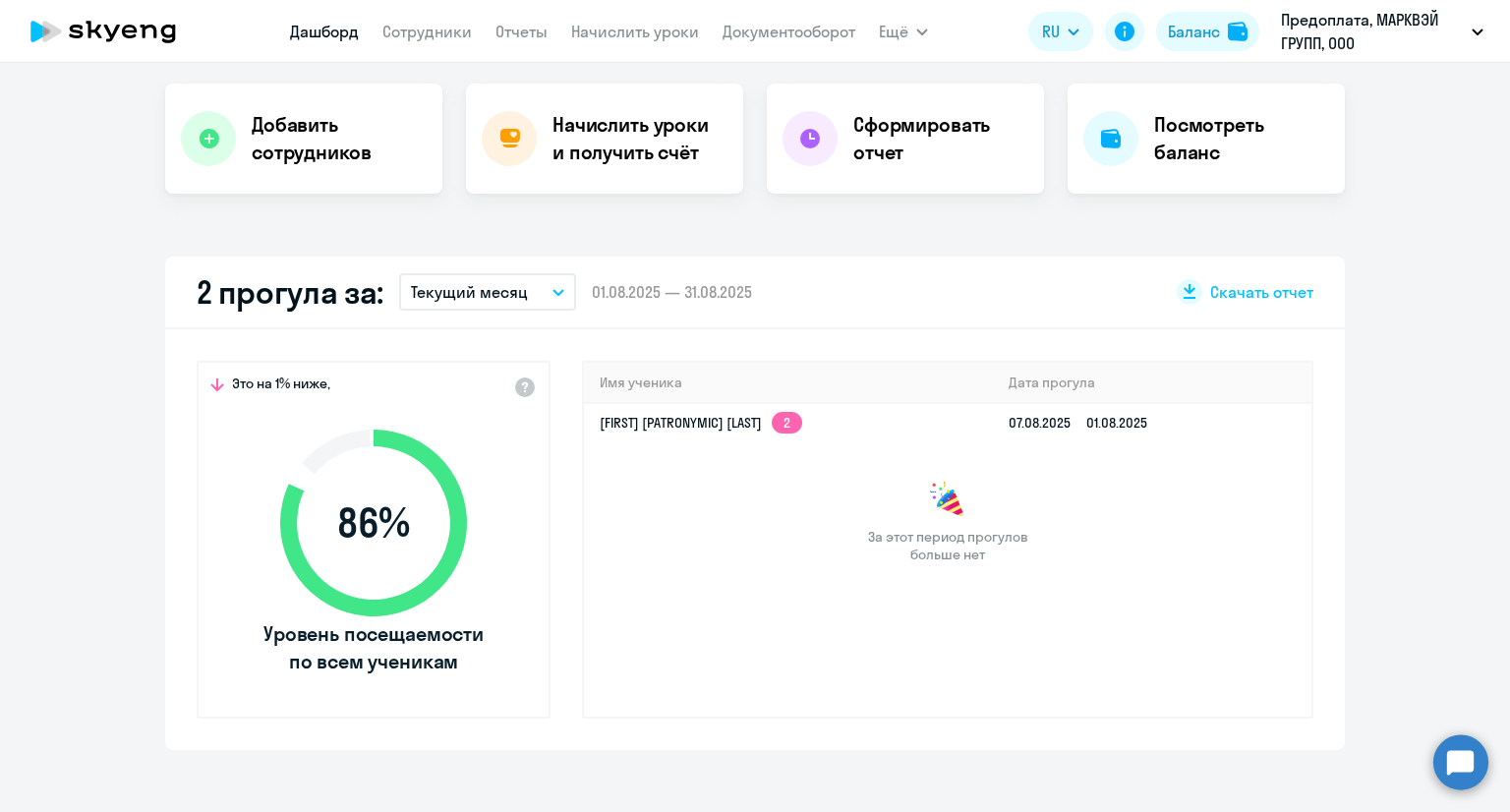 scroll, scrollTop: 492, scrollLeft: 0, axis: vertical 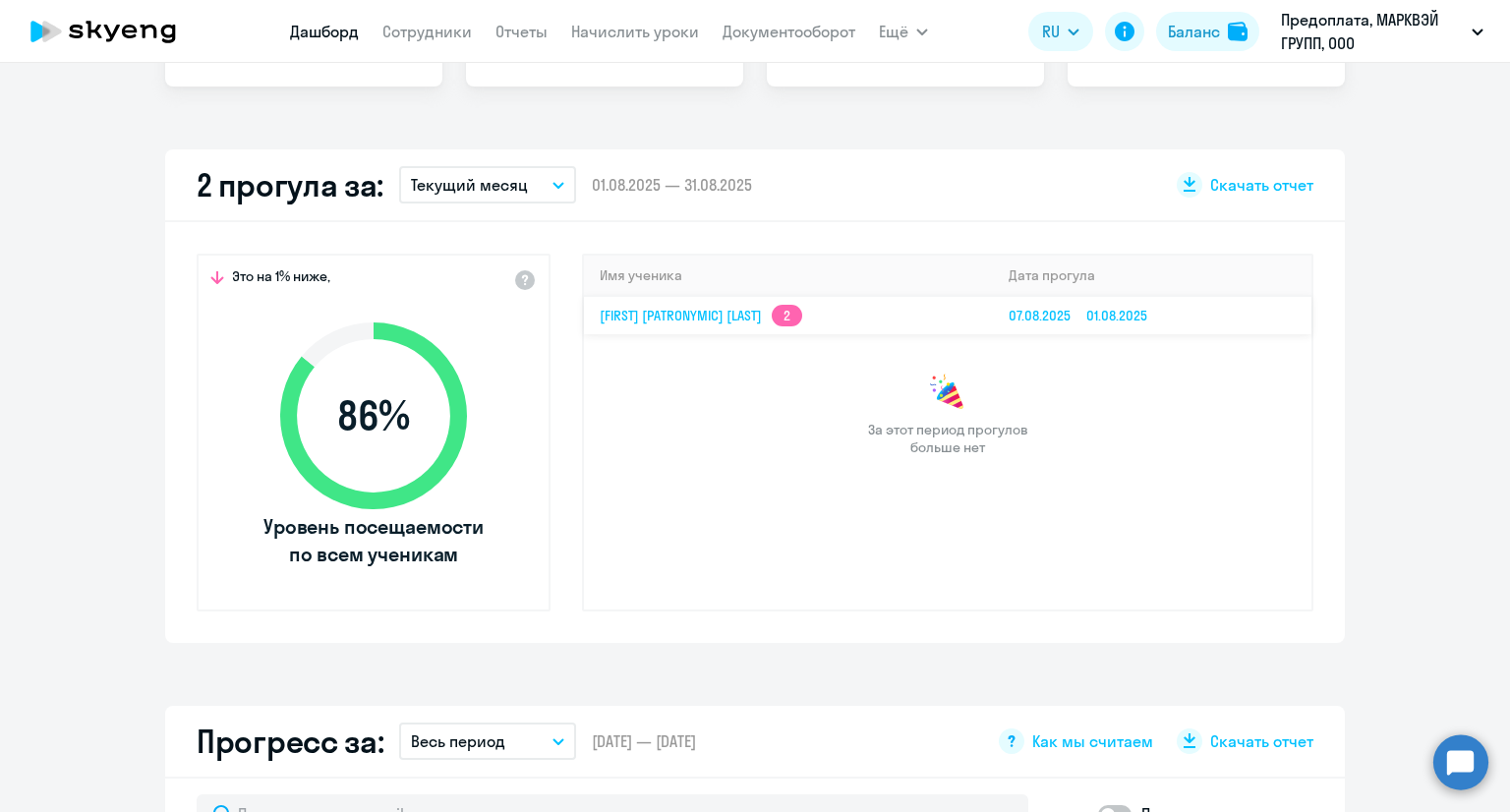 click on "2" 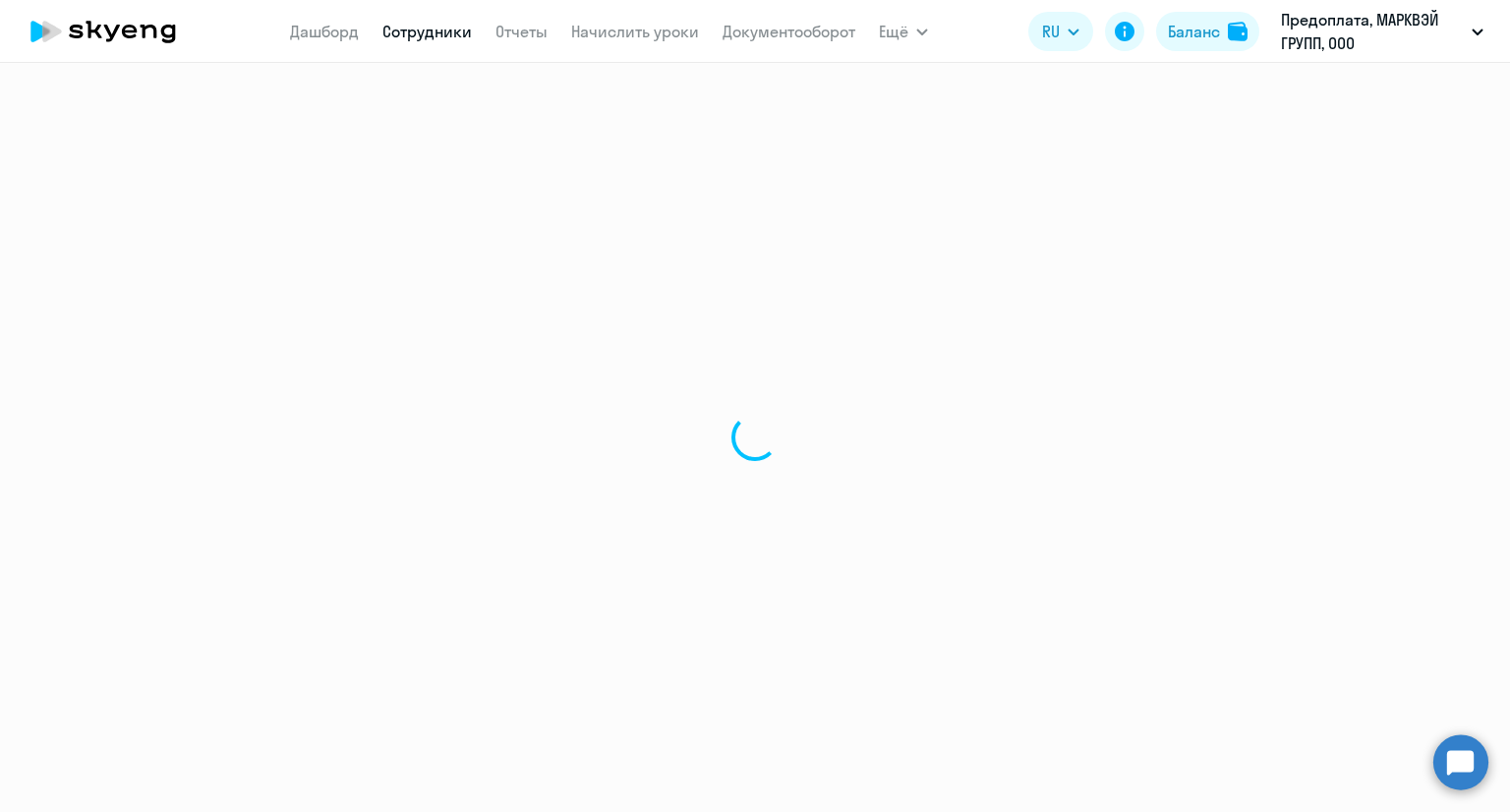 scroll, scrollTop: 0, scrollLeft: 0, axis: both 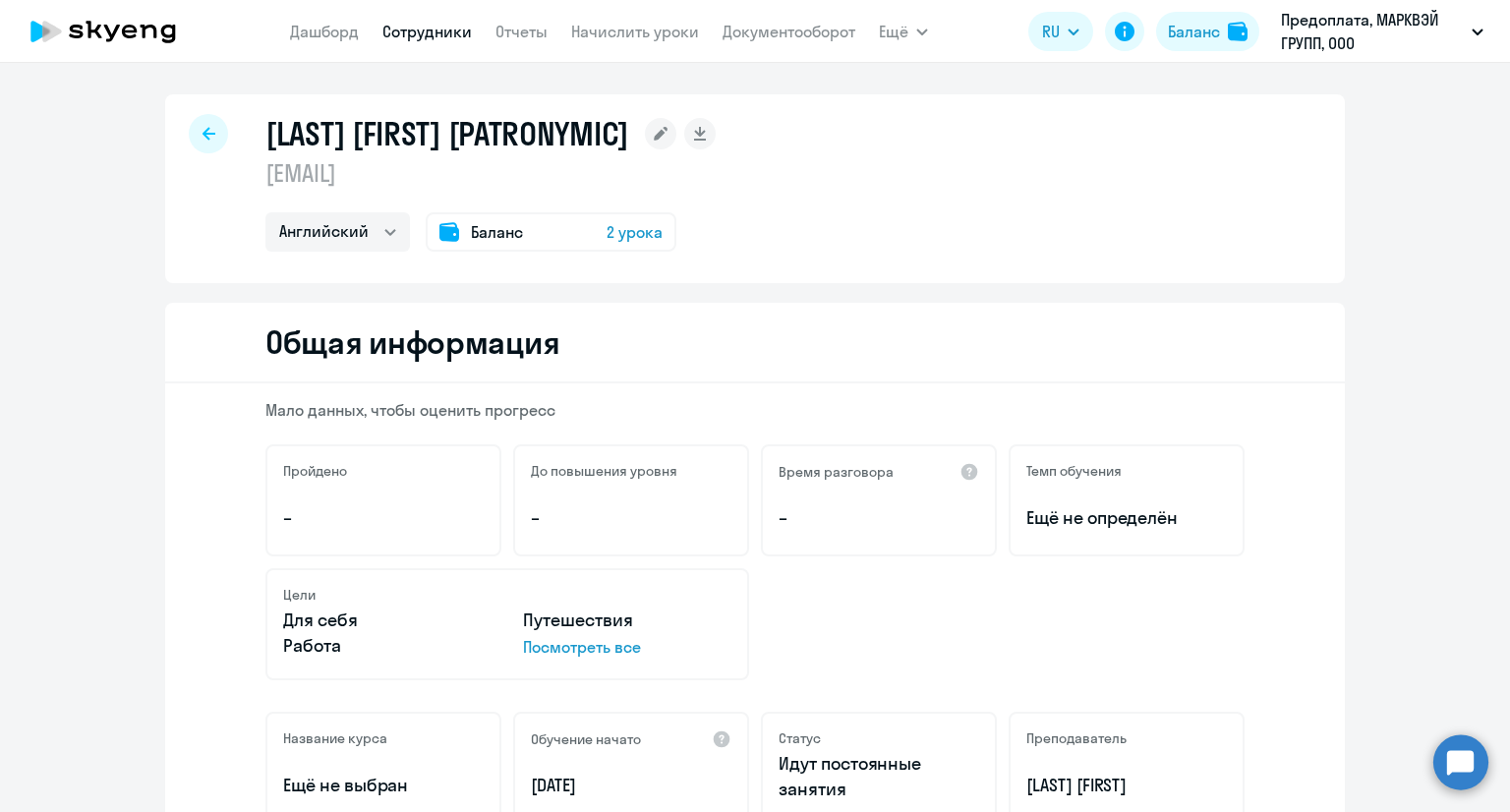 click 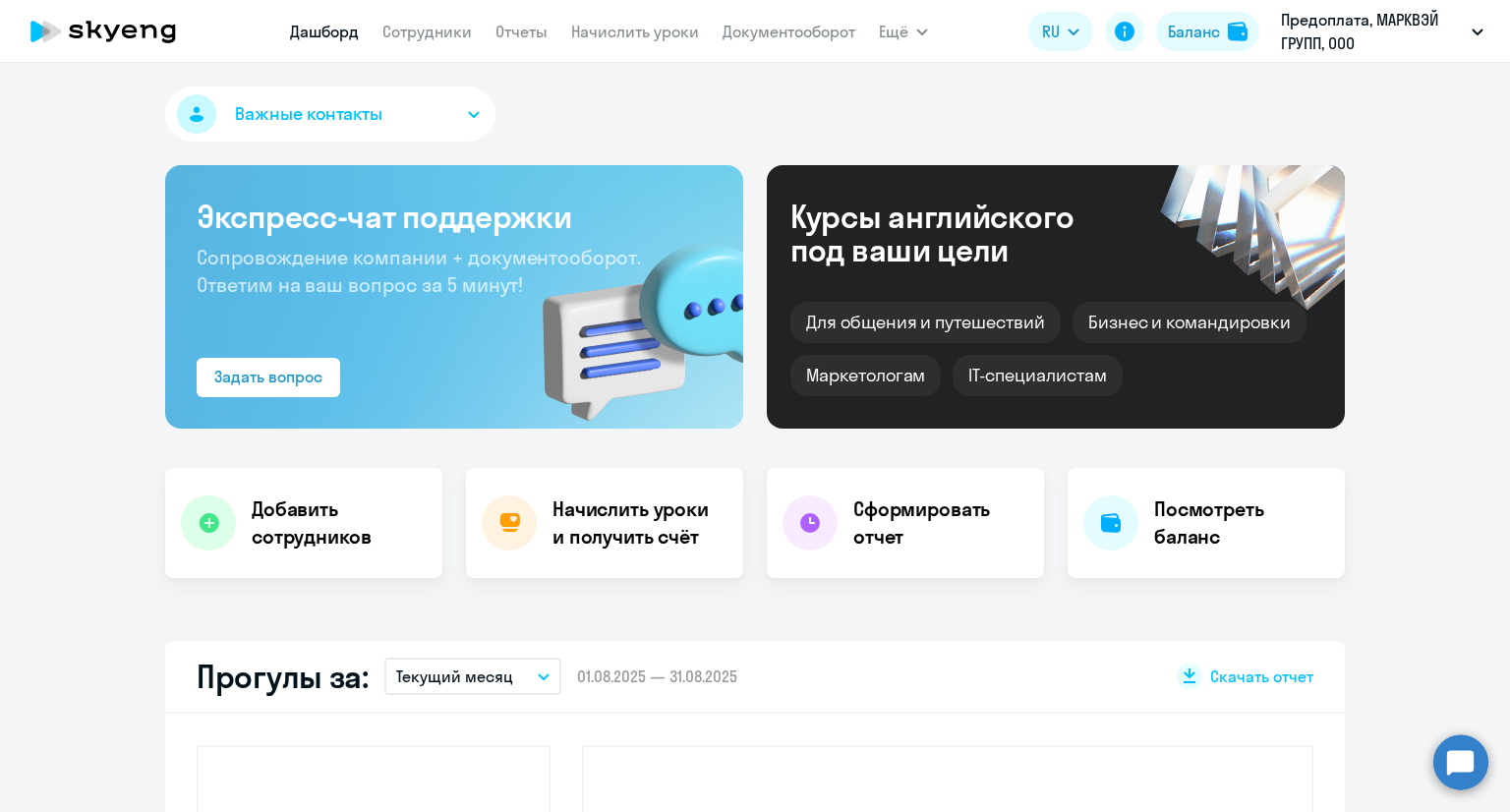 select on "30" 